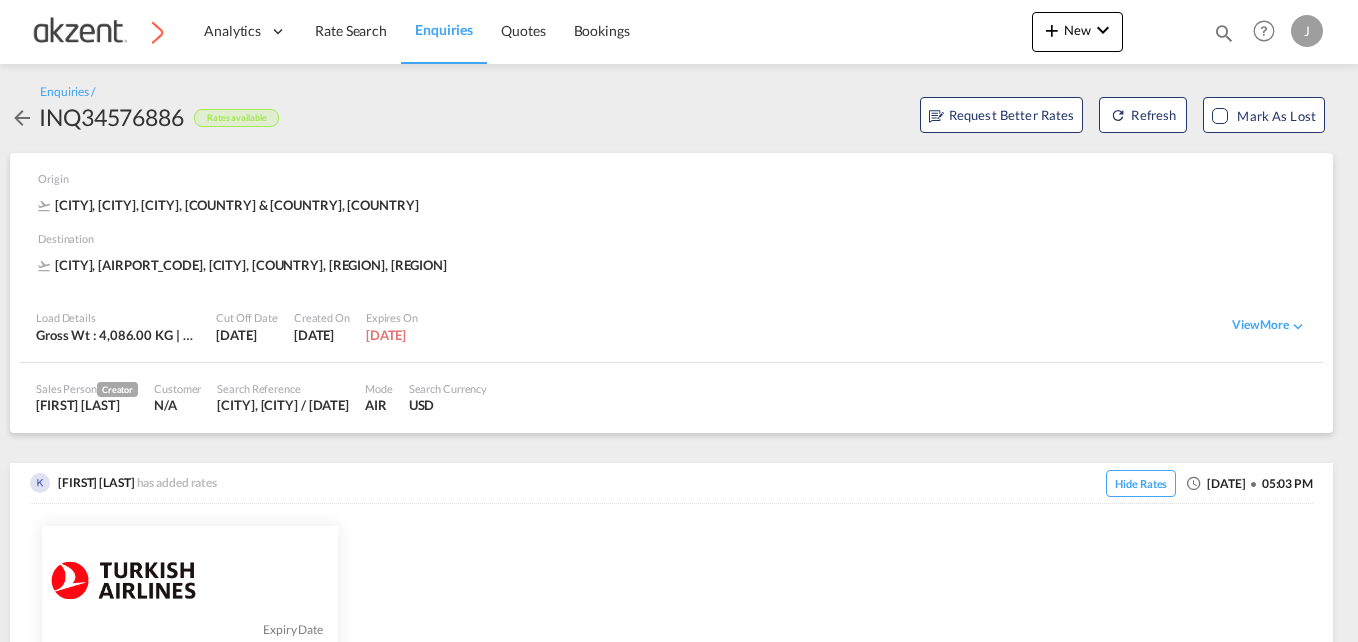 scroll, scrollTop: 0, scrollLeft: 0, axis: both 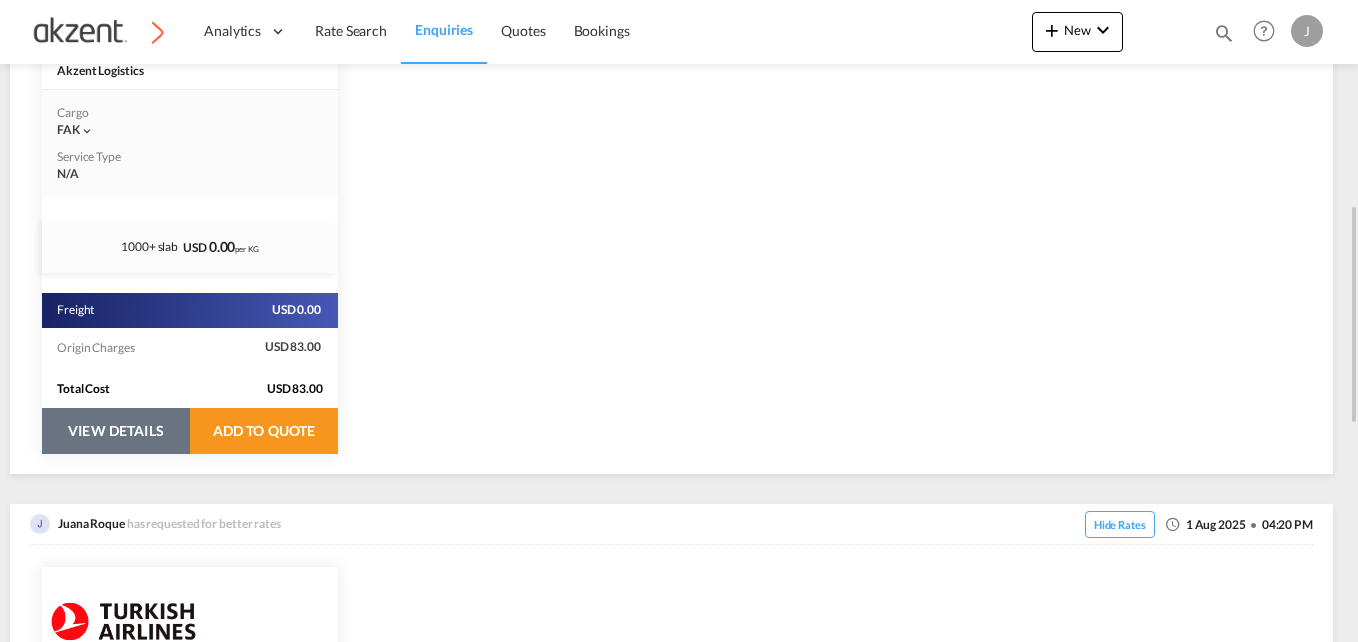 click on "VIEW DETAILS" at bounding box center (116, 431) 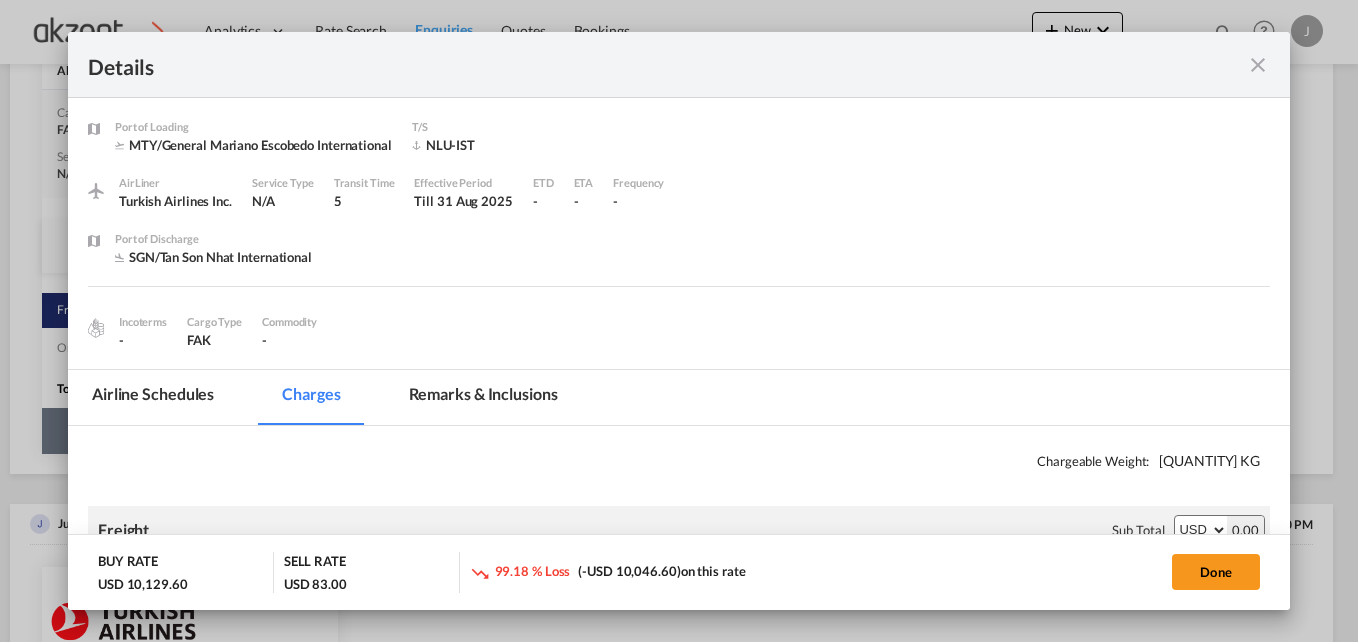 select on "per_awb" 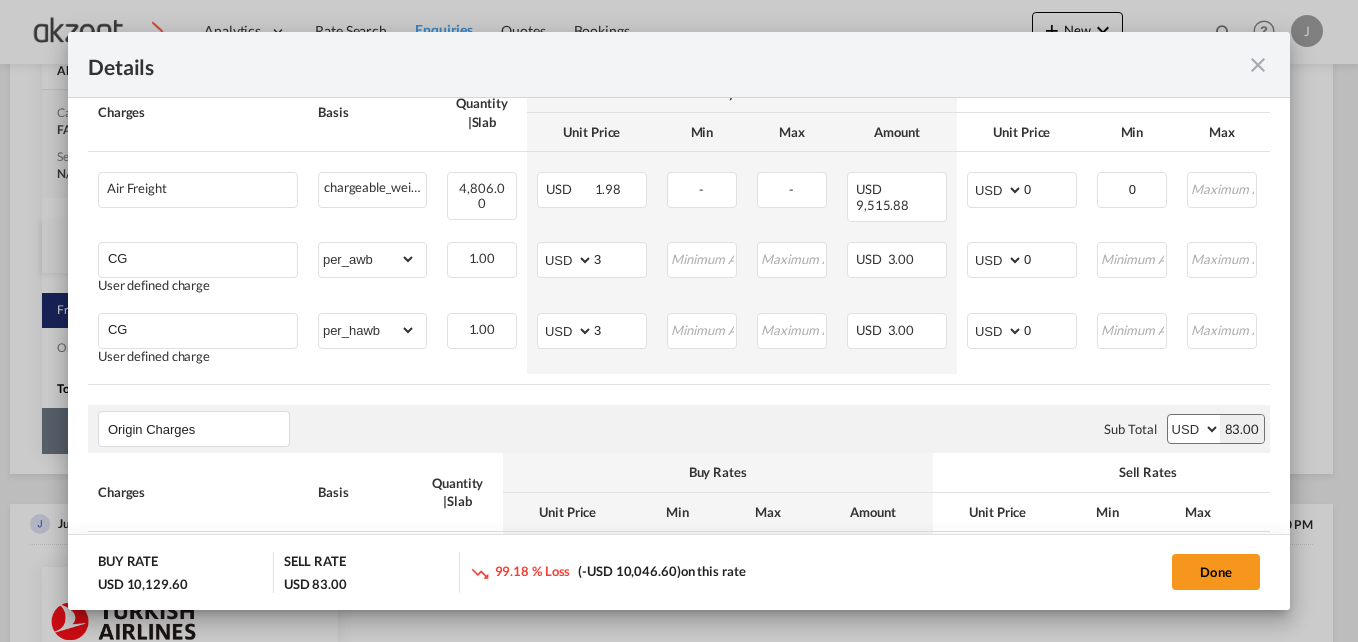 scroll, scrollTop: 483, scrollLeft: 0, axis: vertical 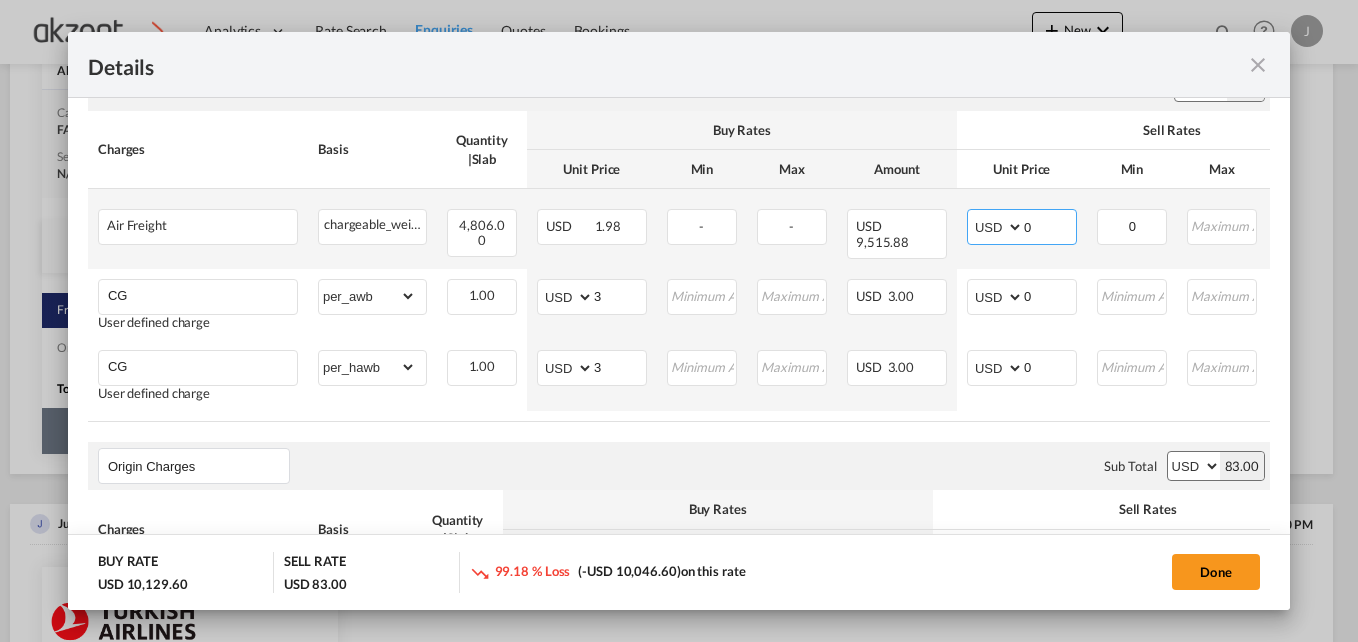 click on "0" at bounding box center (1050, 225) 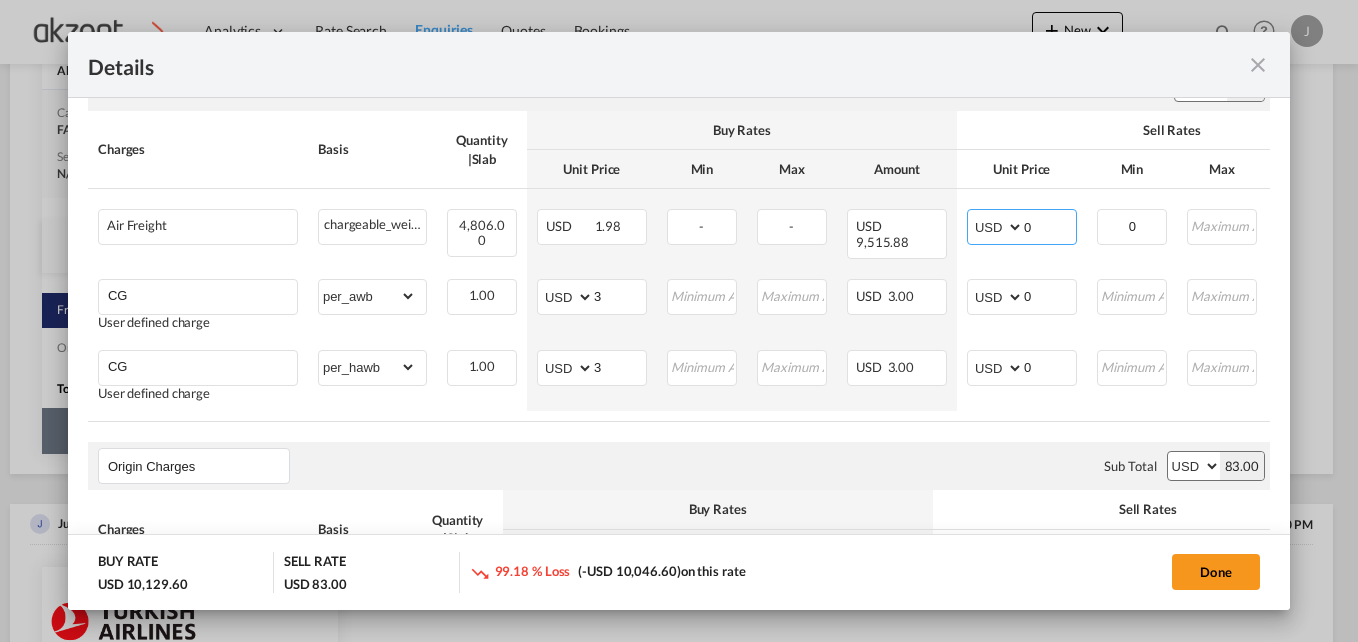 scroll, scrollTop: 407, scrollLeft: 0, axis: vertical 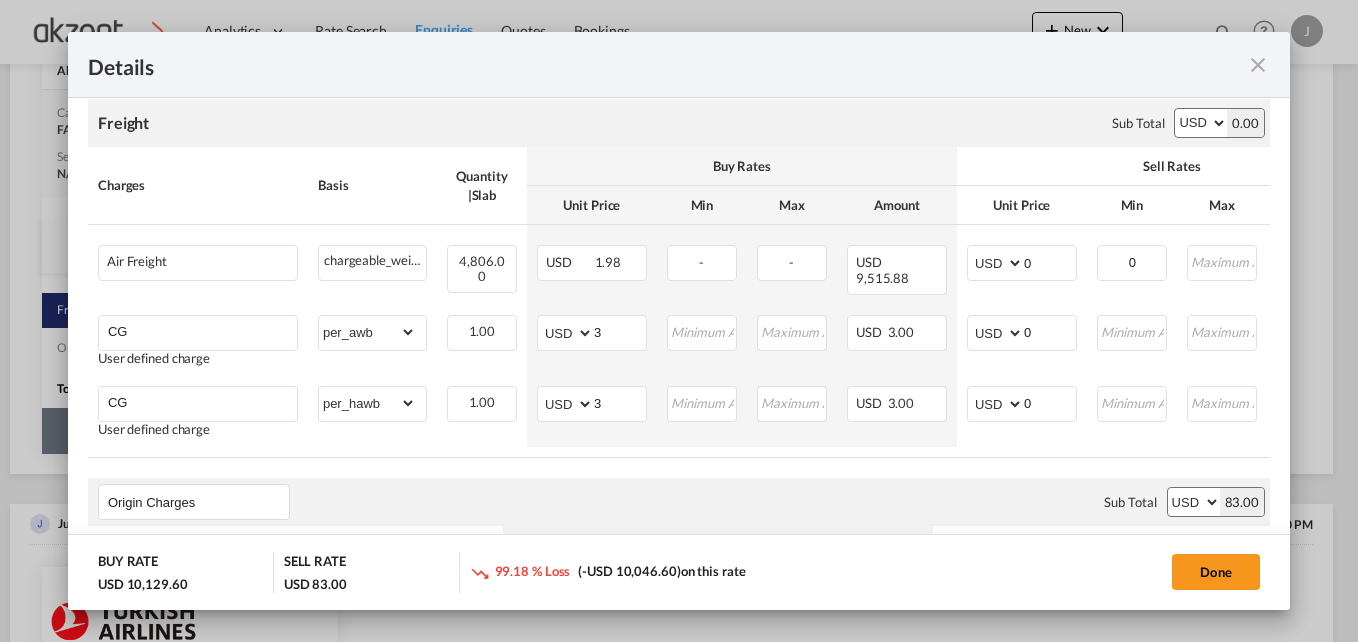 click on "Origin Charges                                                     Please enter leg name
Leg Name Already Exists
Sub Total AED AFN ALL AMD ANG AOA ARS AUD AWG AZN BAM BBD BDT BGN BHD BIF BMD BND BOB BRL BSD BTN BWP BYN BZD CAD CDF CHF CLP CNY COP CRC CUC CUP CVE CZK DJF DKK DOP DZD EGP ERN ETB EUR FJD FKP FOK GBP GEL GGP GHS GIP GMD GNF GTQ GYD HKD HNL HRK HTG HUF IDR ILS IMP INR IQD IRR ISK JMD JOD JPY KES KGS KHR KID KMF KRW KWD KYD KZT LAK LBP LKR LRD LSL LYD MAD MDL MGA MKD MMK MNT MOP MRU MUR MVR MWK MXN MYR MZN NAD NGN NIO NOK NPR NZD OMR PAB PEN PGK PHP PKR PLN PYG QAR RON RSD RUB RWF SAR SBD SCR SDG SEK SGD SHP SLL SOS SRD SSP STN SYP SZL THB TJS TMT TND TOP TRY TTD TVD TWD TZS UAH UGX USD UYU UZS VES VND VUV WST XAF XCD XDR XOF XPF YER ZAR ZMW 83.00" at bounding box center [679, 502] 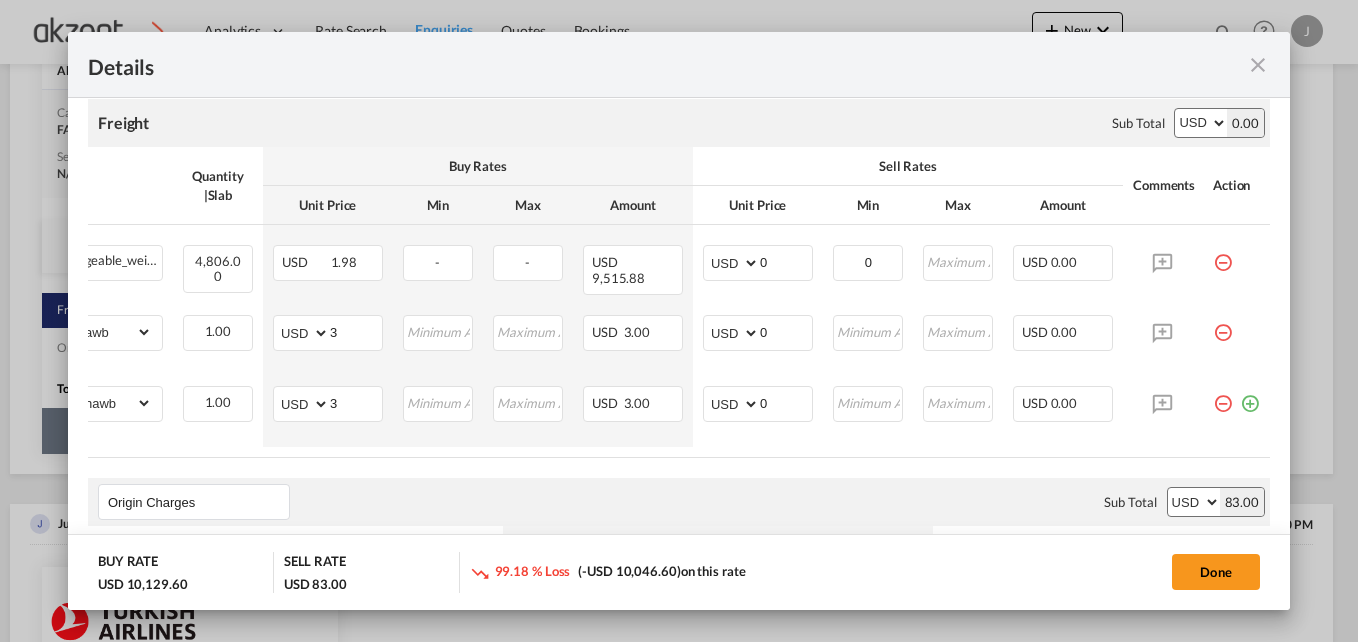 scroll, scrollTop: 0, scrollLeft: 0, axis: both 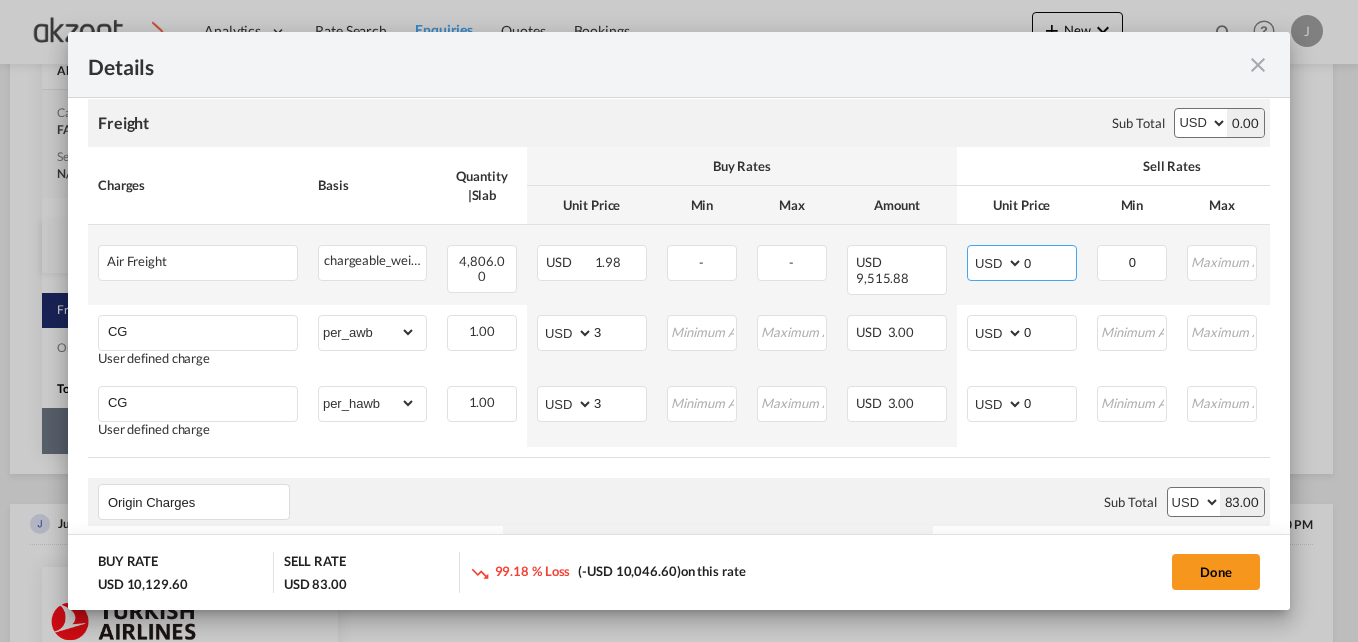 click on "0" at bounding box center (1050, 261) 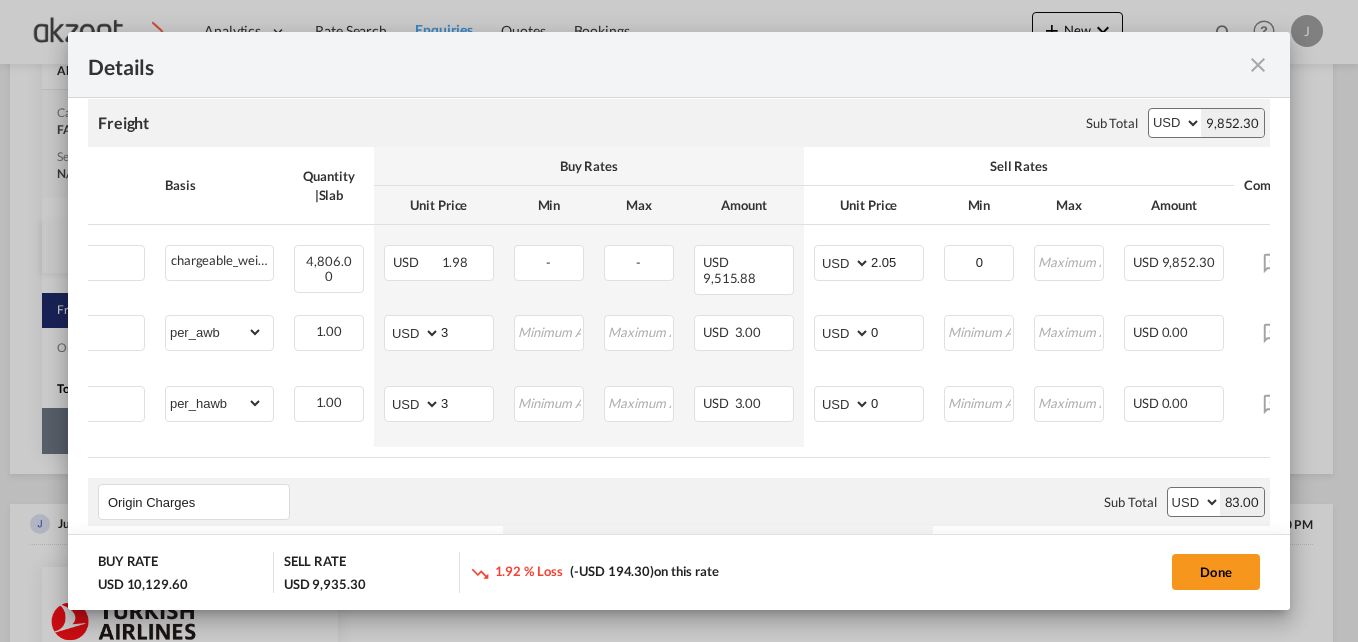 scroll, scrollTop: 0, scrollLeft: 214, axis: horizontal 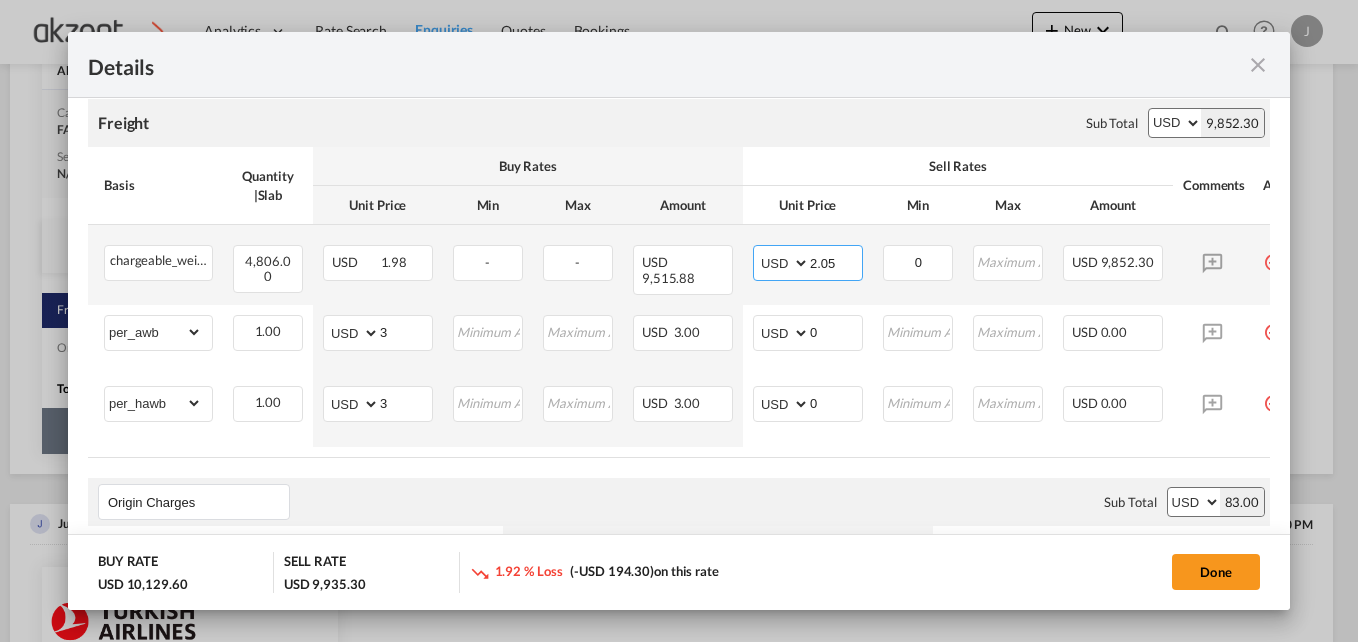 click on "2.05" at bounding box center [836, 261] 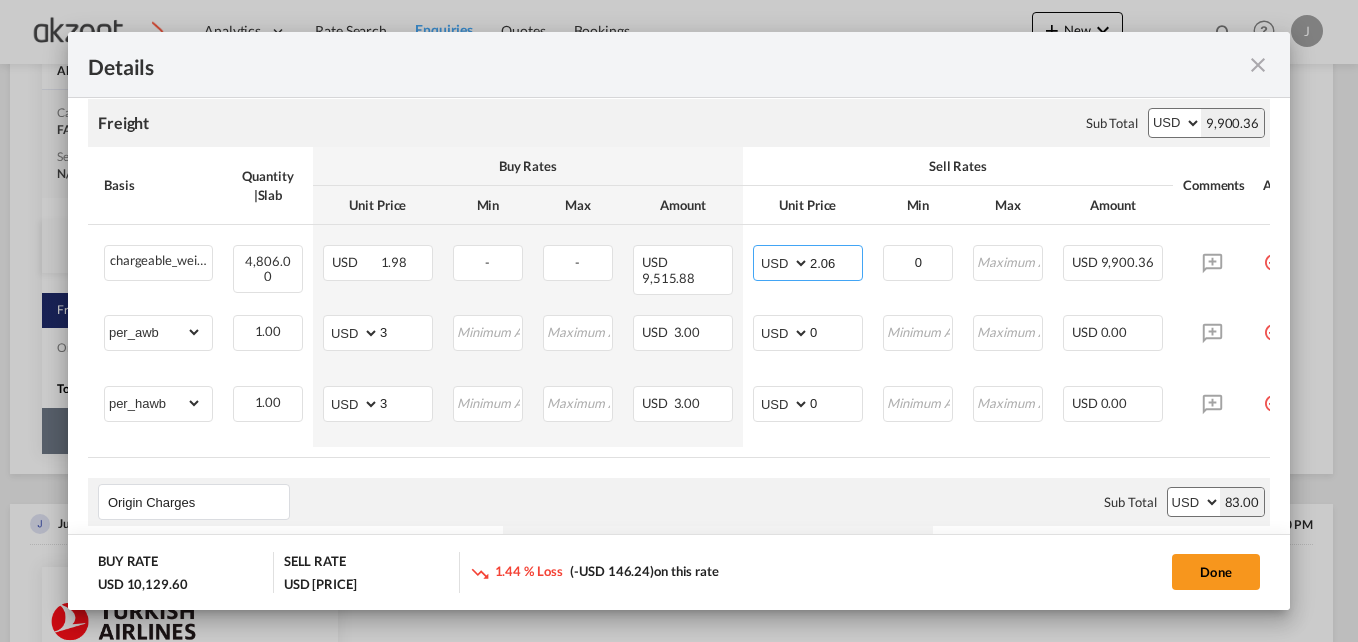 type on "2.06" 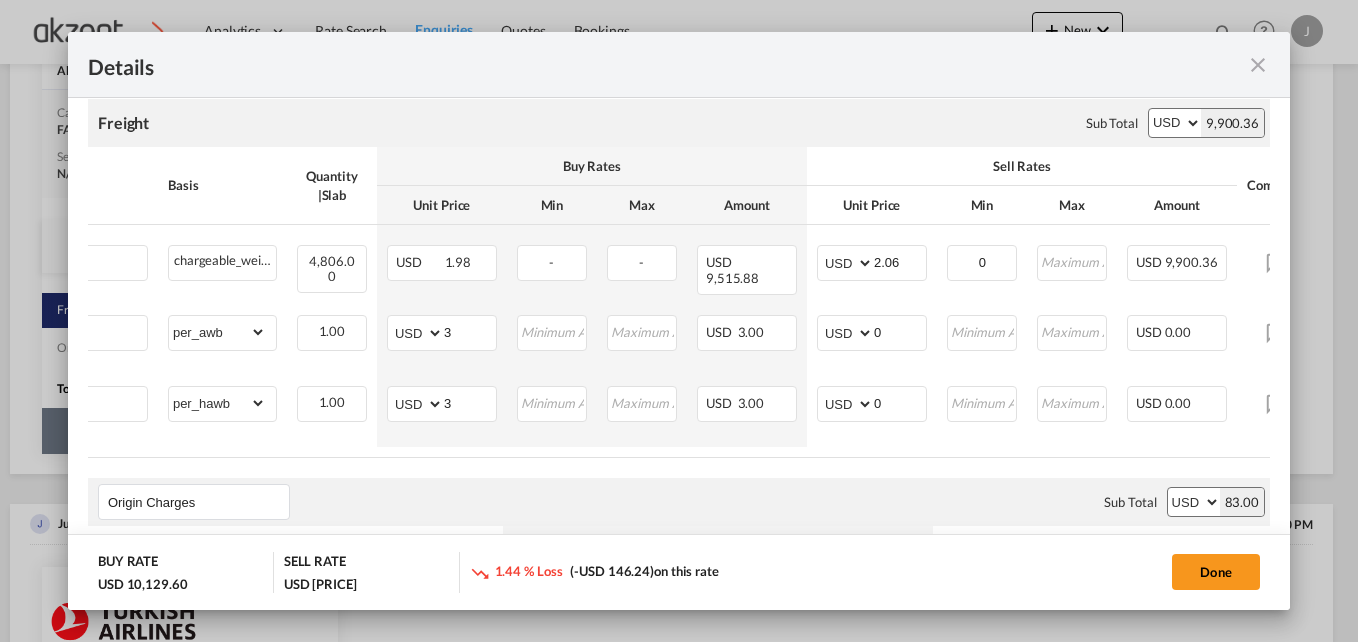 scroll, scrollTop: 0, scrollLeft: 279, axis: horizontal 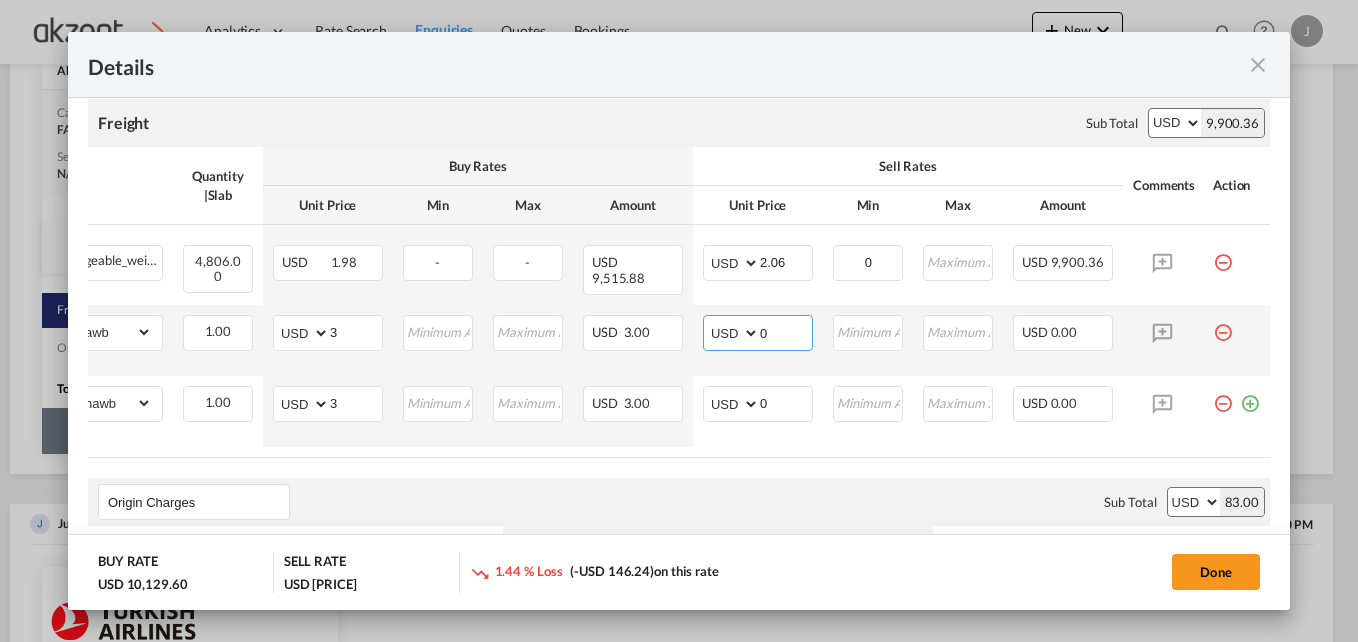 click on "0" at bounding box center [786, 331] 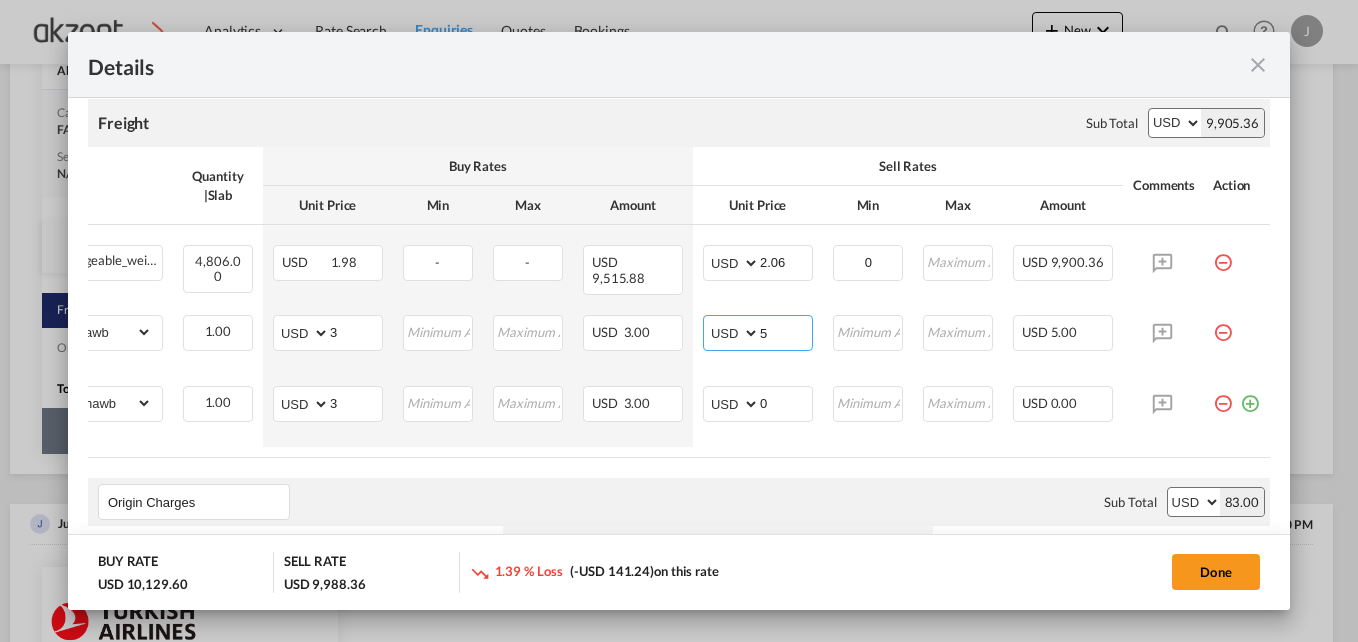 type on "5" 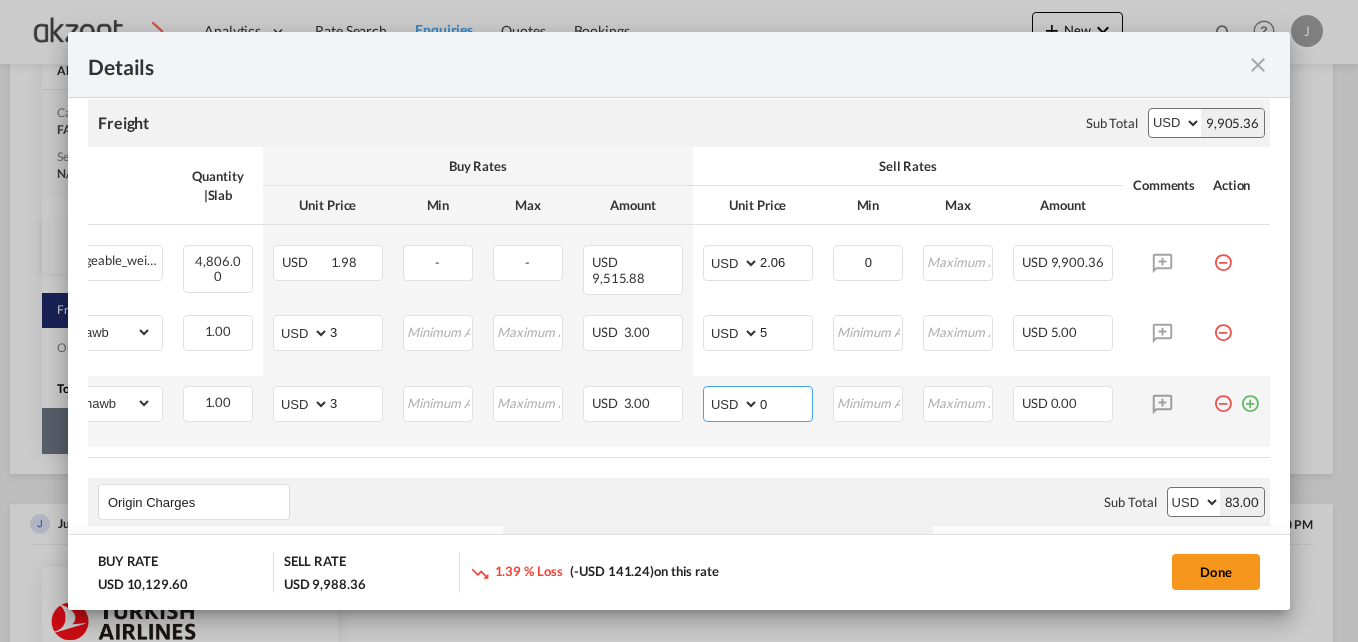 click on "0" at bounding box center [786, 402] 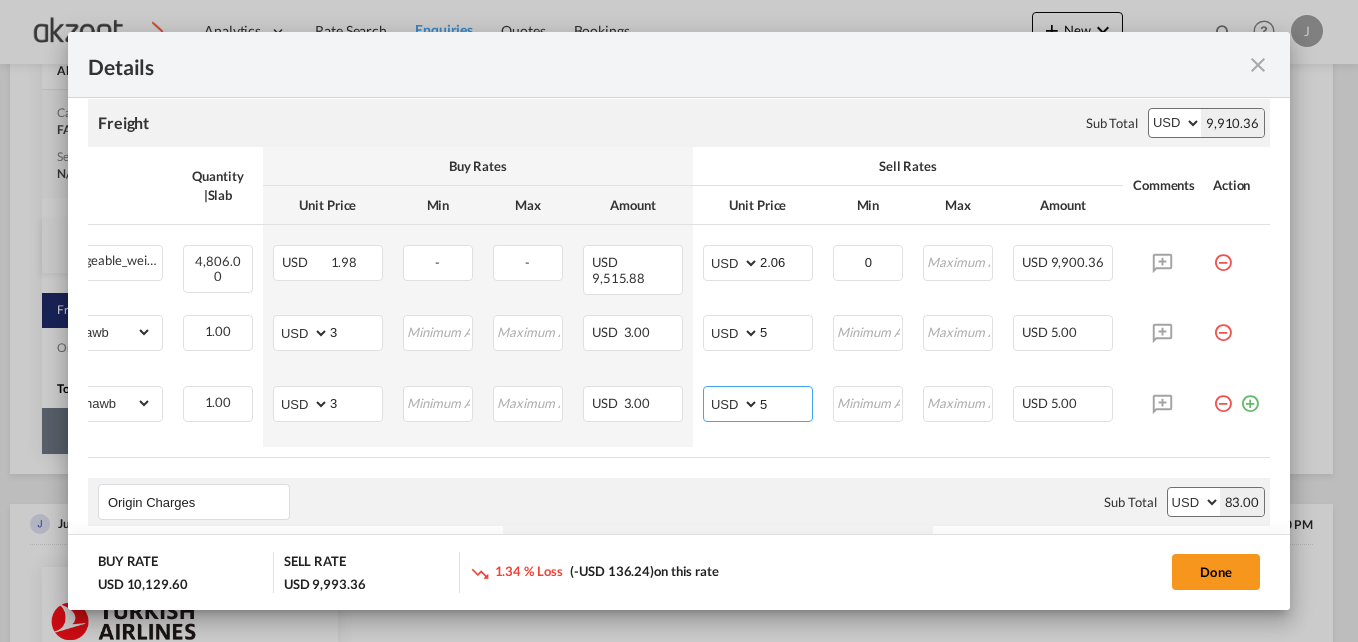 type on "5" 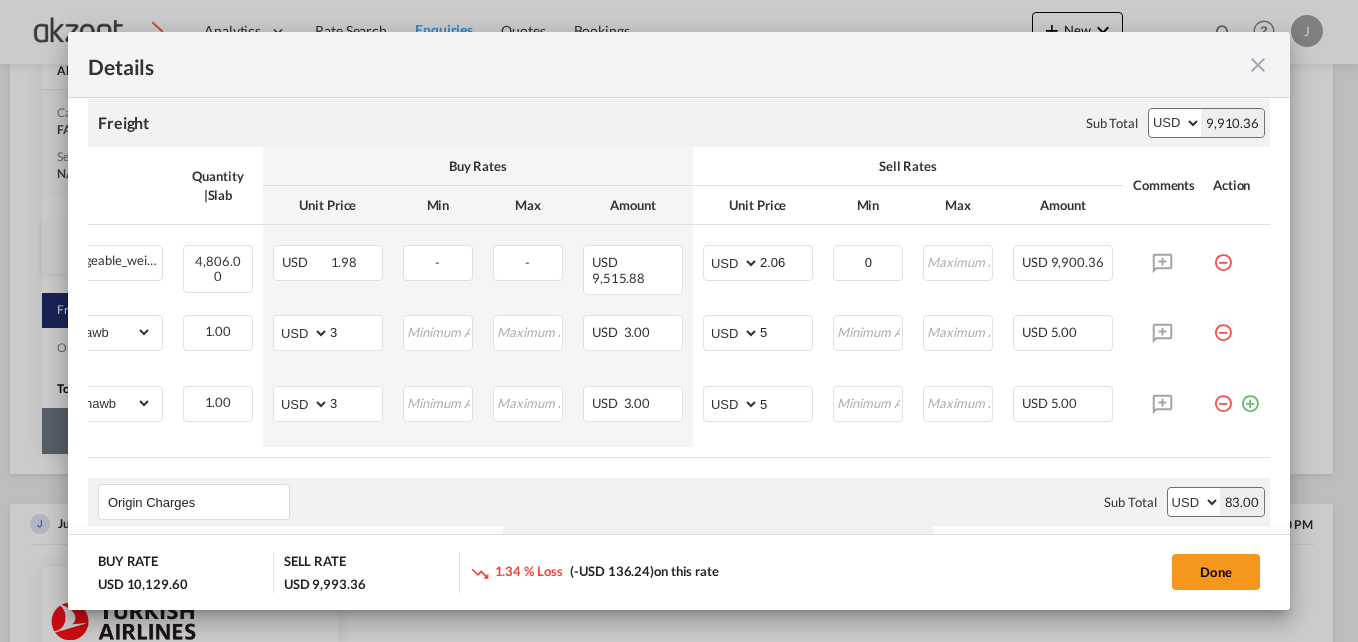 click on "Origin Charges                                                     Please enter leg name
Leg Name Already Exists
Sub Total AED AFN ALL AMD ANG AOA ARS AUD AWG AZN BAM BBD BDT BGN BHD BIF BMD BND BOB BRL BSD BTN BWP BYN BZD CAD CDF CHF CLP CNY COP CRC CUC CUP CVE CZK DJF DKK DOP DZD EGP ERN ETB EUR FJD FKP FOK GBP GEL GGP GHS GIP GMD GNF GTQ GYD HKD HNL HRK HTG HUF IDR ILS IMP INR IQD IRR ISK JMD JOD JPY KES KGS KHR KID KMF KRW KWD KYD KZT LAK LBP LKR LRD LSL LYD MAD MDL MGA MKD MMK MNT MOP MRU MUR MVR MWK MXN MYR MZN NAD NGN NIO NOK NPR NZD OMR PAB PEN PGK PHP PKR PLN PYG QAR RON RSD RUB RWF SAR SBD SCR SDG SEK SGD SHP SLL SOS SRD SSP STN SYP SZL THB TJS TMT TND TOP TRY TTD TVD TWD TZS UAH UGX USD UYU UZS VES VND VUV WST XAF XCD XDR XOF XPF YER ZAR ZMW 83.00" at bounding box center [679, 502] 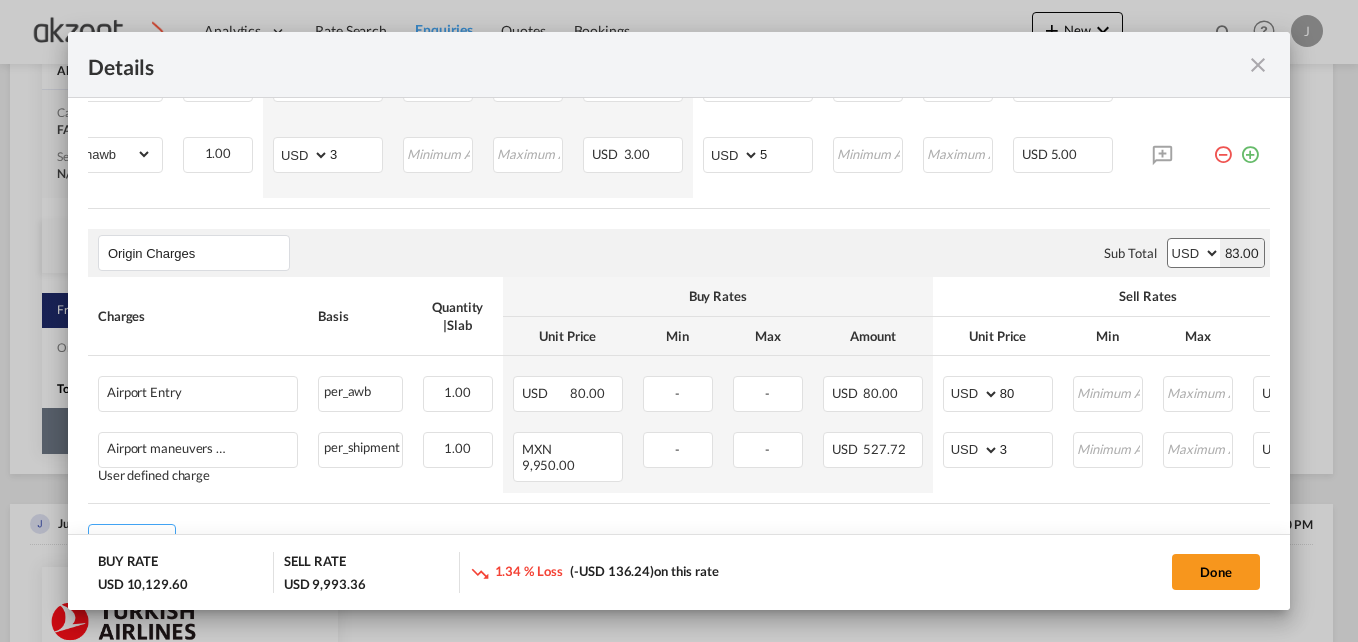 scroll, scrollTop: 716, scrollLeft: 0, axis: vertical 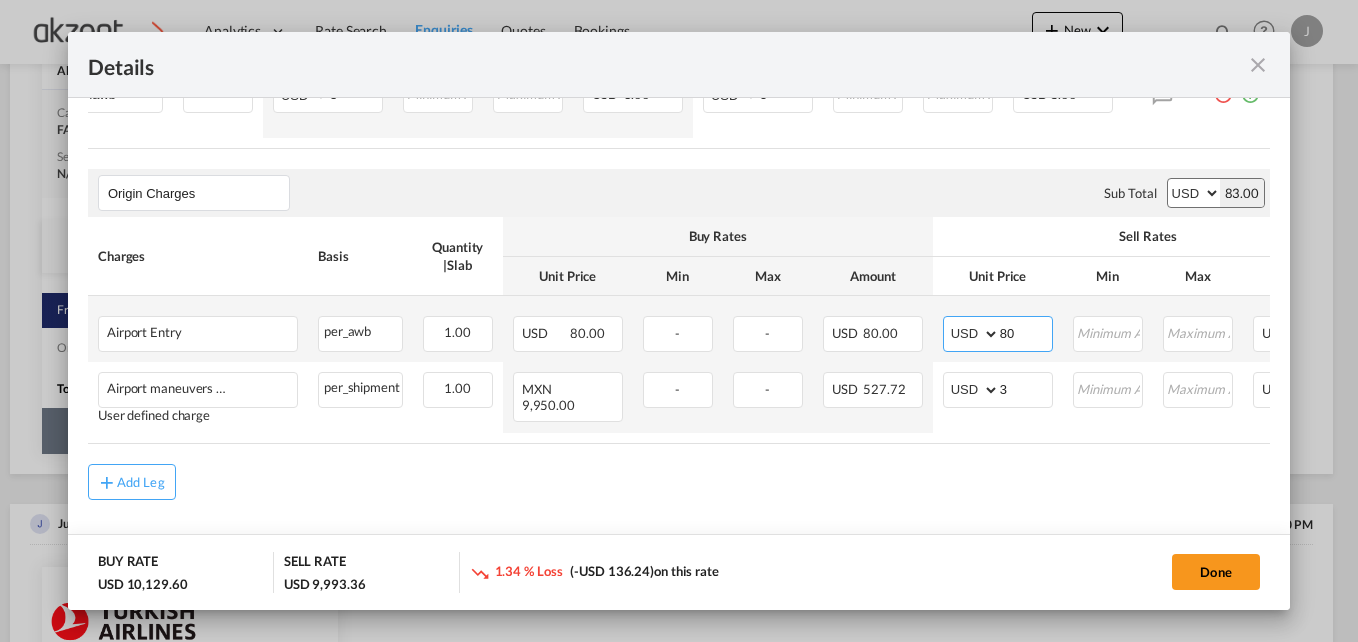 click on "80" at bounding box center (1026, 332) 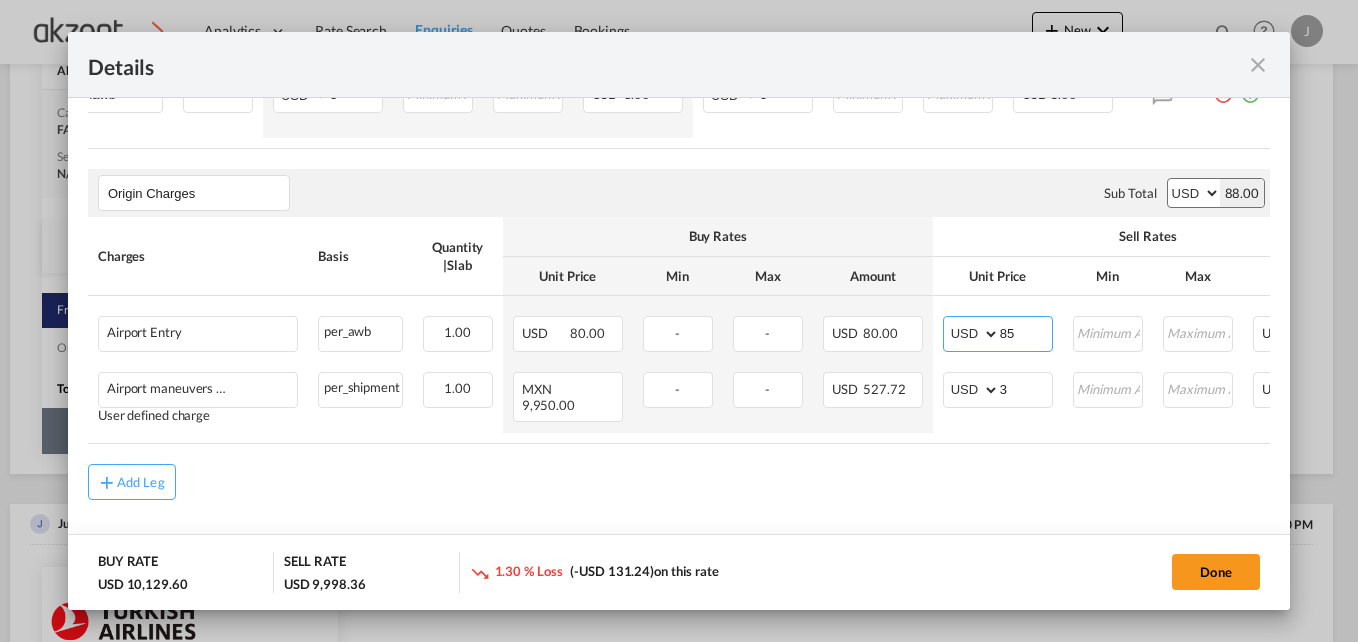 type on "85" 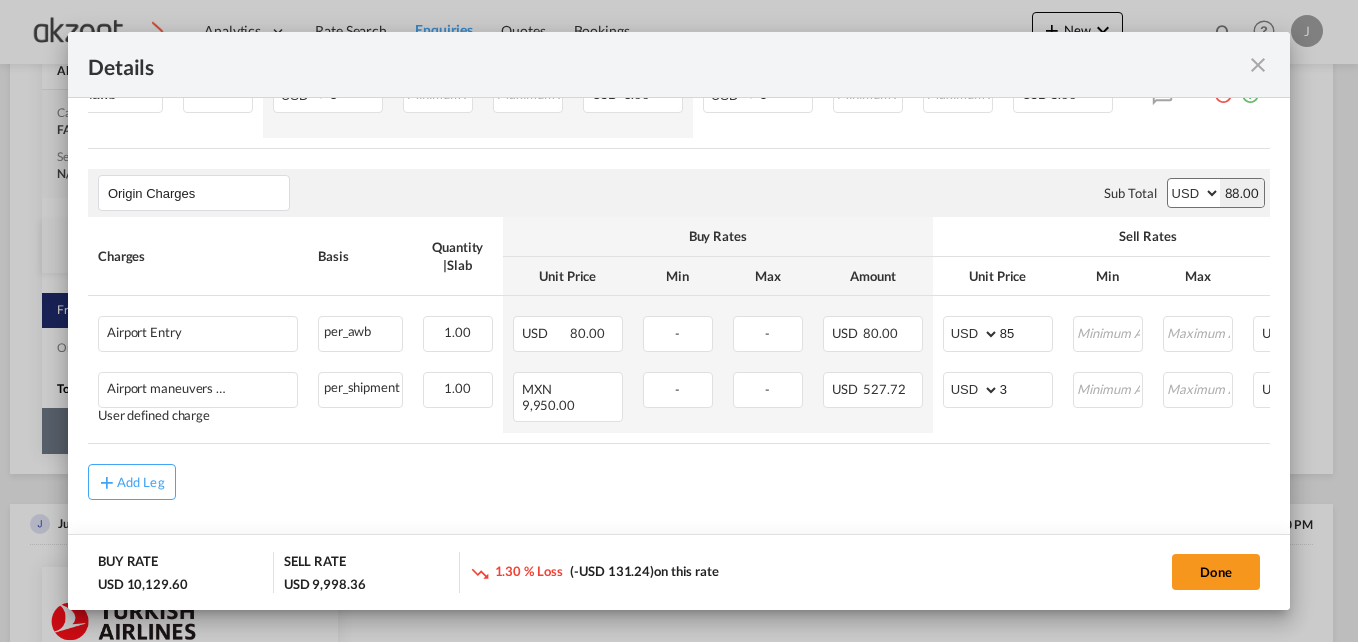 click on "Add Leg" at bounding box center [679, 482] 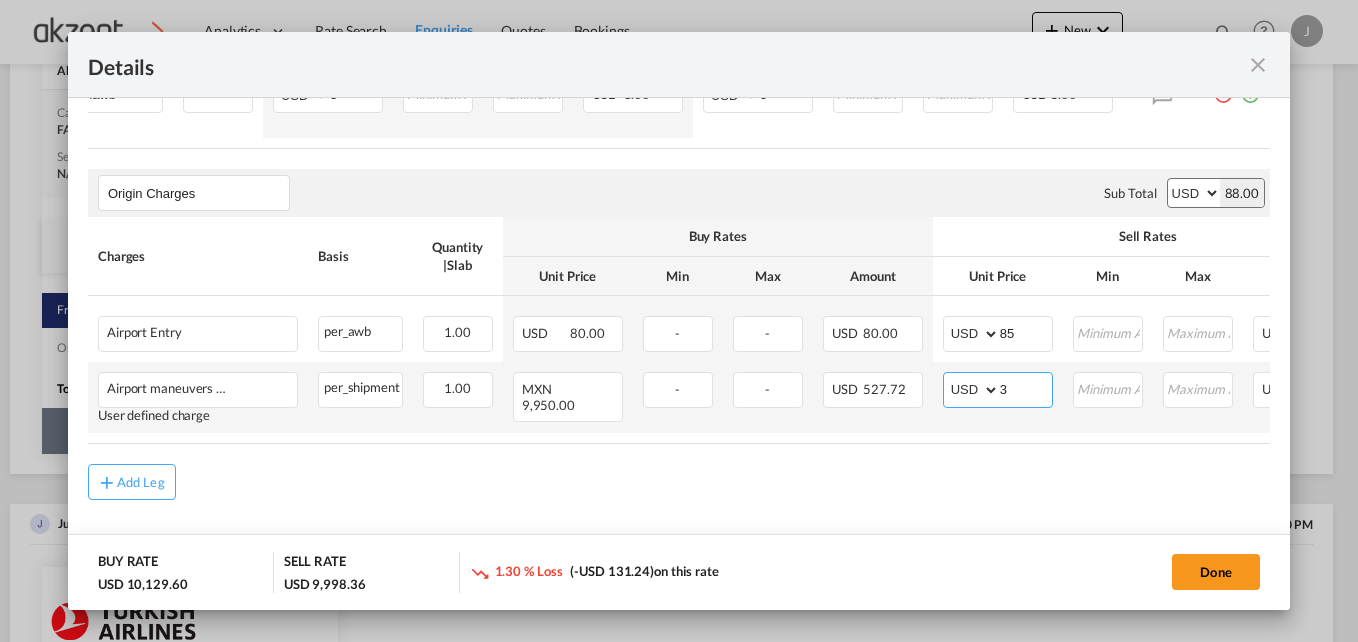 click on "3" at bounding box center [1026, 388] 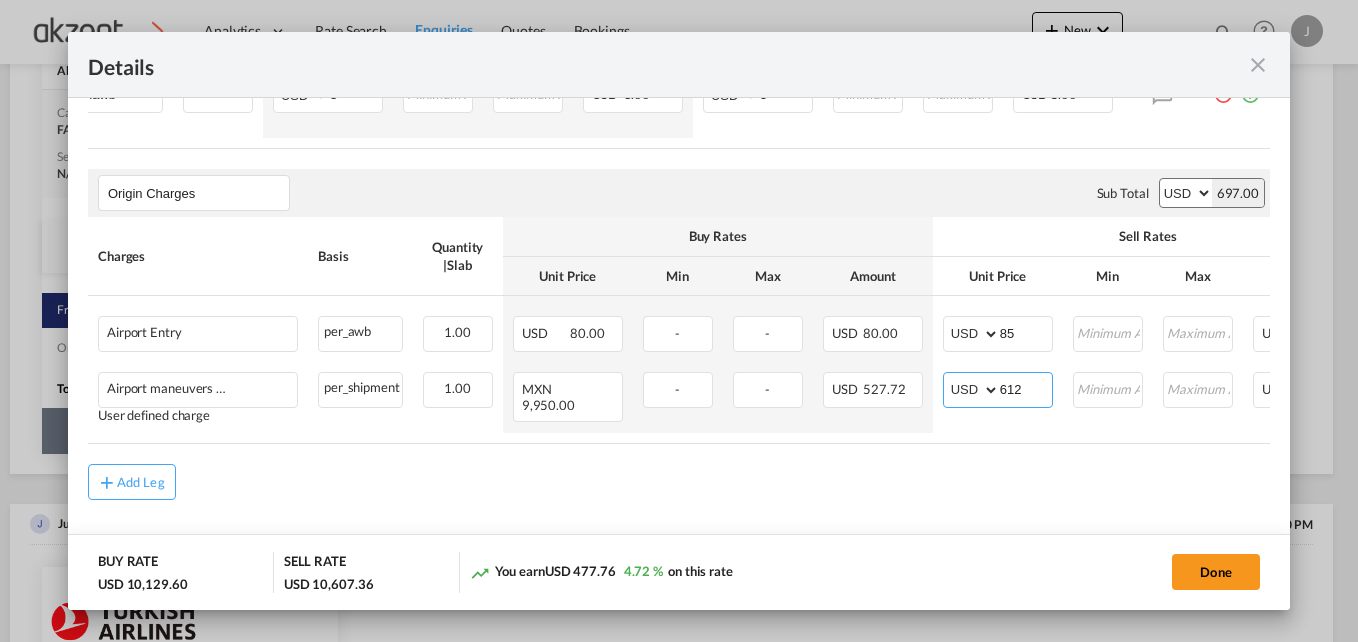 type on "612" 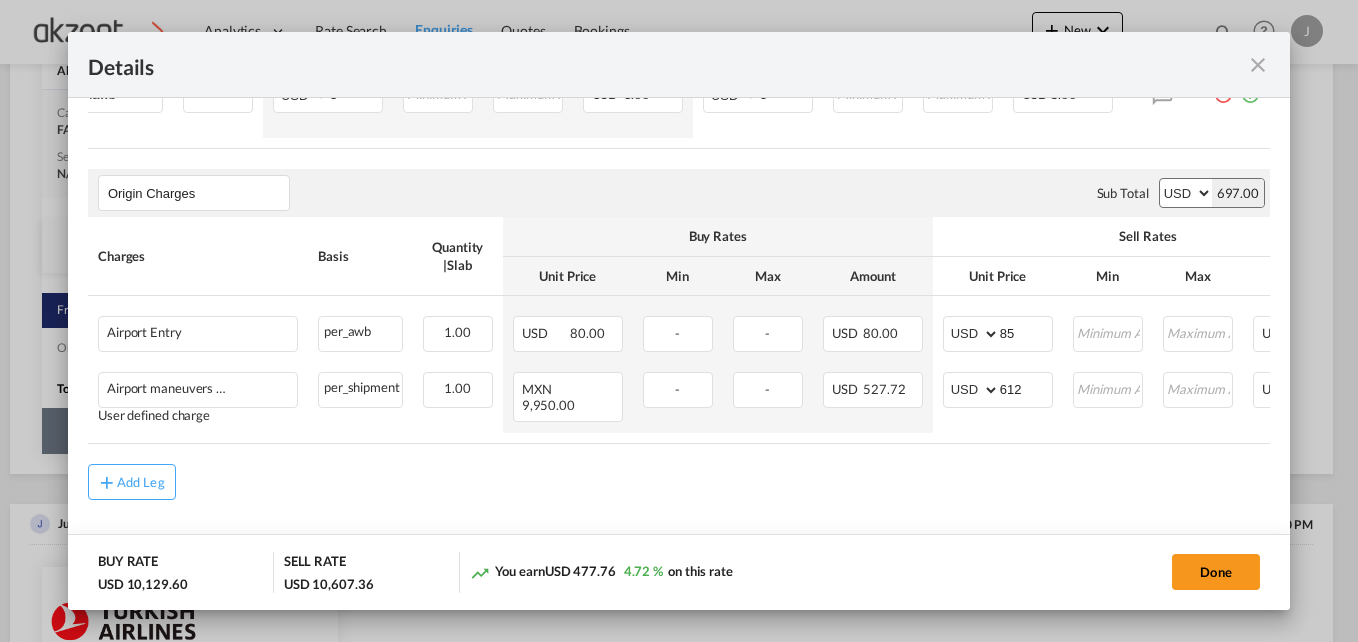 click on "Freight Please enter leg name
Leg Name Already Exists
Sub Total AED AFN ALL AMD ANG AOA ARS AUD AWG AZN BAM BBD BDT BGN BHD BIF BMD BND BOB BRL BSD BTN BWP BYN BZD CAD CDF CHF CLP CNY COP CRC CUC CUP CVE CZK DJF DKK DOP DZD EGP ERN ETB EUR FJD FKP FOK GBP GEL GGP GHS GIP GMD GNF GTQ GYD HKD HNL HRK HTG HUF IDR ILS IMP INR IQD IRR ISK JMD JOD JPY KES KGS KHR KID KMF KRW KWD KYD KZT LAK LBP LKR LRD LSL LYD MAD MDL MGA MKD MMK MNT MOP MRU MUR MVR MWK MXN MYR MZN NAD NGN NIO NOK NPR NZD OMR PAB PEN PGK PHP PKR PLN PYG QAR RON RSD RUB RWF SAR SBD SCR SDG SEK SGD SHP SLL SOS SRD SSP STN SYP SZL THB TJS TMT TND TOP TRY TTD TVD TWD TZS UAH UGX USD UYU UZS VES VND VUV WST XAF XCD XDR XOF XPF YER ZAR ZMW 9,910.36 Charges Basis Quantity
|  Slab
Buy Rates Sell Rates Comments
Action Unit Price Min Max Amount Unit Price Min Max Amount
Air Freight
Please Enter
Already Exists
chargeable_weight chargeable_weight can not applied for this charge.   Please Select 4,806.00 Please Enter
Invalid Input" at bounding box center [679, 135] 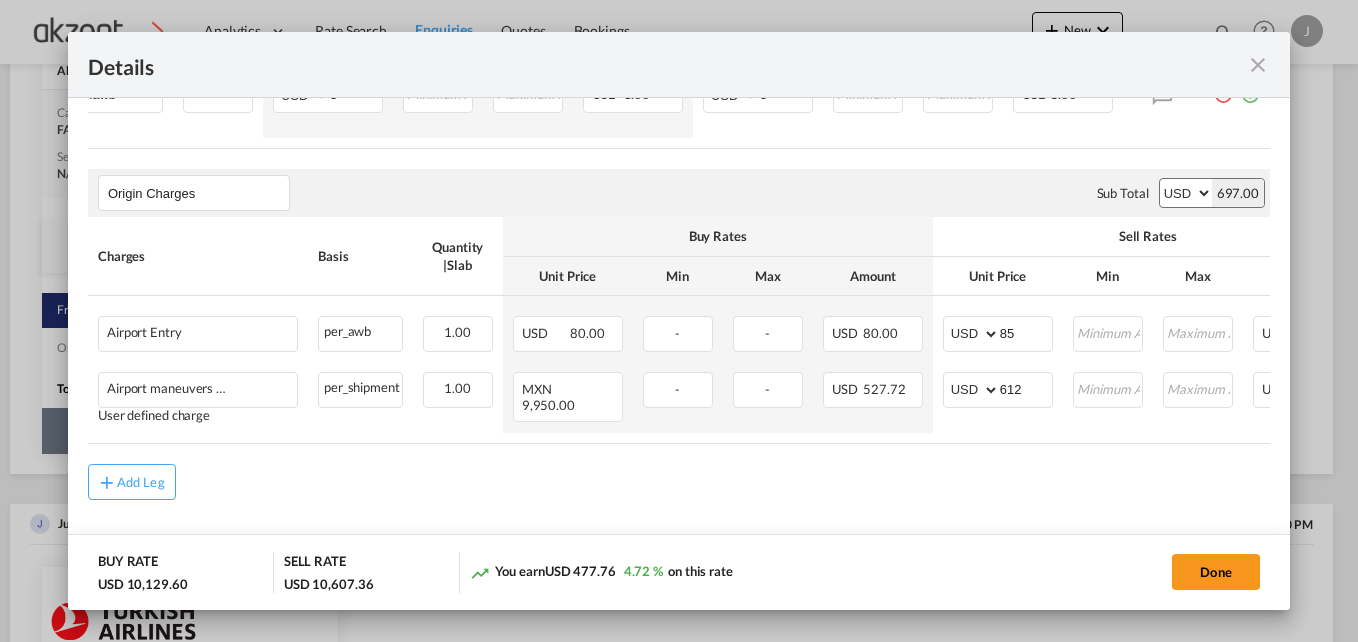scroll, scrollTop: 0, scrollLeft: 255, axis: horizontal 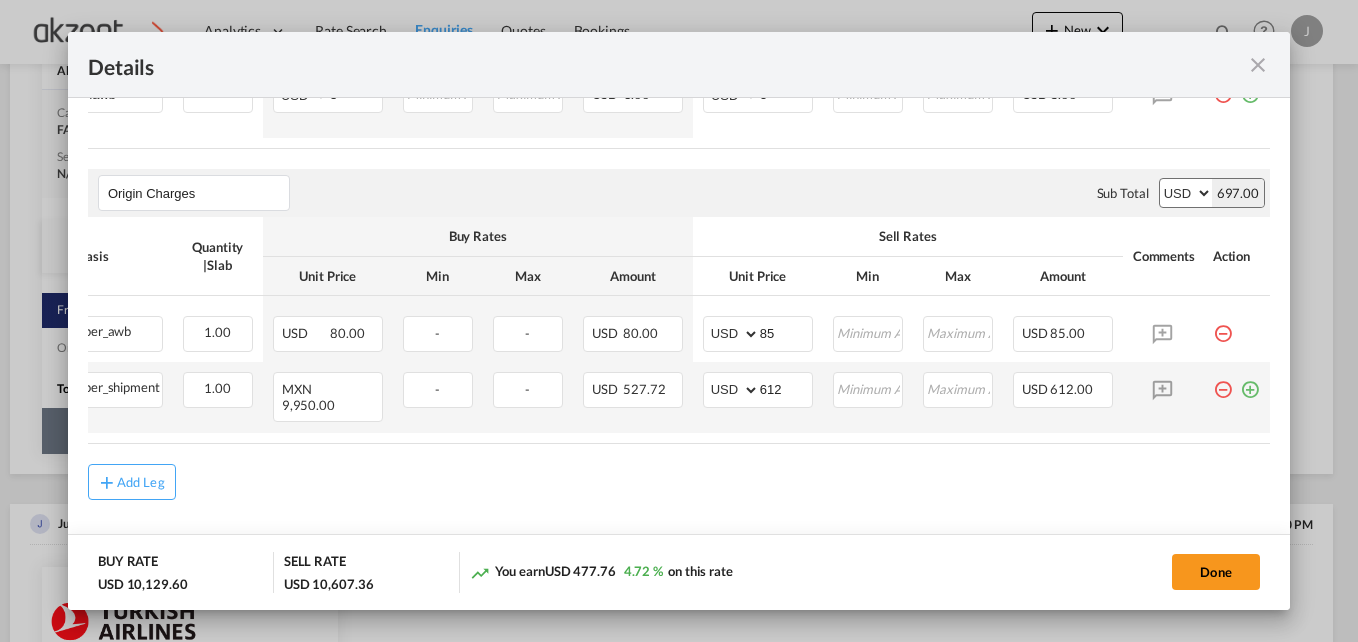 click at bounding box center (1250, 382) 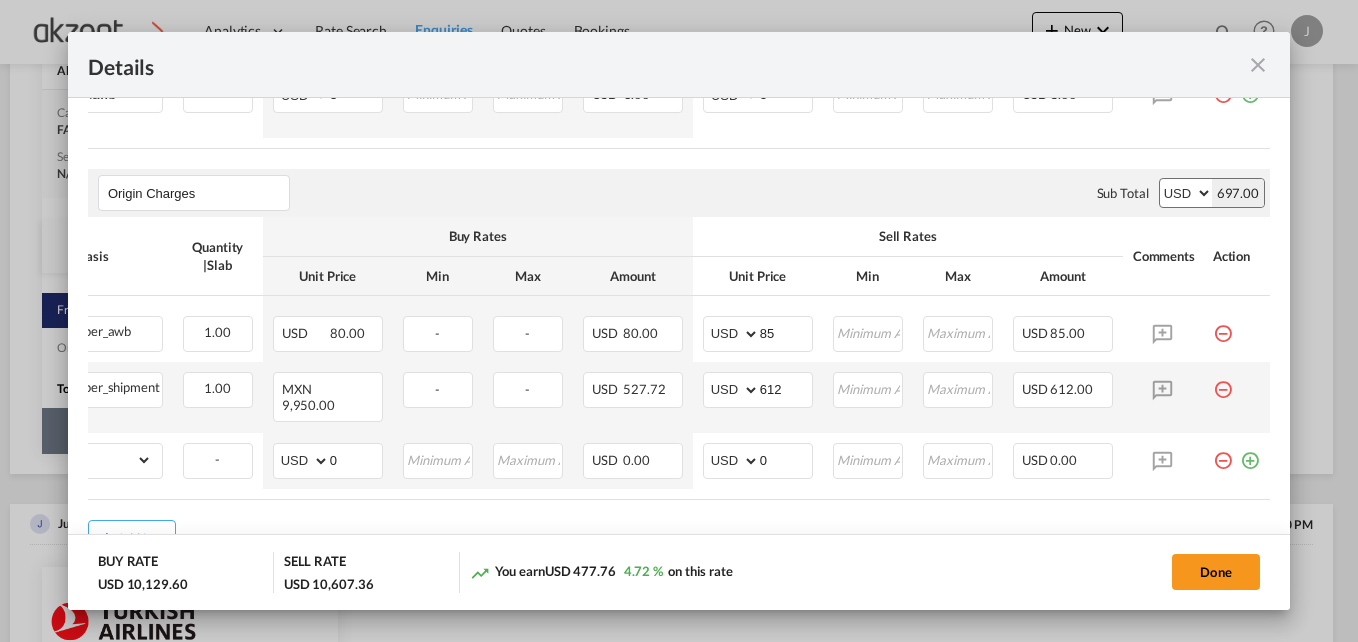 scroll, scrollTop: 0, scrollLeft: 0, axis: both 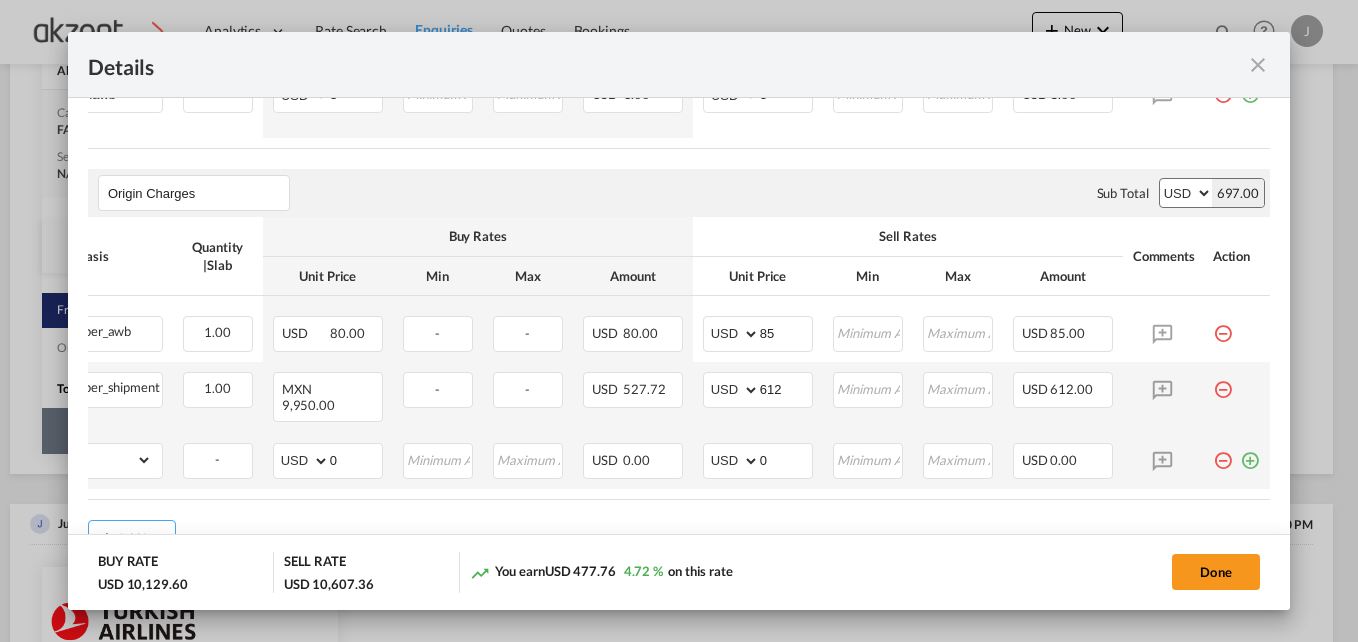 click at bounding box center [1250, 453] 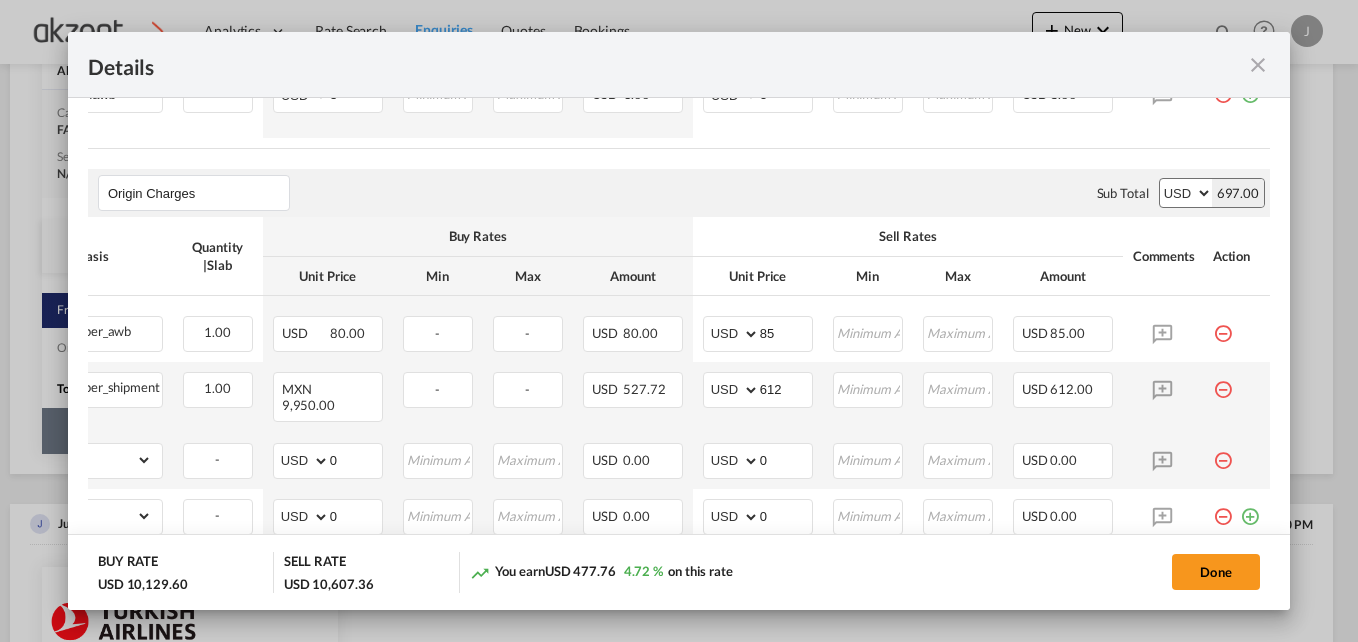 scroll, scrollTop: 0, scrollLeft: 0, axis: both 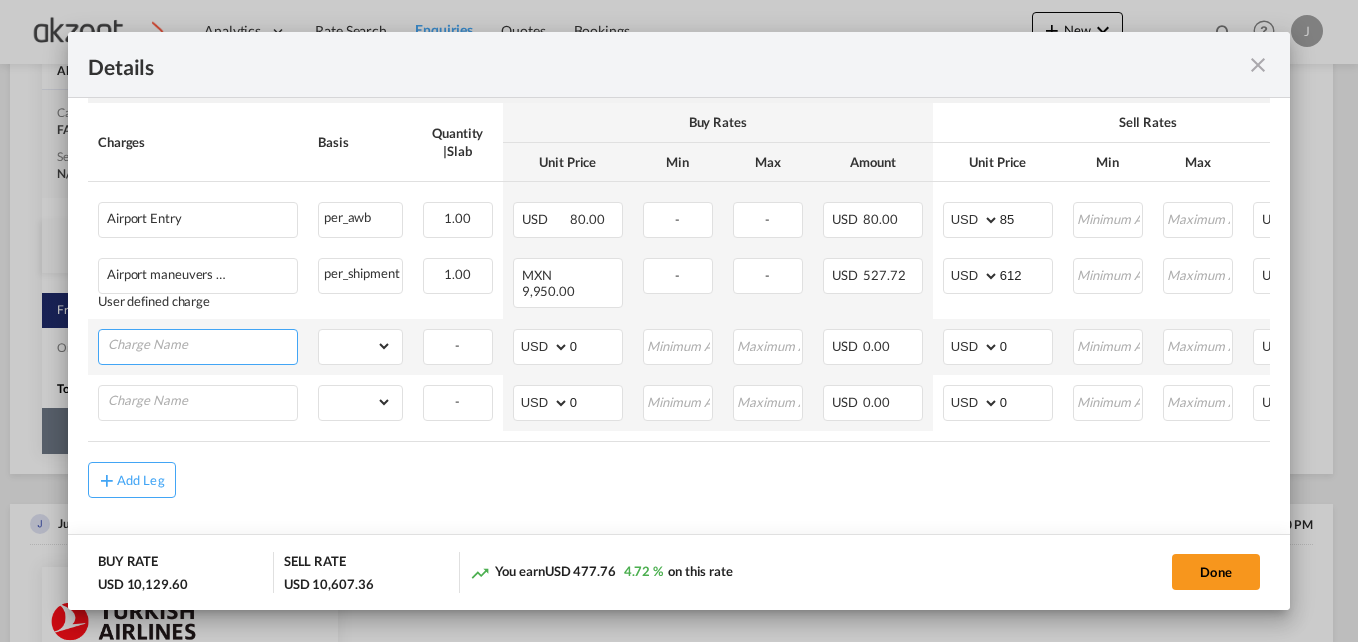 click at bounding box center [202, 345] 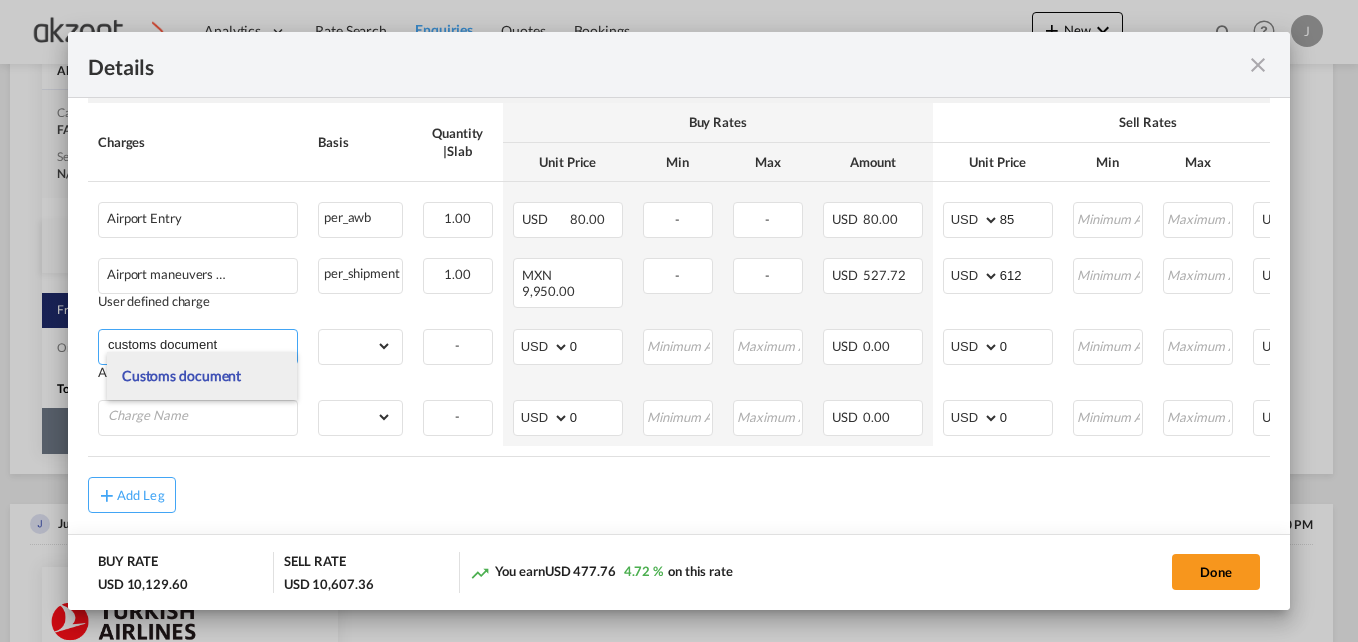 click on "Customs document" at bounding box center [181, 375] 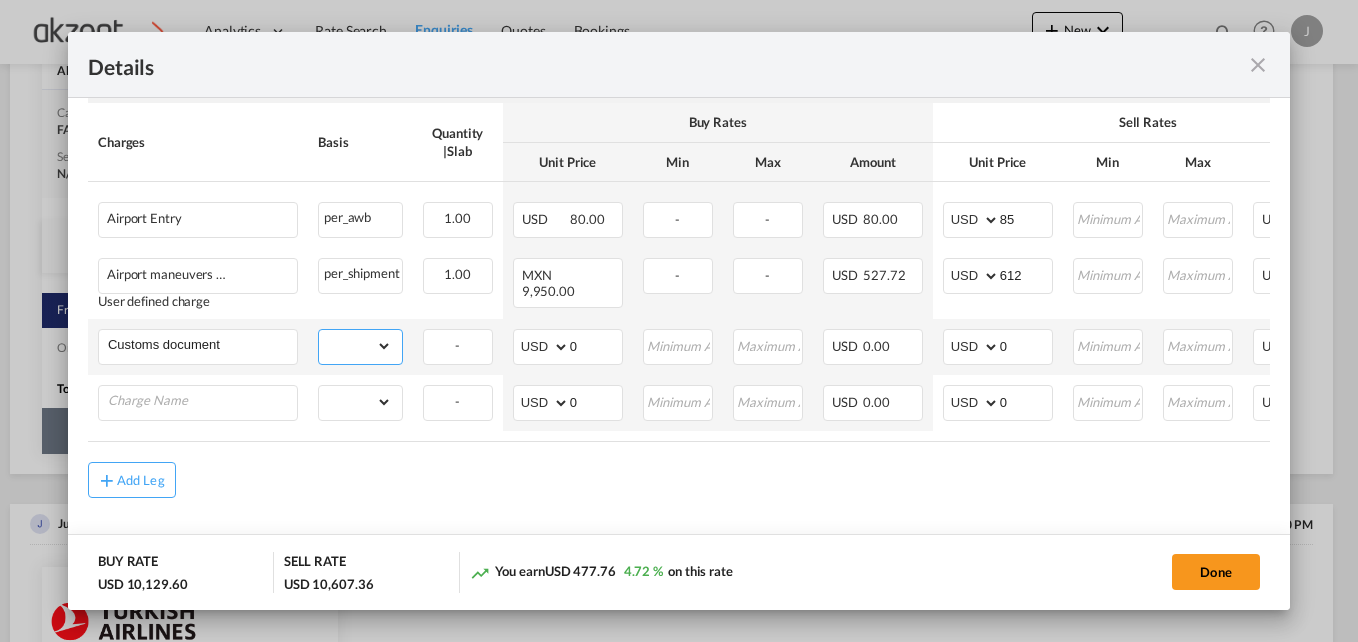 click on "gross_weight
volumetric_weight
per_shipment
per_bl
per_km
per_hawb
per_kg
per_pallet
per_carton
flat
chargeable_weight
per_ton
per_cbm
per_hbl
per_w/m
per_awb
per_sbl
per shipping bill
per_quintal
per_lbs
per_vehicle
per_shift
per_invoice
per_package
per_day
per_revalidation
% on freight total
per_declaration
per_document
per clearance" at bounding box center (355, 346) 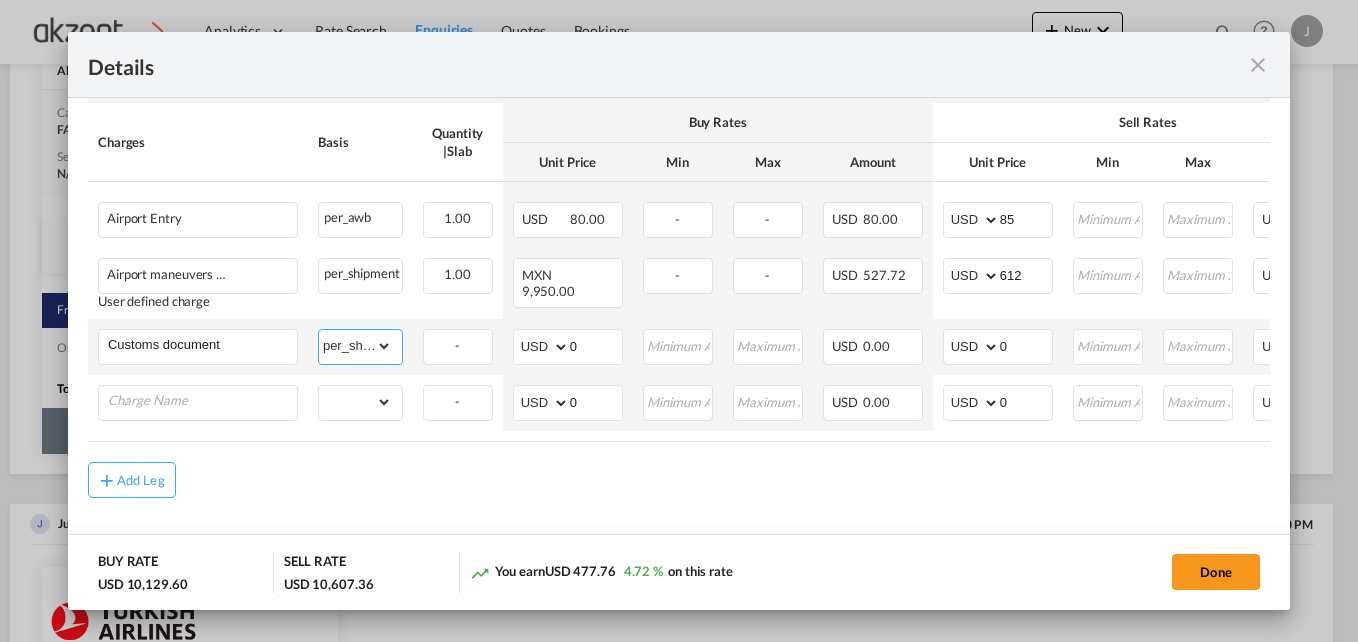 click on "gross_weight
volumetric_weight
per_shipment
per_bl
per_km
per_hawb
per_kg
per_pallet
per_carton
flat
chargeable_weight
per_ton
per_cbm
per_hbl
per_w/m
per_awb
per_sbl
per shipping bill
per_quintal
per_lbs
per_vehicle
per_shift
per_invoice
per_package
per_day
per_revalidation
% on freight total
per_declaration
per_document
per clearance" at bounding box center (355, 346) 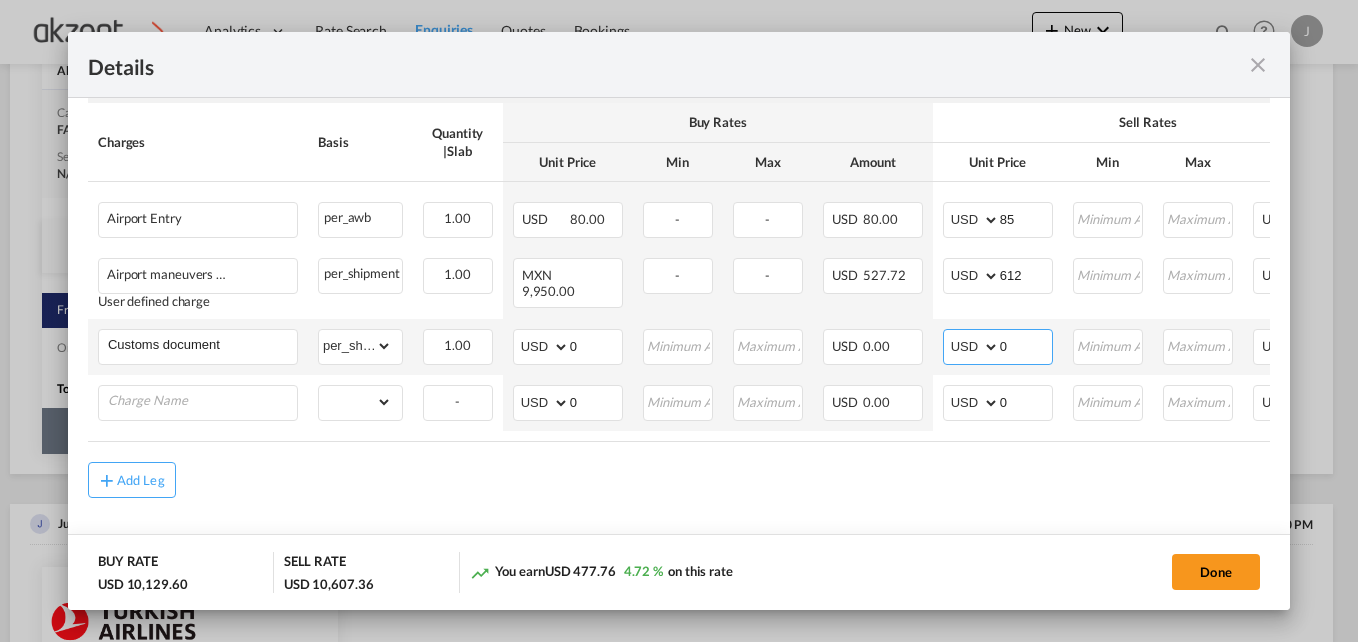 click on "0" at bounding box center [1026, 345] 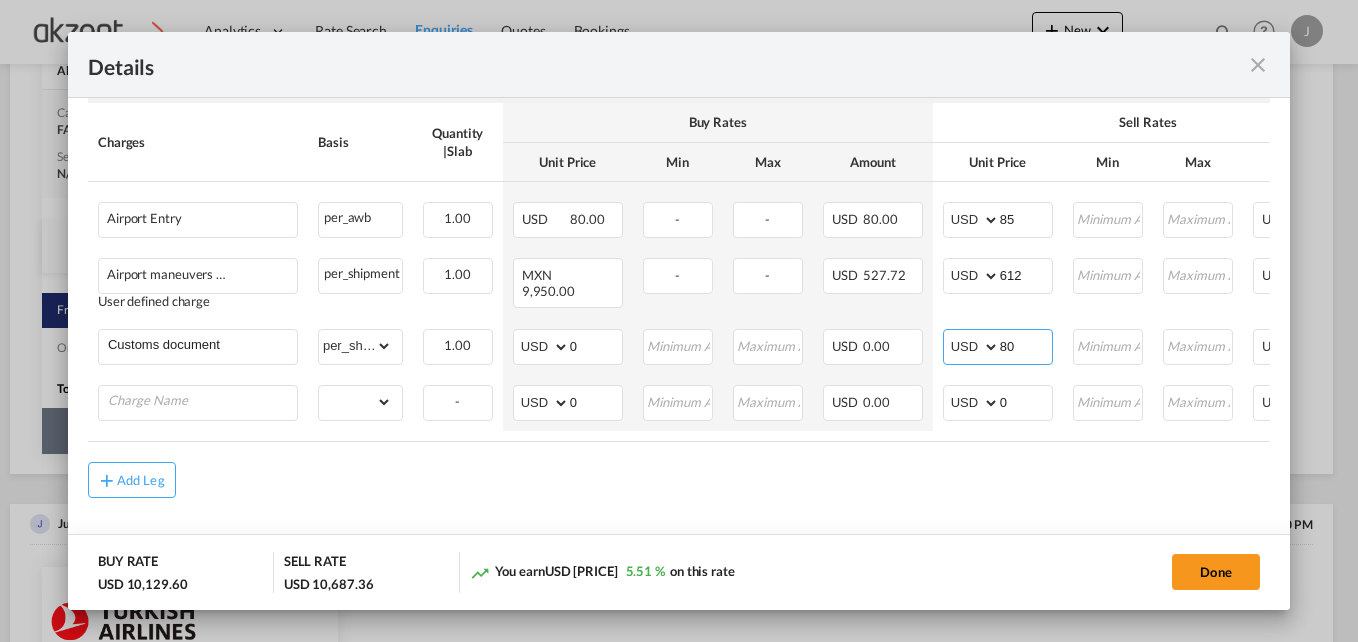 type on "80" 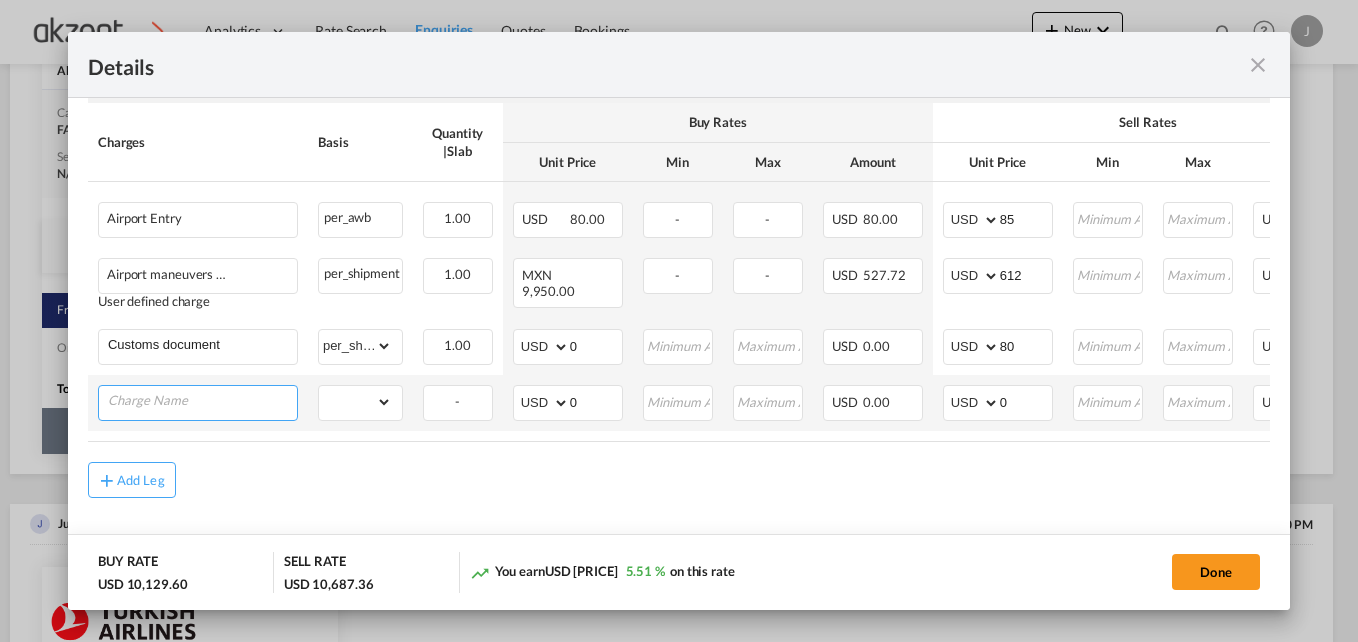 click at bounding box center [202, 401] 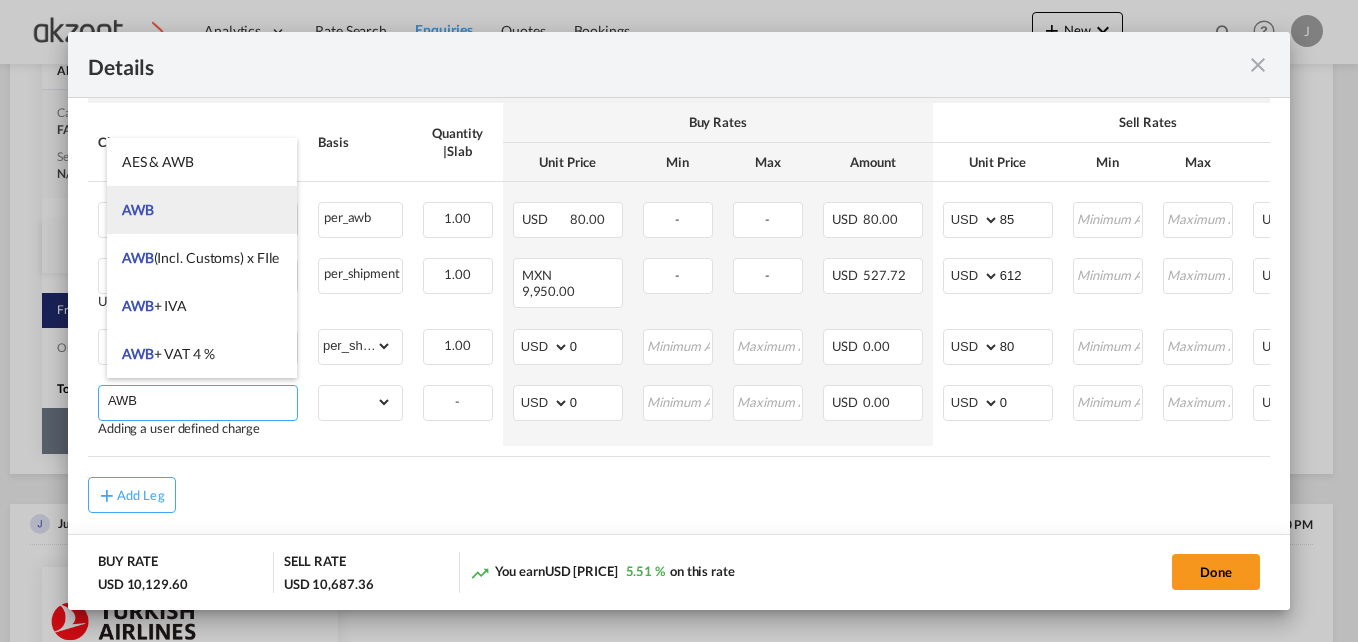 type on "AWB" 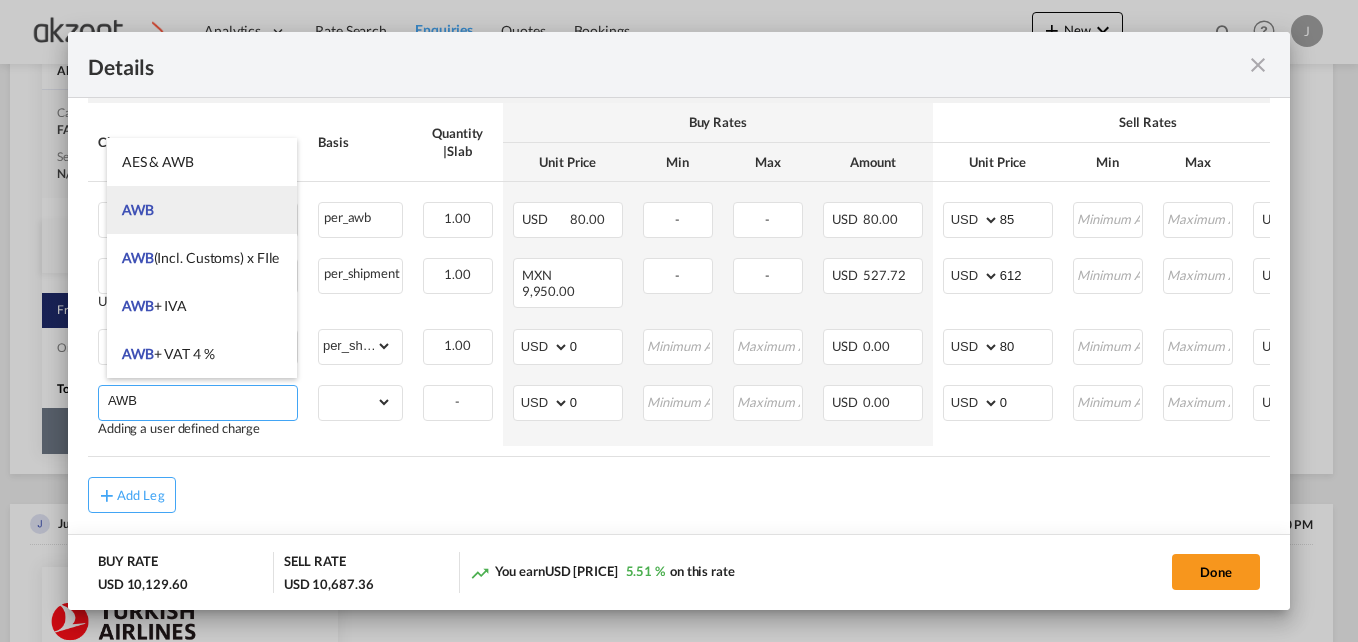 click on "AWB" at bounding box center [202, 210] 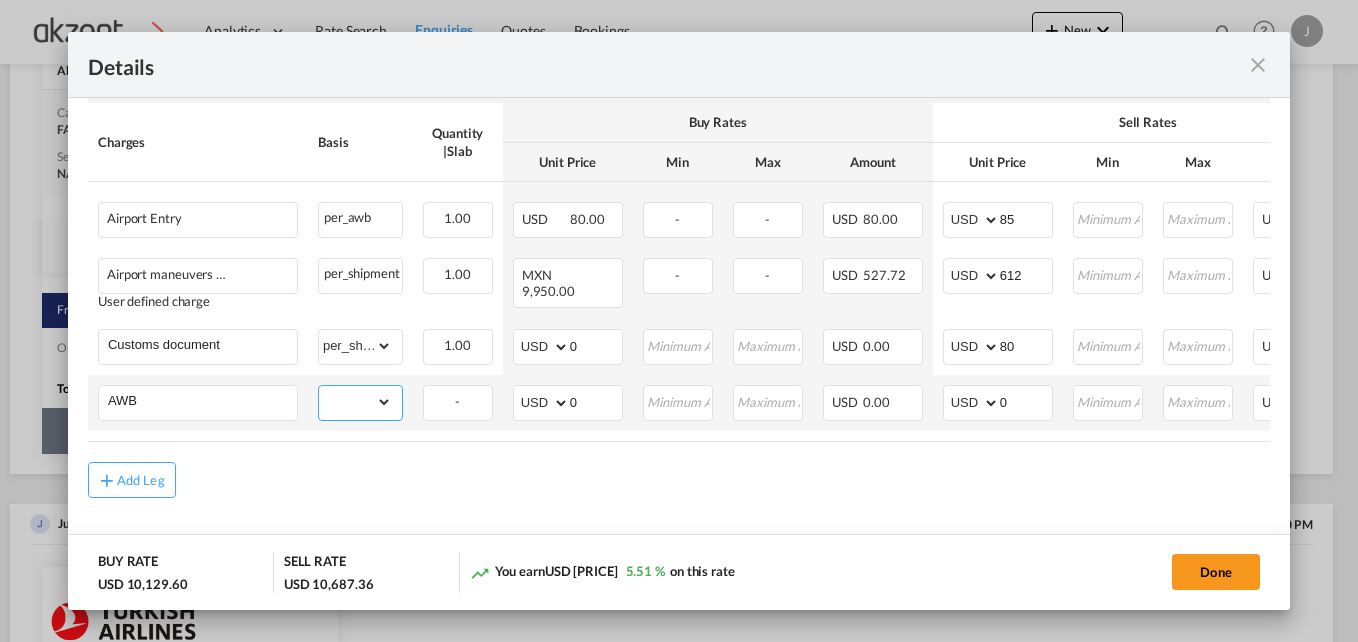 click on "gross_weight
volumetric_weight
per_shipment
per_bl
per_km
per_hawb
per_kg
per_pallet
per_carton
flat
chargeable_weight
per_ton
per_cbm
per_hbl
per_w/m
per_awb
per_sbl
per shipping bill
per_quintal
per_lbs
per_vehicle
per_shift
per_invoice
per_package
per_day
per_revalidation
% on freight total
per_declaration
per_document
per clearance" at bounding box center [355, 402] 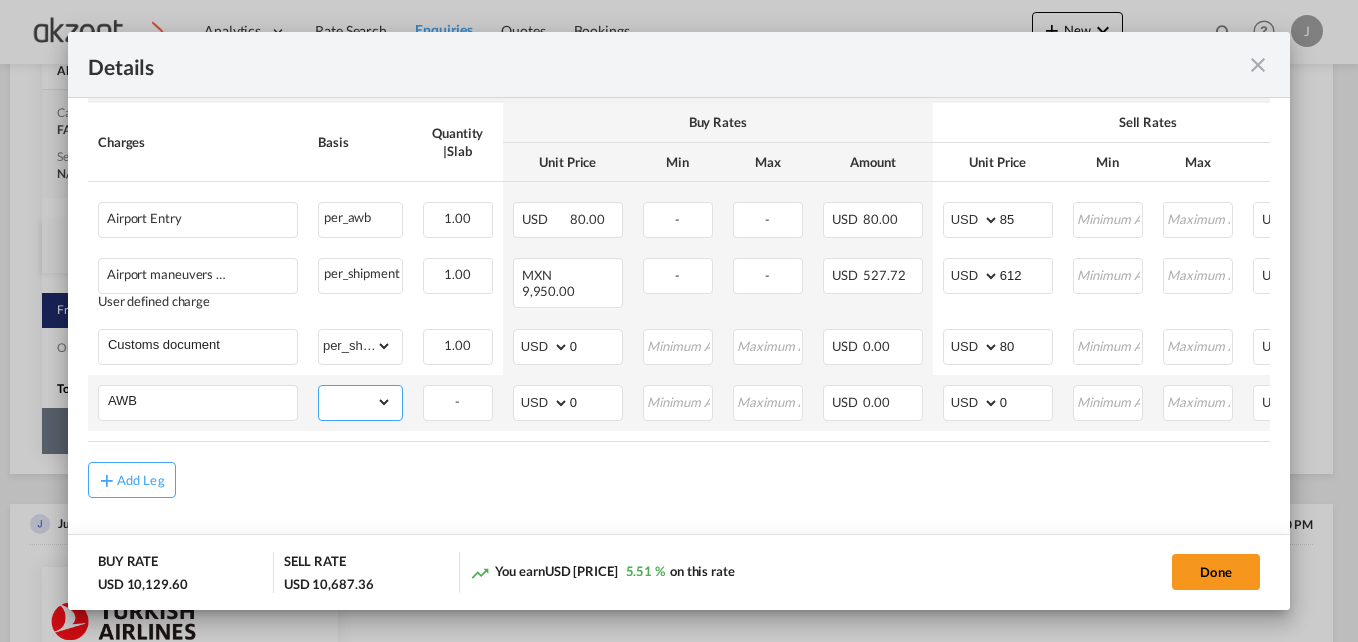 select on "per_shipment" 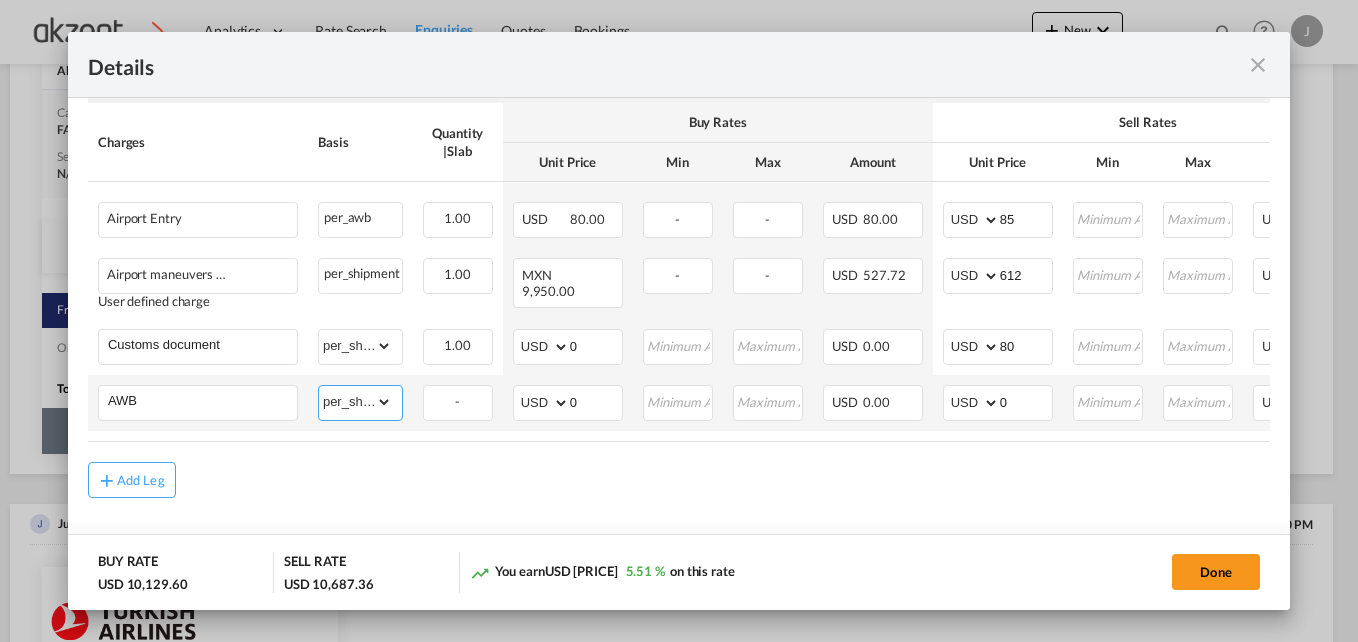 click on "gross_weight
volumetric_weight
per_shipment
per_bl
per_km
per_hawb
per_kg
per_pallet
per_carton
flat
chargeable_weight
per_ton
per_cbm
per_hbl
per_w/m
per_awb
per_sbl
per shipping bill
per_quintal
per_lbs
per_vehicle
per_shift
per_invoice
per_package
per_day
per_revalidation
% on freight total
per_declaration
per_document
per clearance" at bounding box center (355, 402) 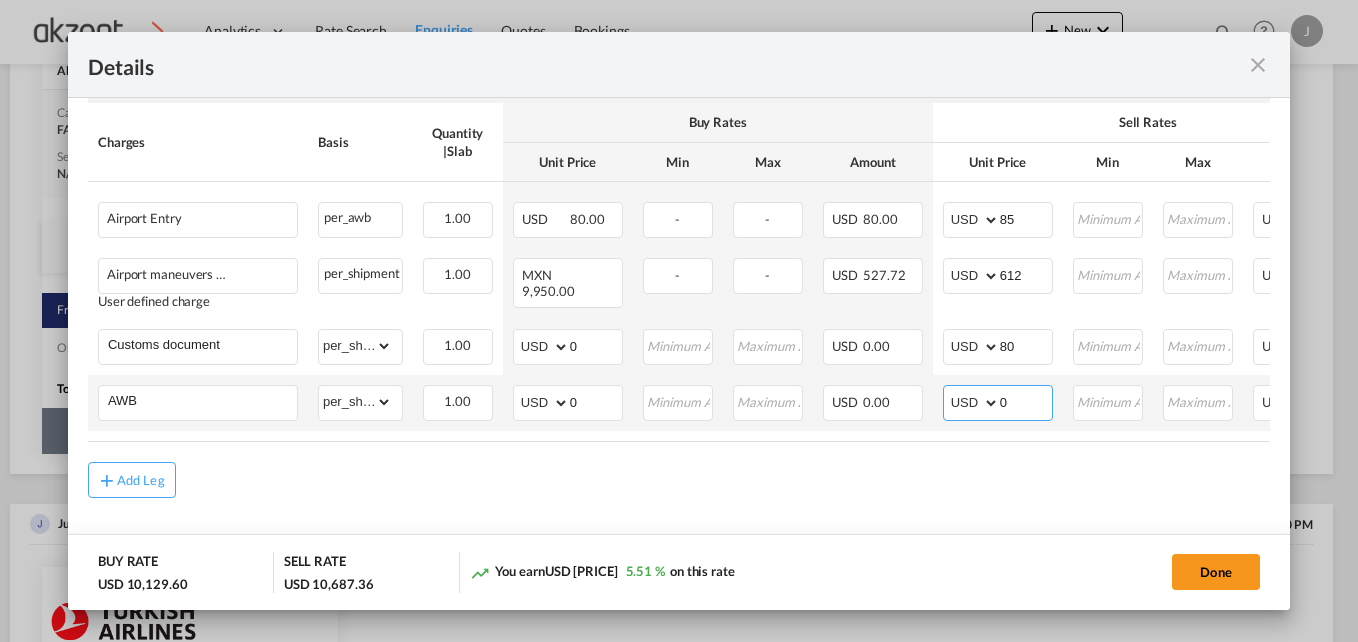 click on "0" at bounding box center [1026, 401] 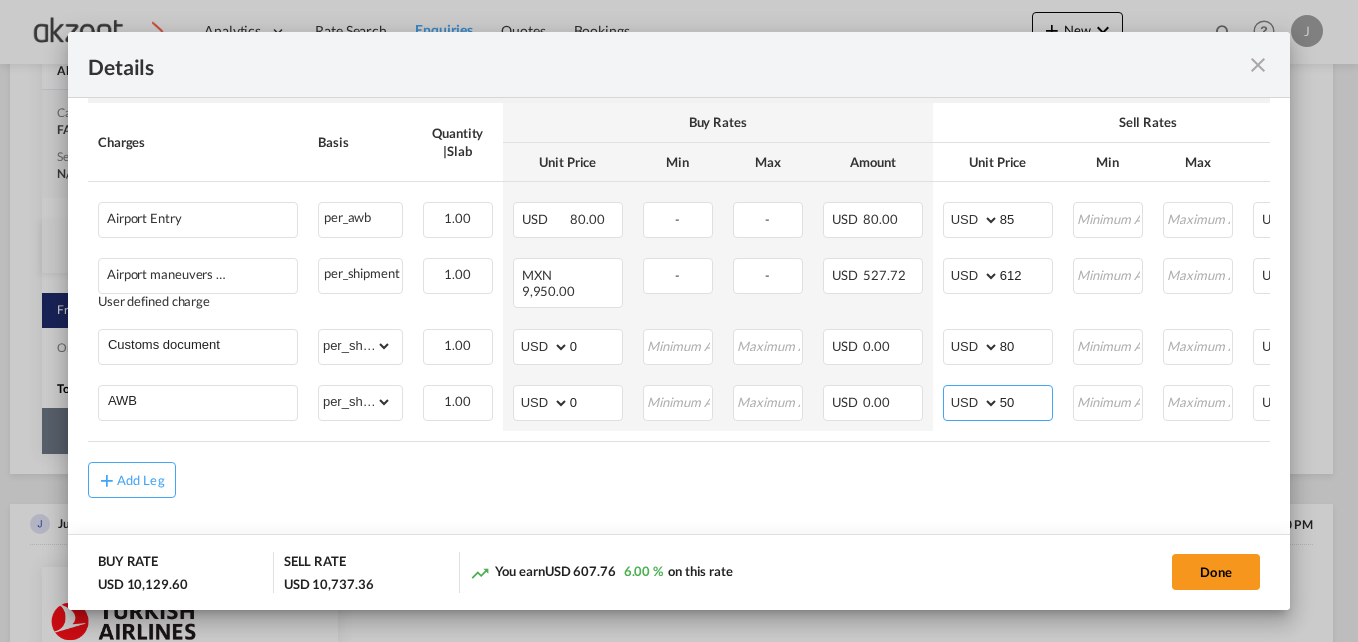 type on "50" 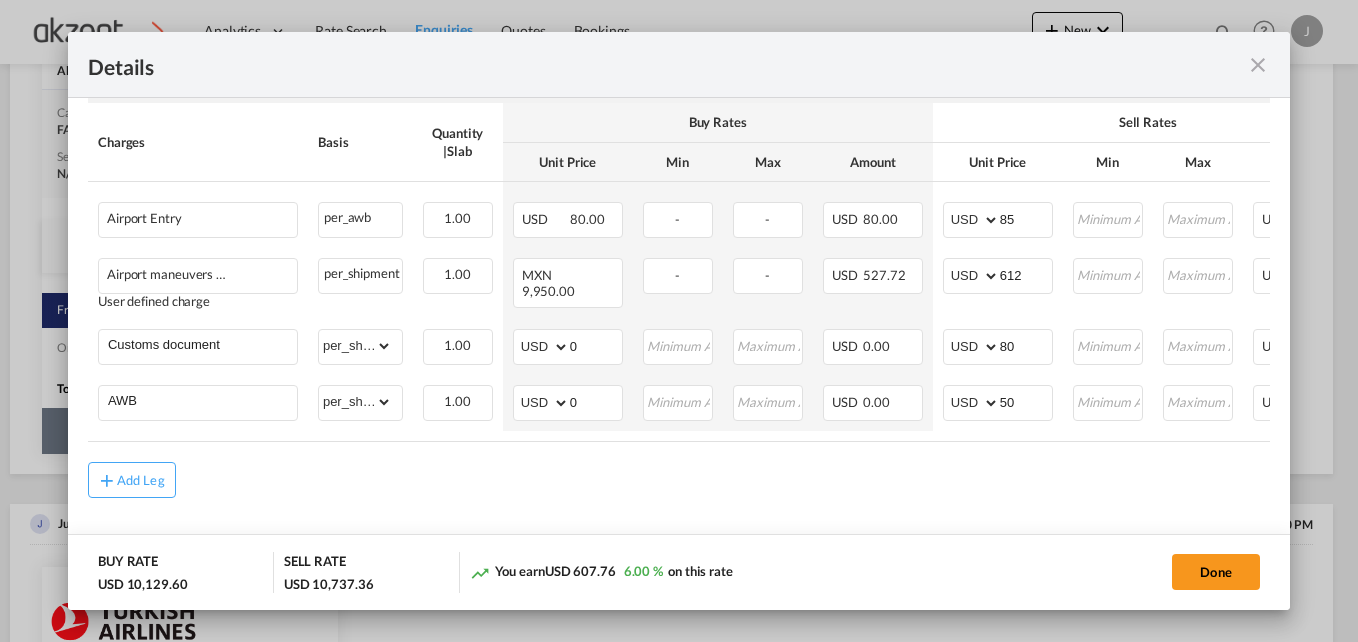 click on "Add Leg" at bounding box center [679, 480] 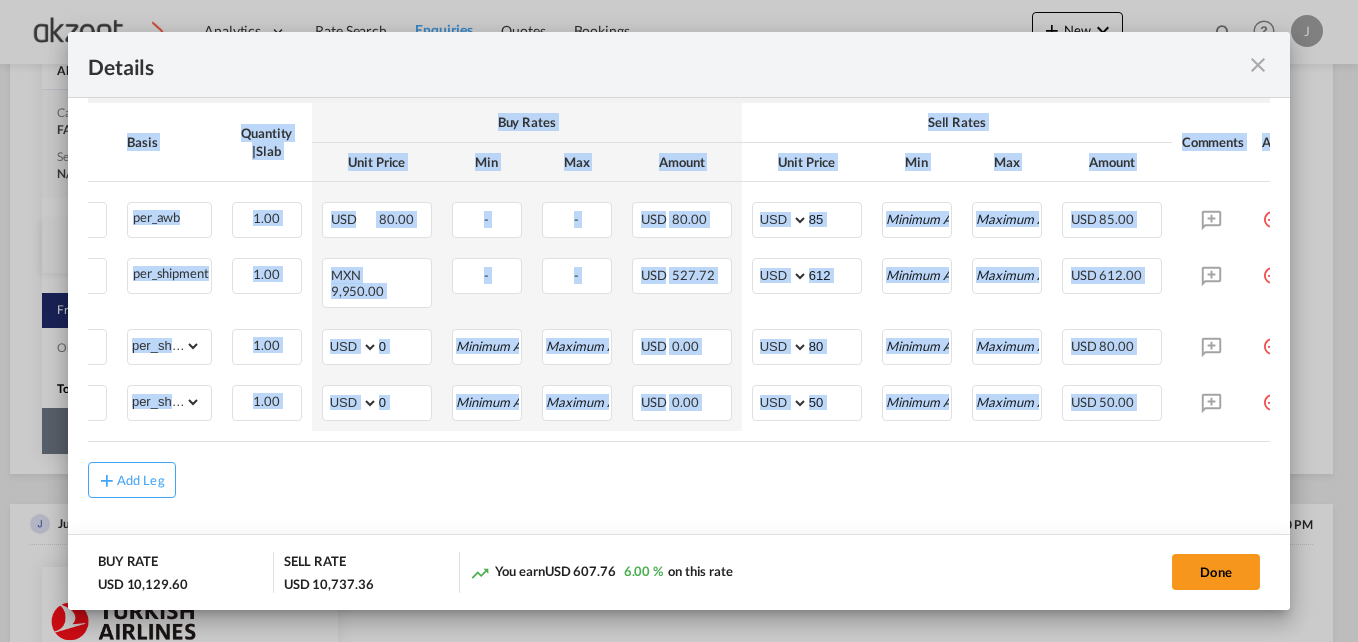 scroll, scrollTop: 0, scrollLeft: 255, axis: horizontal 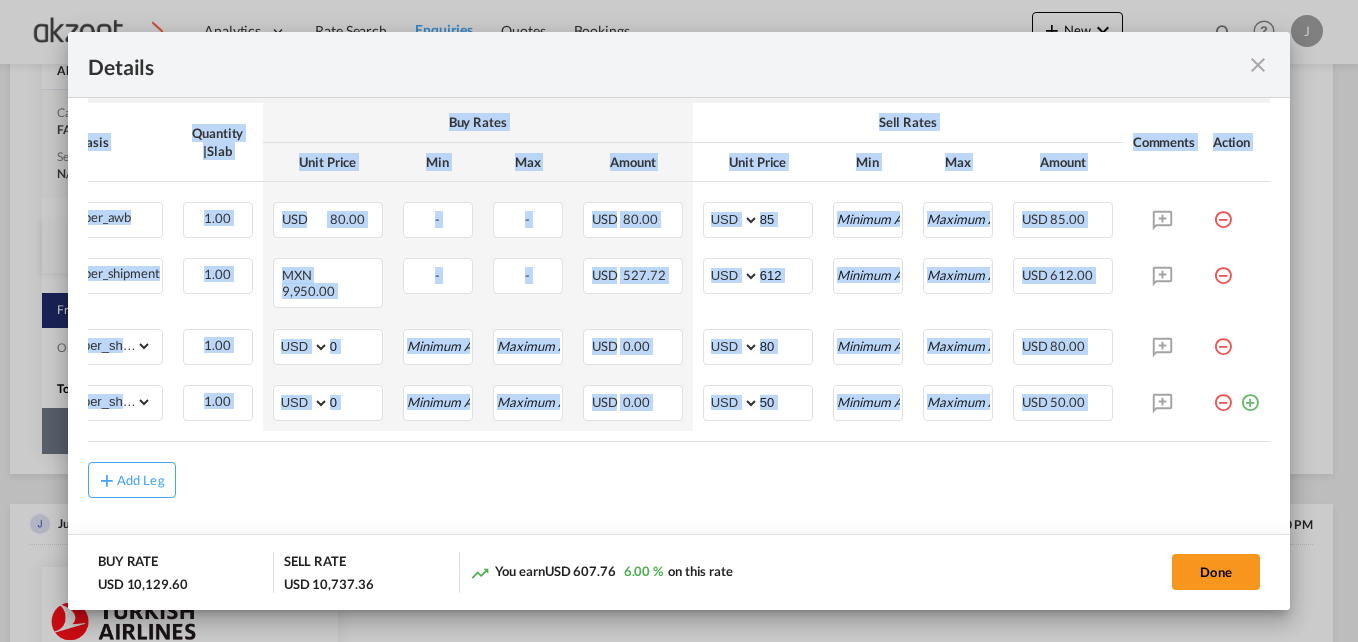 drag, startPoint x: 1043, startPoint y: 439, endPoint x: 1288, endPoint y: 440, distance: 245.00204 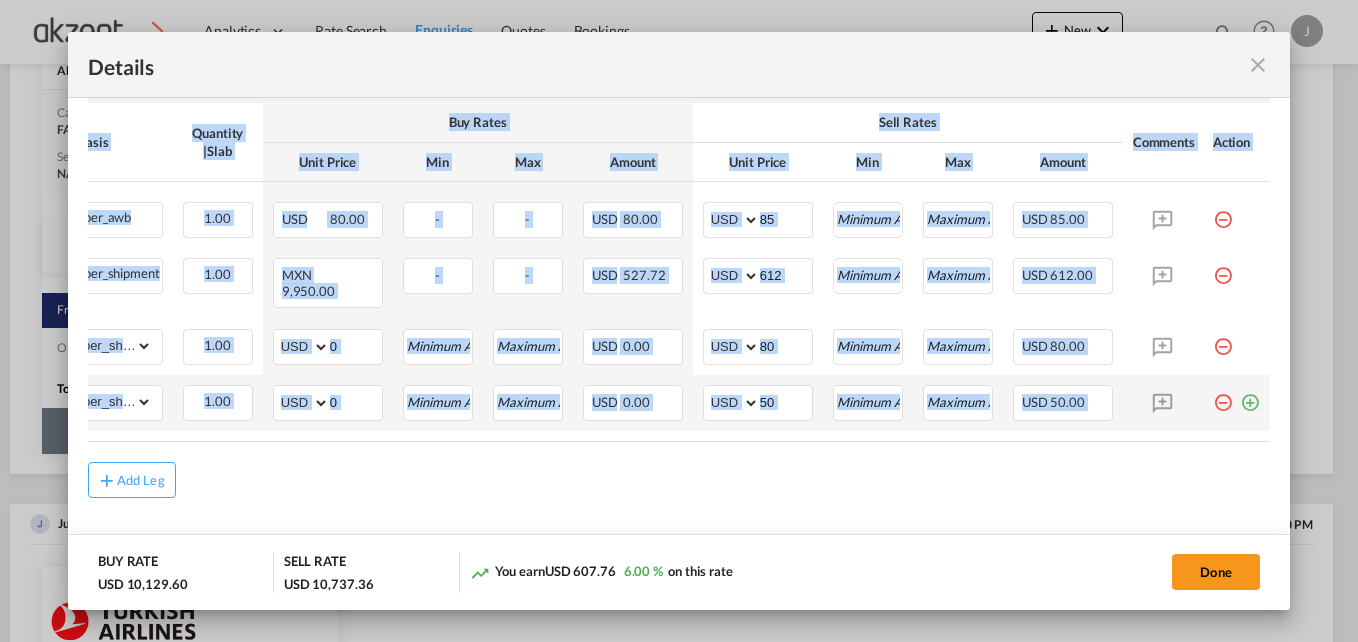 drag, startPoint x: 1288, startPoint y: 440, endPoint x: 1240, endPoint y: 399, distance: 63.126858 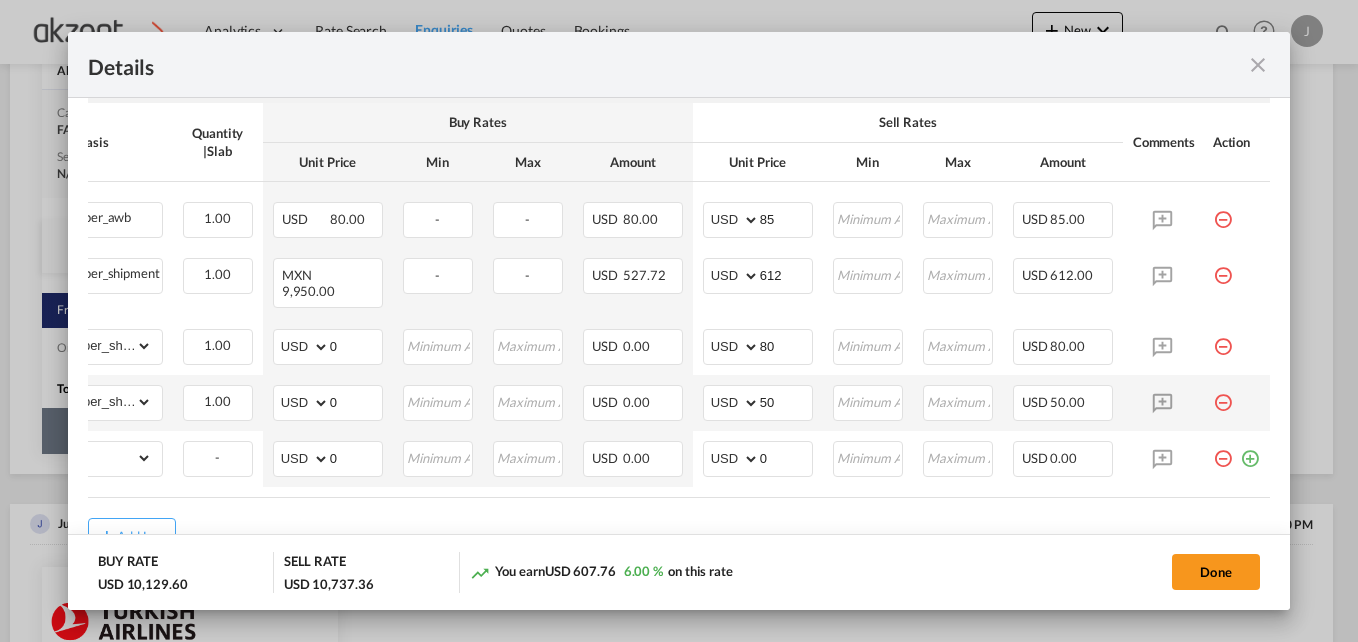 scroll, scrollTop: 0, scrollLeft: 0, axis: both 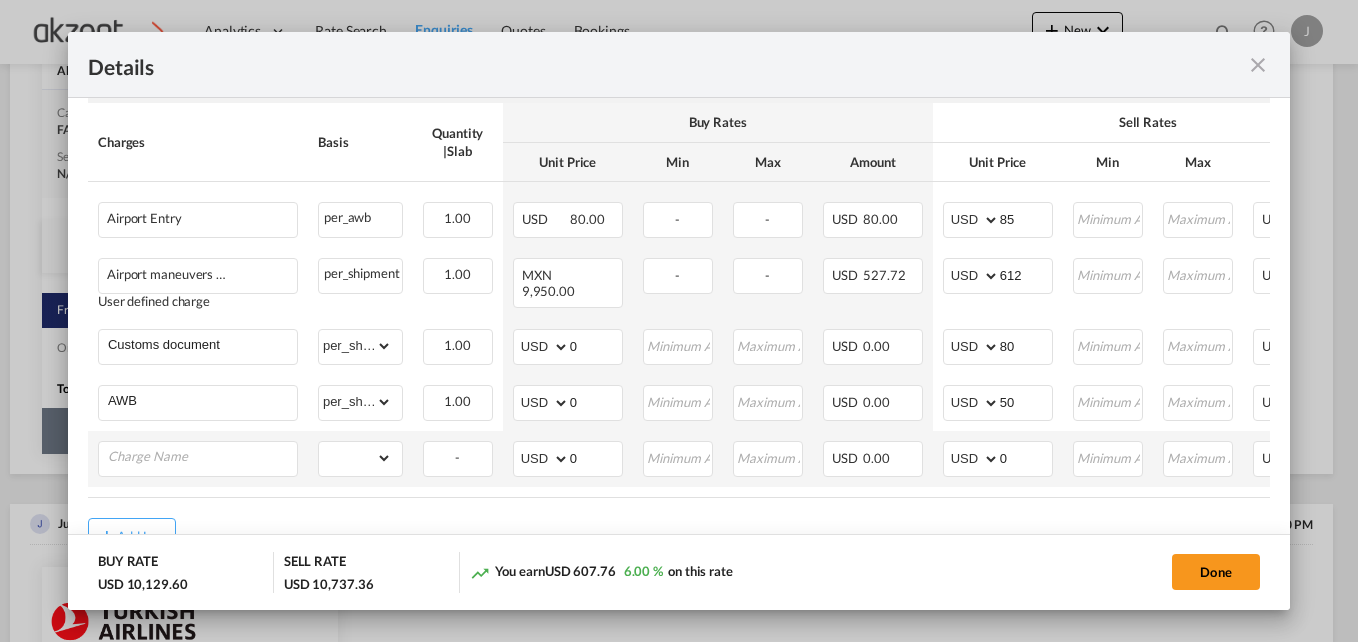 click on "Please Enter
Already Exists" at bounding box center [198, 459] 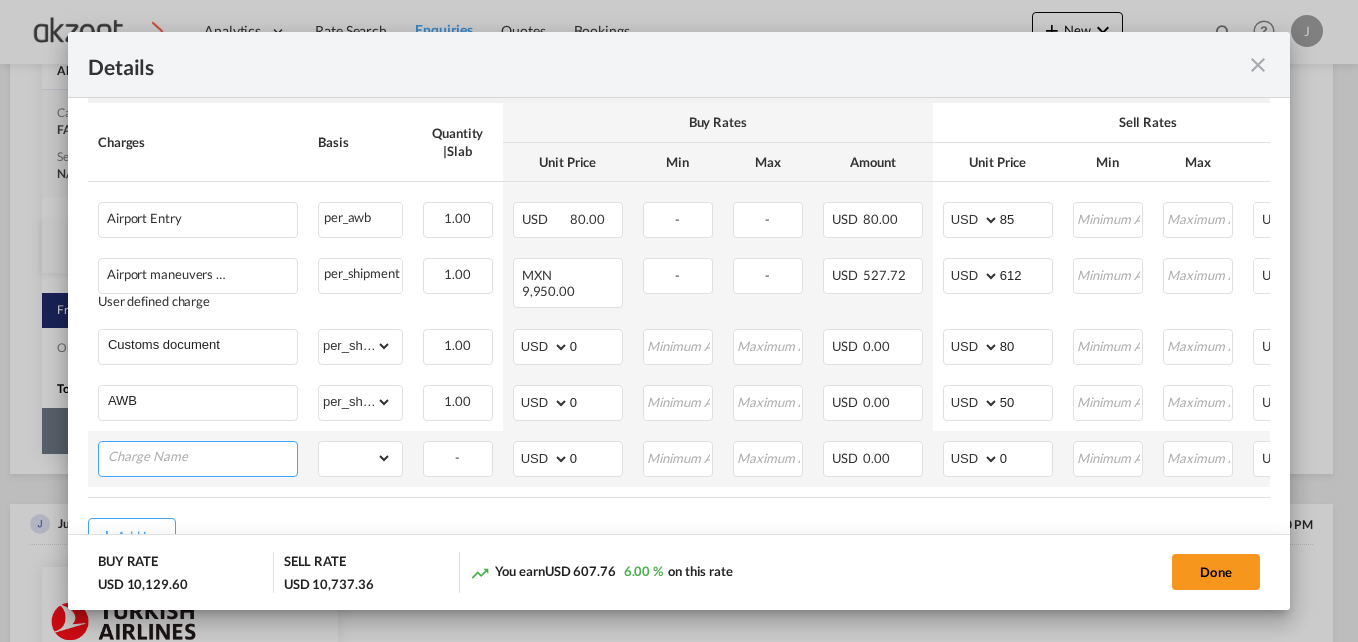 click at bounding box center (202, 457) 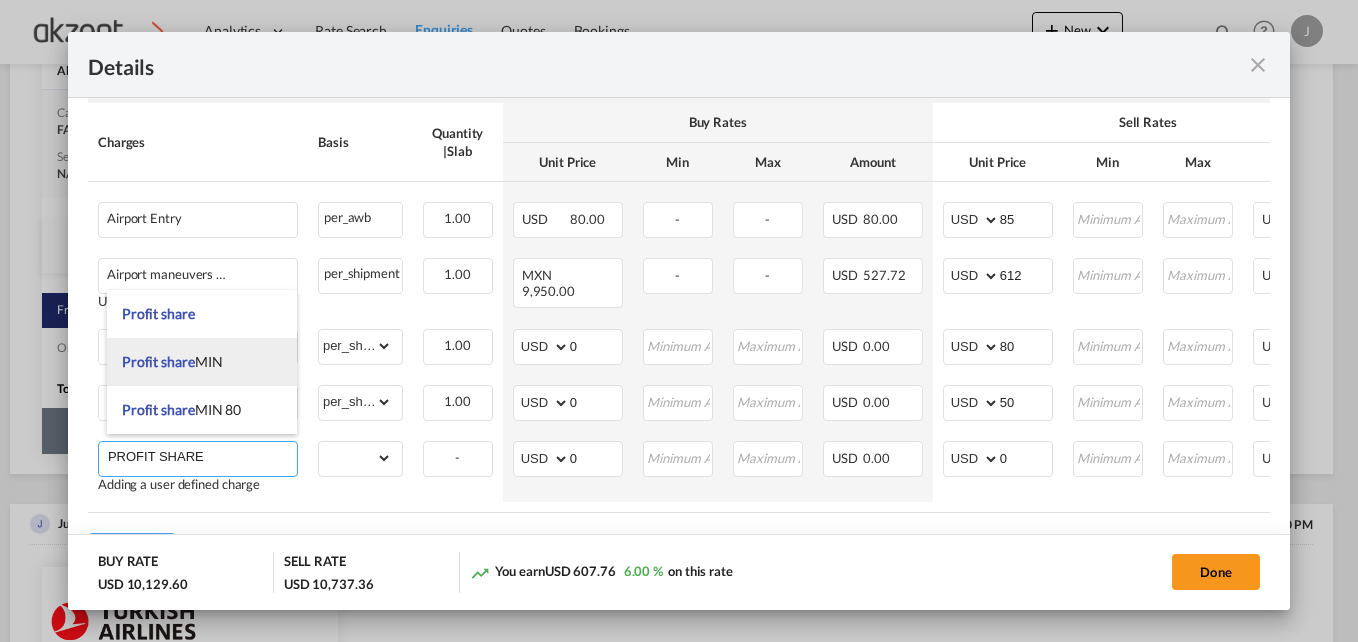 click on "Profit share  MIN" at bounding box center [202, 362] 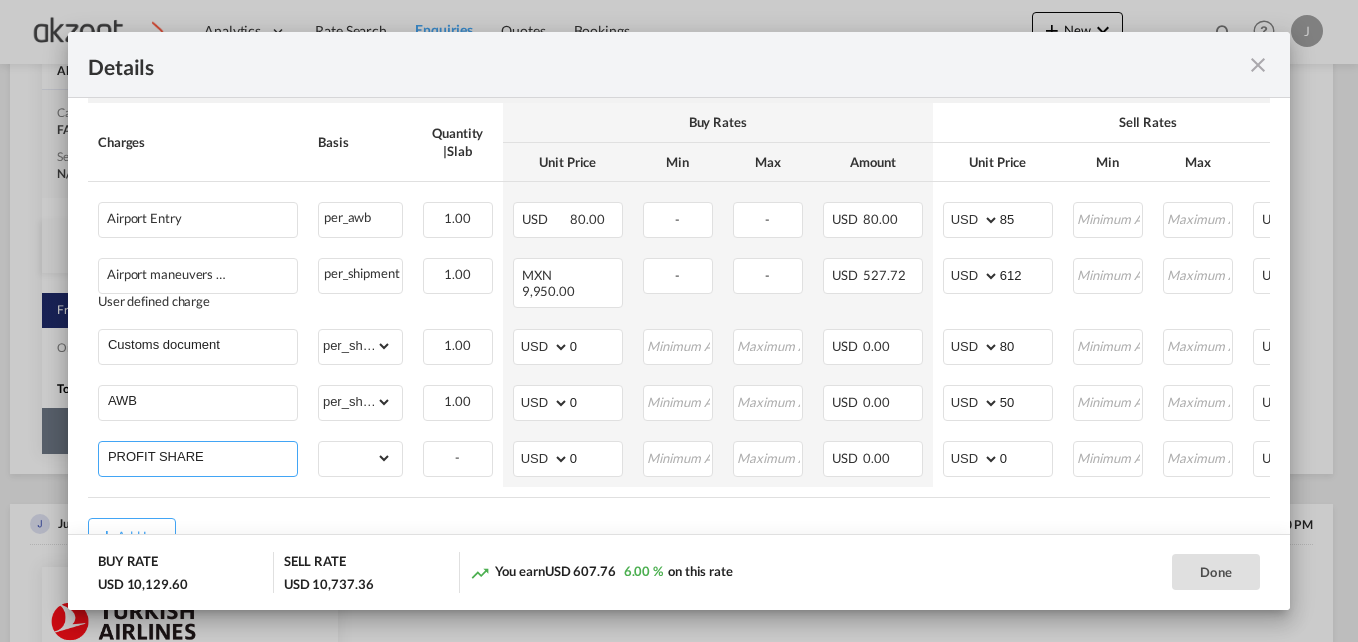 type on "Profit share MIN" 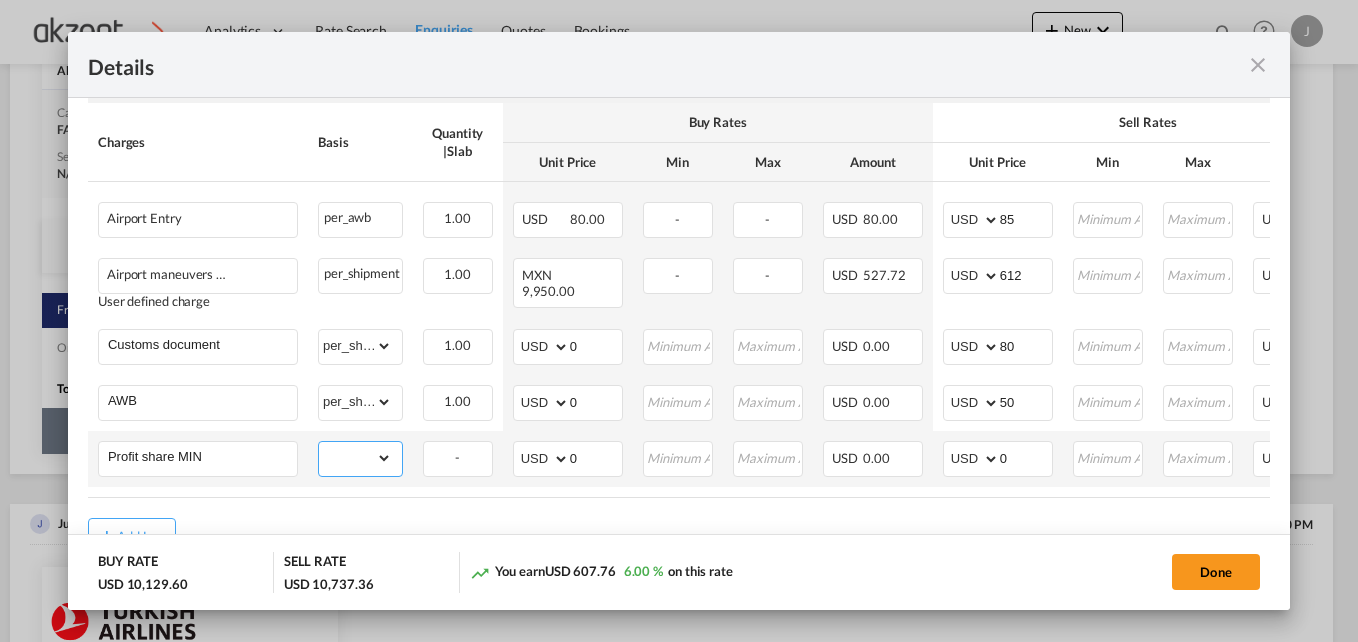 click on "gross_weight
volumetric_weight
per_shipment
per_bl
per_km
per_hawb
per_kg
per_pallet
per_carton
flat
chargeable_weight
per_ton
per_cbm
per_hbl
per_w/m
per_awb
per_sbl
per shipping bill
per_quintal
per_lbs
per_vehicle
per_shift
per_invoice
per_package
per_day
per_revalidation
% on freight total
per_declaration
per_document
per clearance" at bounding box center [355, 458] 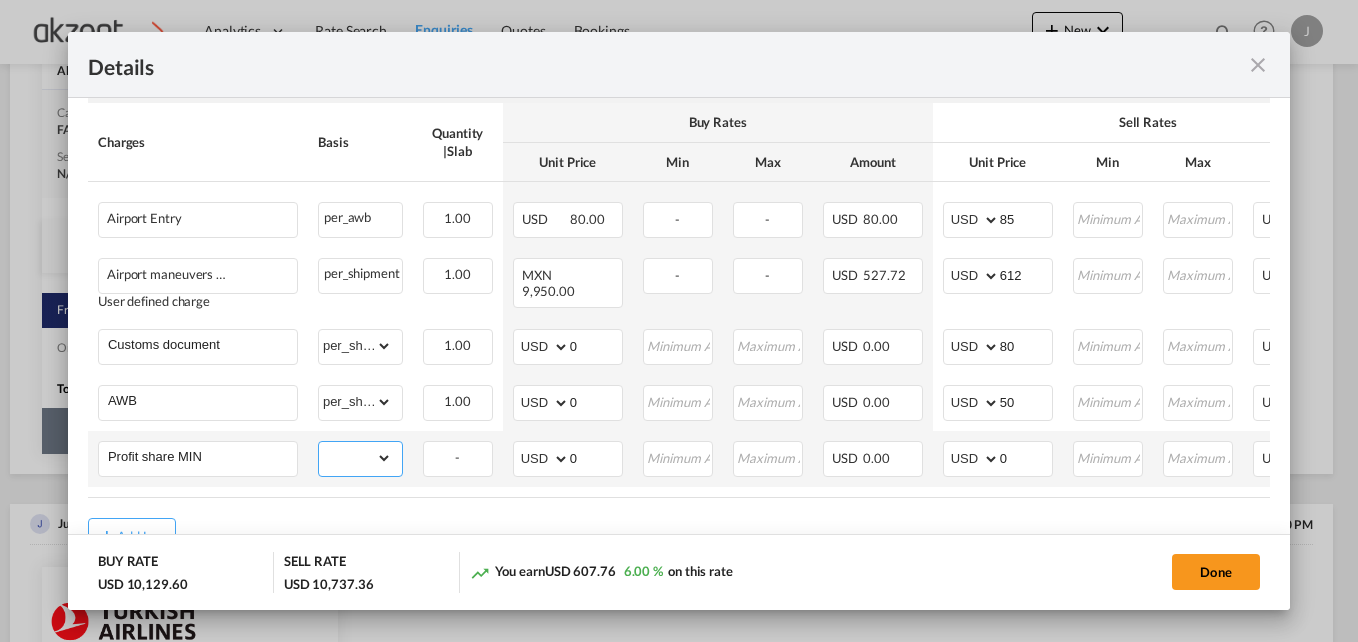 select on "per_shipment" 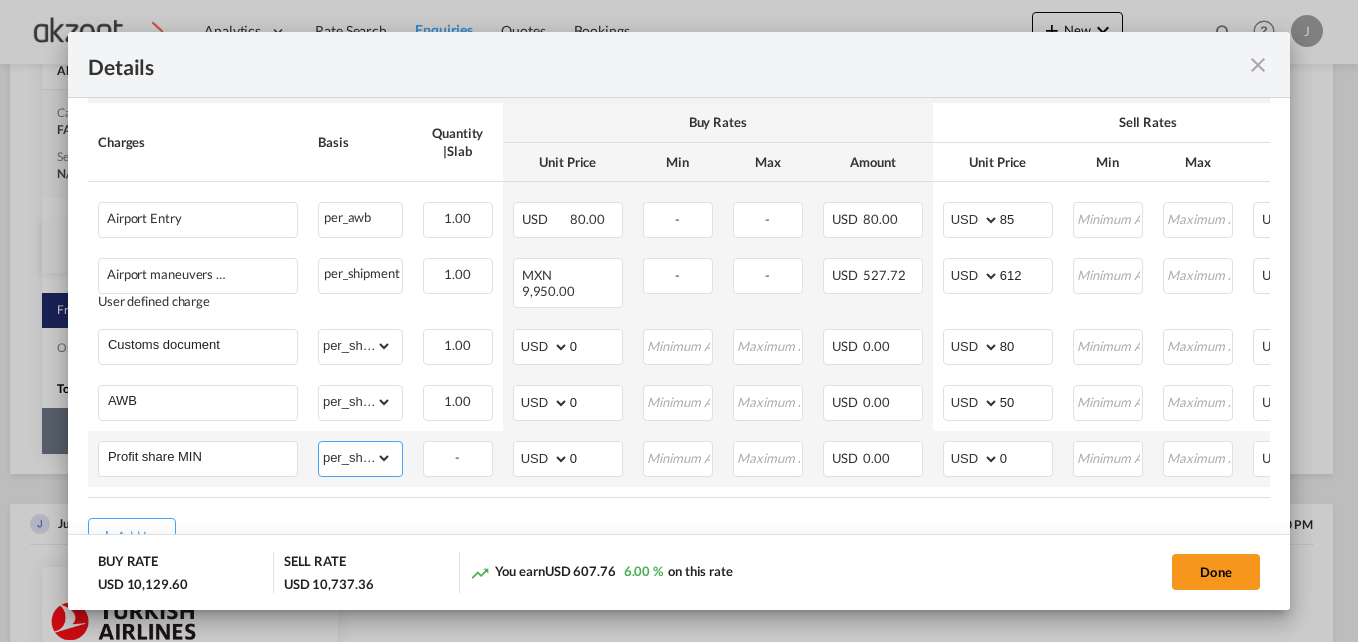 click on "gross_weight
volumetric_weight
per_shipment
per_bl
per_km
per_hawb
per_kg
per_pallet
per_carton
flat
chargeable_weight
per_ton
per_cbm
per_hbl
per_w/m
per_awb
per_sbl
per shipping bill
per_quintal
per_lbs
per_vehicle
per_shift
per_invoice
per_package
per_day
per_revalidation
% on freight total
per_declaration
per_document
per clearance" at bounding box center [355, 458] 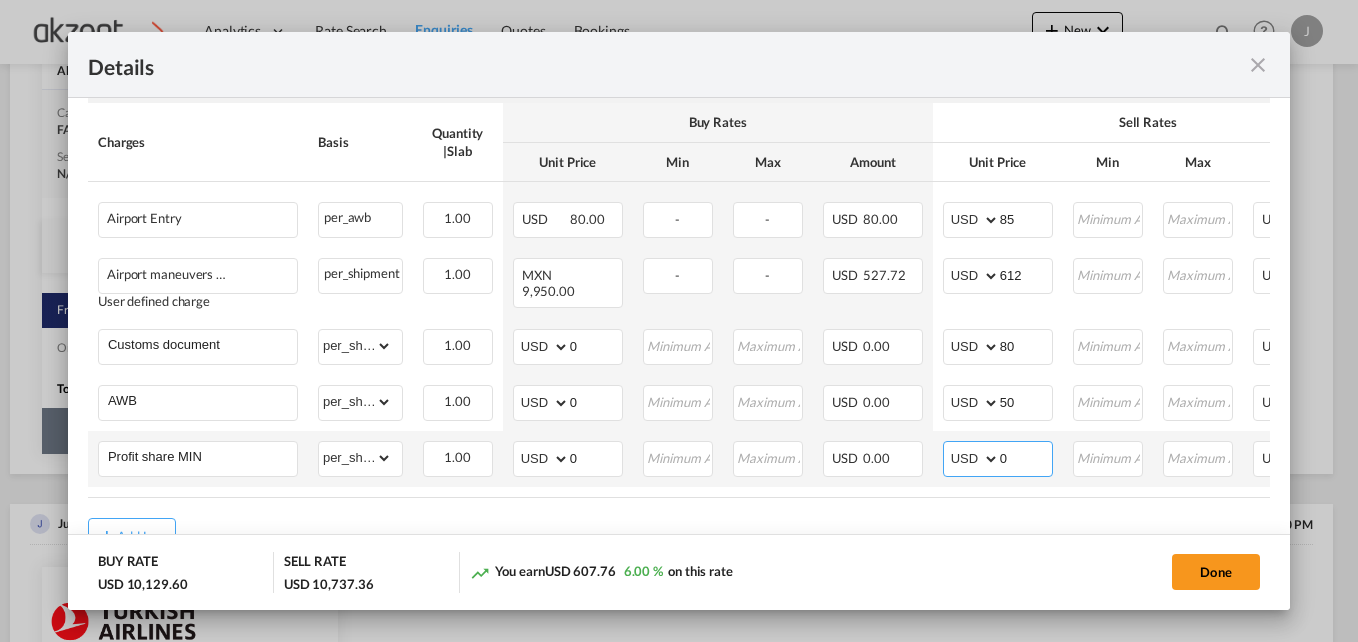 click on "0" at bounding box center (1026, 457) 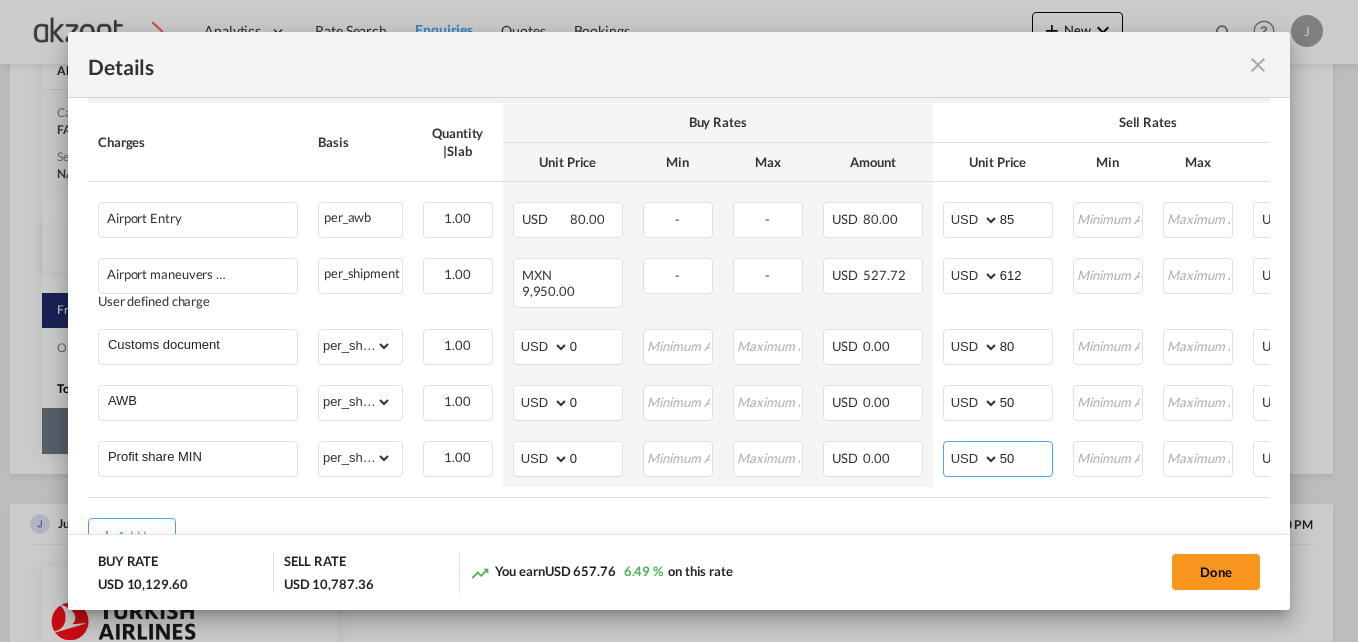 type on "50" 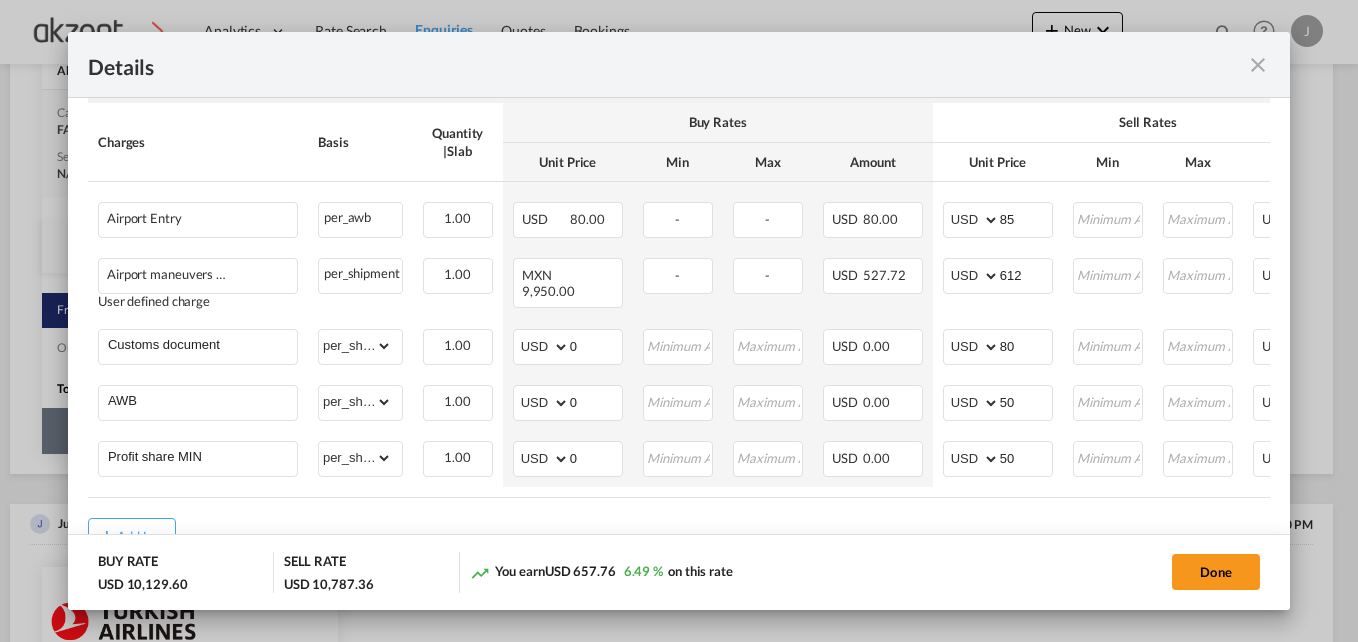 click on "Add Leg" at bounding box center (679, 536) 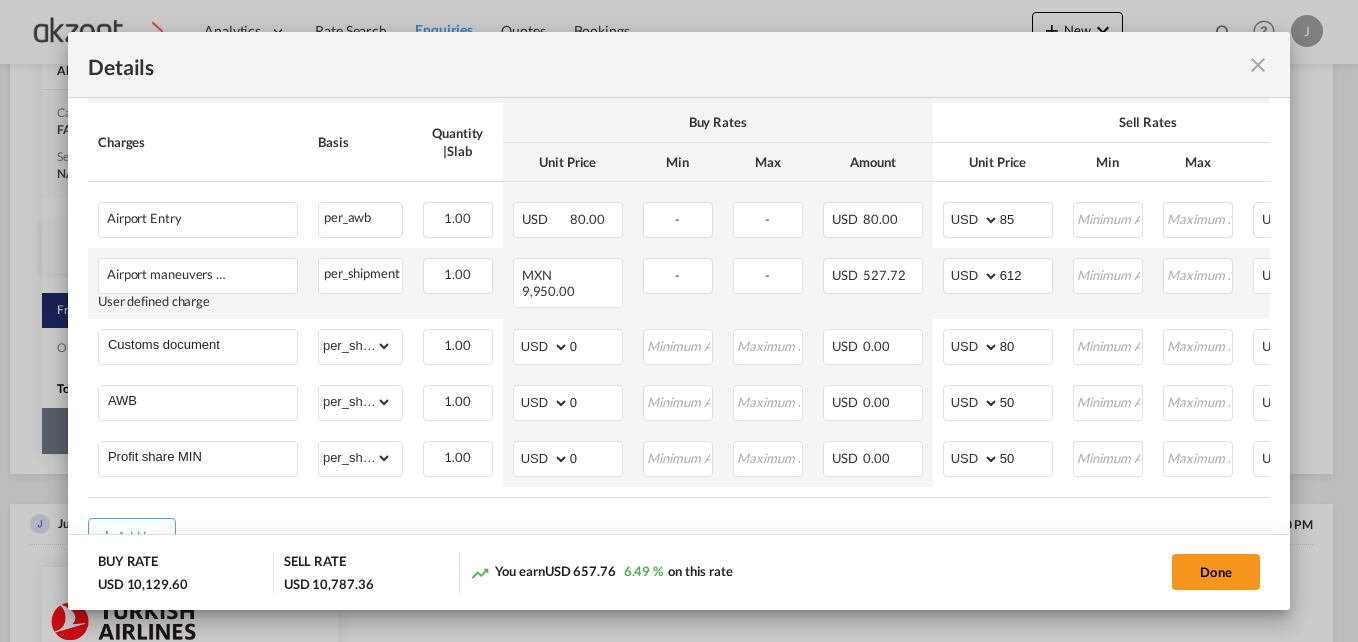 click on "AED AFN ALL AMD ANG AOA ARS AUD AWG AZN BAM BBD BDT BGN BHD BIF BMD BND BOB BRL BSD BTN BWP BYN BZD CAD CDF CHF CLP CNY COP CRC CUC CUP CVE CZK DJF DKK DOP DZD EGP ERN ETB EUR FJD FKP FOK GBP GEL GGP GHS GIP GMD GNF GTQ GYD HKD HNL HRK HTG HUF IDR ILS IMP INR IQD IRR ISK JMD JOD JPY KES KGS KHR KID KMF KRW KWD KYD KZT LAK LBP LKR LRD LSL LYD MAD MDL MGA MKD MMK MNT MOP MRU MUR MVR MWK MXN MYR MZN NAD NGN NIO NOK NPR NZD OMR PAB PEN PGK PHP PKR PLN PYG QAR RON RSD RUB RWF SAR SBD SCR SDG SEK SGD SHP SLL SOS SRD SSP STN SYP SZL THB TJS TMT TND TOP TRY TTD TVD TWD TZS UAH UGX USD UYU UZS VES VND VUV WST XAF XCD XDR XOF XPF YER ZAR ZMW 612
Please Enter
Invalid Input" at bounding box center (998, 283) 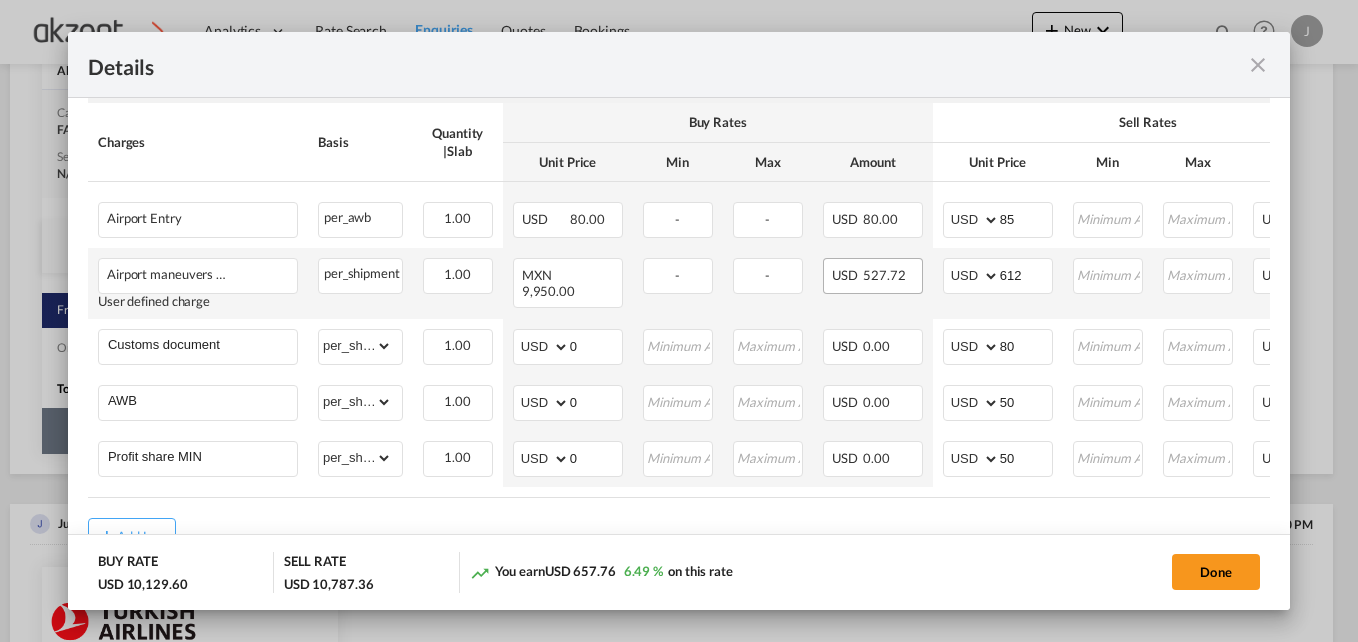 scroll, scrollTop: 886, scrollLeft: 0, axis: vertical 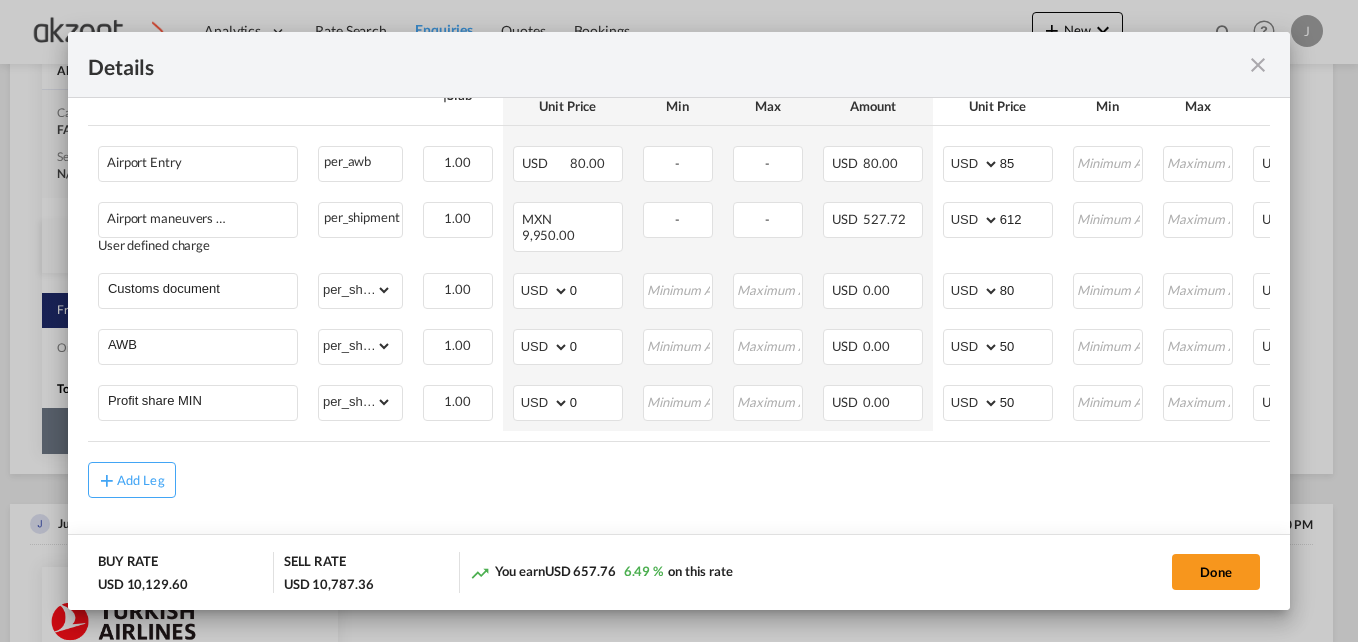 click on "Chargeable Weight: 4,806.00 KG Freight Please enter leg name Leg Name Already Exists Sub Total AED AFN ALL AMD ANG AOA ARS AUD AWG AZN BAM BBD BDT BGN BHD BIF BMD BND BOB BRL BSD BTN BWP BYN BZD CAD CDF CHF CLP CNY COP CRC CUC CUP CVE CZK DJF DKK DOP DZD EGP ERN ETB EUR FJD FKP FOK GBP GEL GGP GHS GIP GMD GNF GTQ GYD HKD HNL HRK HTG HUF IDR ILS IMP INR IQD IRR ISK JMD JOD JPY KES KGS KHR KID KMF KRW KWD KYD KZT LAK LBP LKR LRD LSL LYD MAD MDL MGA MKD MMK MNT MOP MRU MUR MVR MWK MXN MYR MZN NAD NGN NIO NOK NPR NZD OMR PAB PEN PGK PHP PKR PLN PYG QAR RON RSD RUB RWF SAR SBD SCR SDG SEK SGD SHP SLL SOS SRD SSP STN SYP SZL THB TJS TMT TND TOP TRY TTD TVD TWD TZS UAH UGX USD UYU UZS VES VND VUV WST XAF XCD XDR XOF XPF YER ZAR ZMW 9,910.36 Charges Basis Quantity | Slab Buy Rates Sell Rates Comments Action Unit Price Min Max Amount Unit Price Min Max Amount Air Freight Please Enter Already Exists chargeable_weight chargeable_weight can not applied for this charge. Please Select" at bounding box center (679, 61) 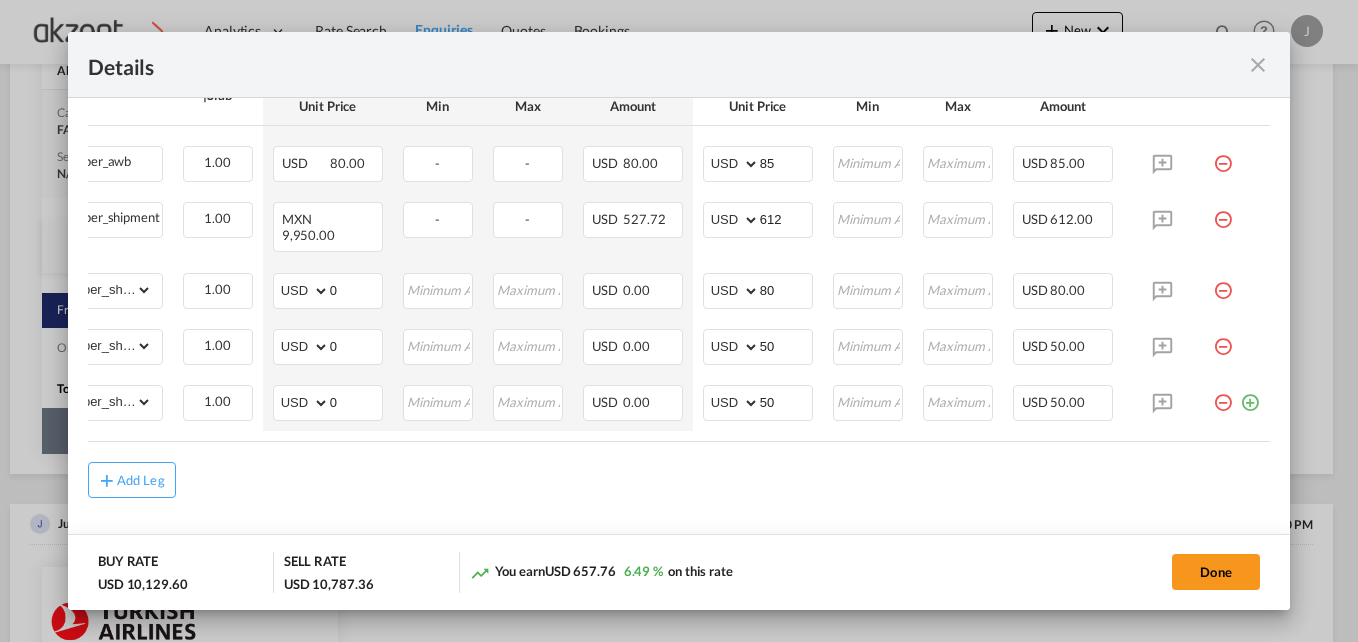 scroll, scrollTop: 0, scrollLeft: 255, axis: horizontal 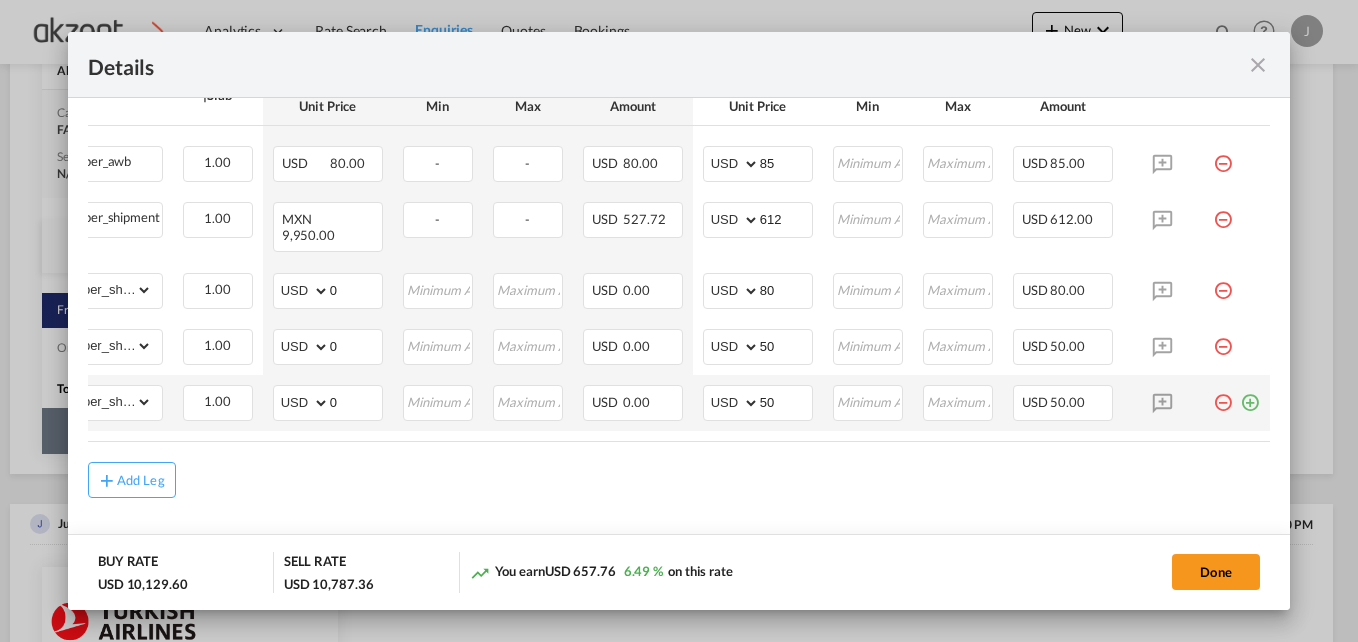 click at bounding box center (1250, 395) 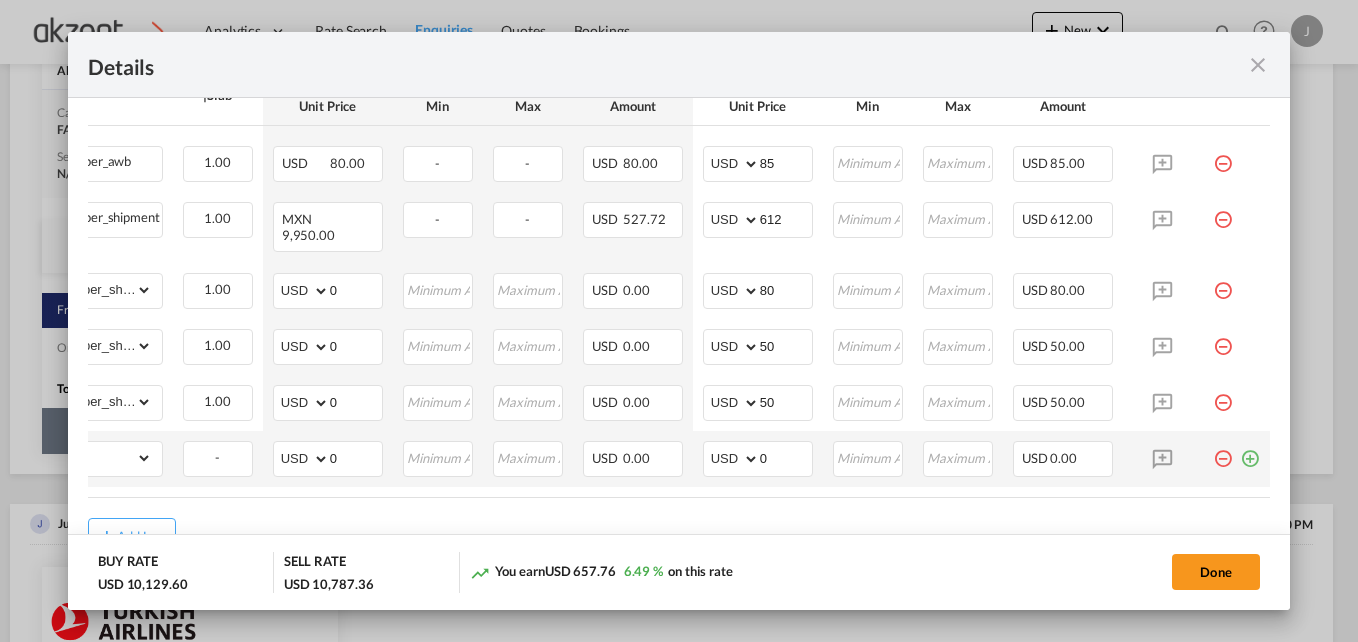 scroll, scrollTop: 0, scrollLeft: 0, axis: both 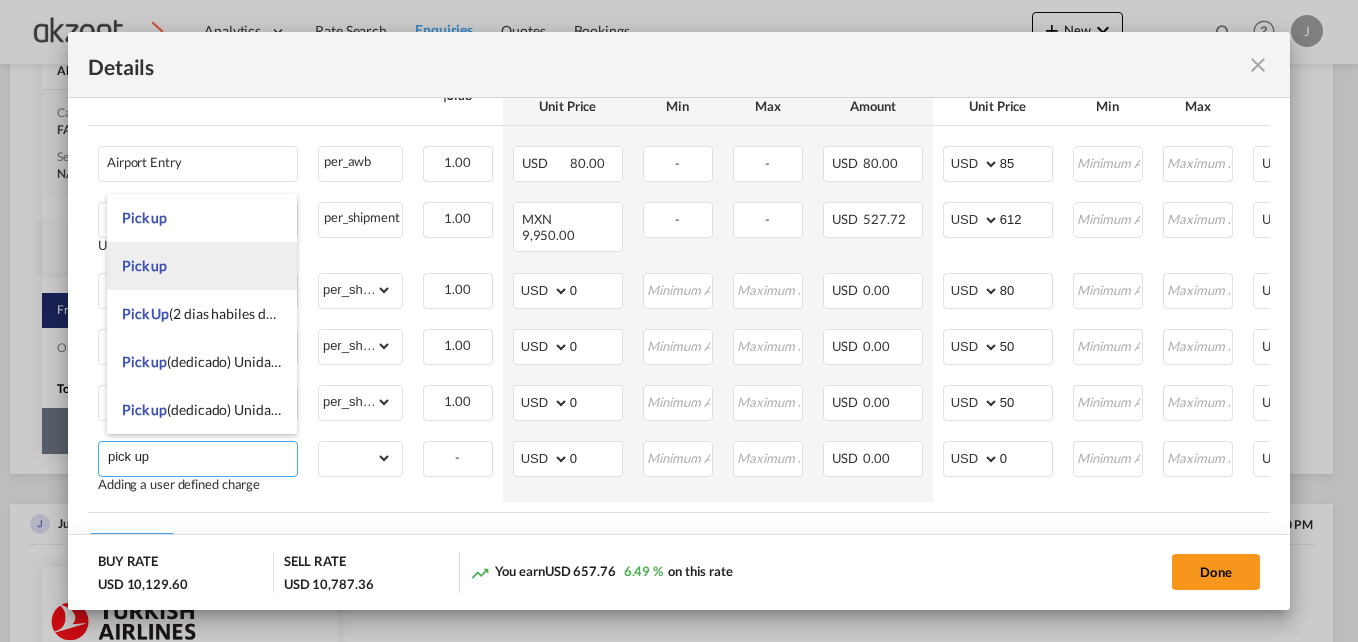 click on "Pick up" at bounding box center [202, 266] 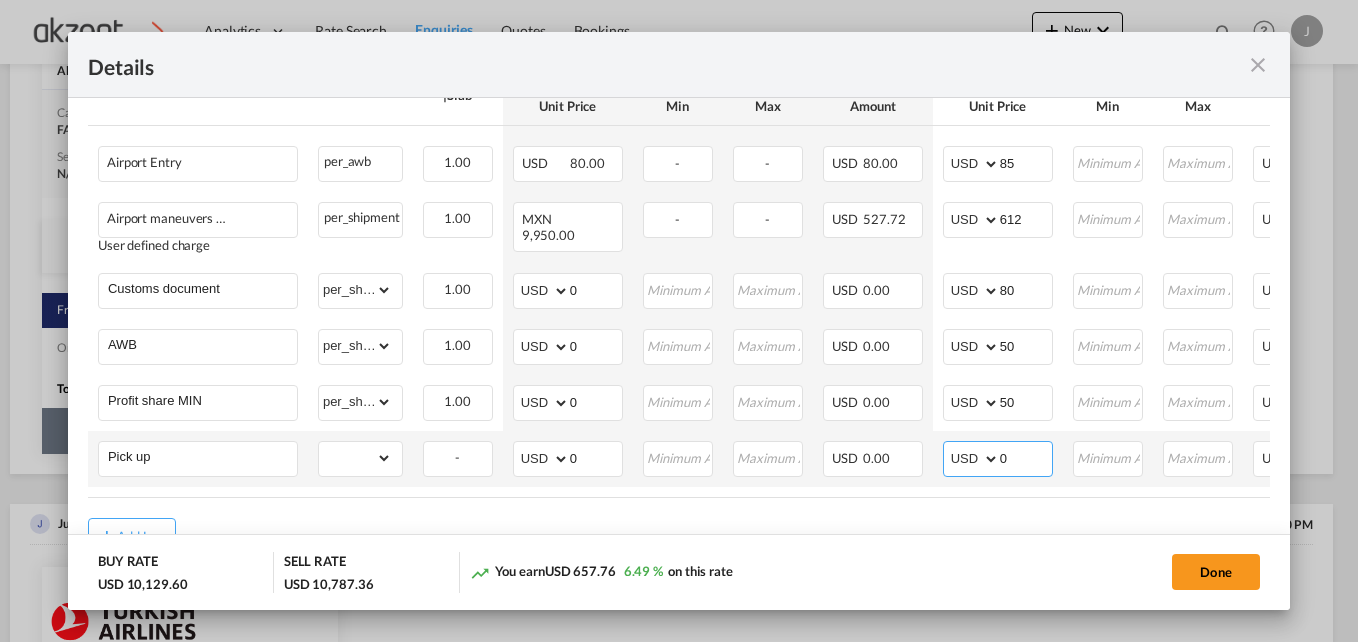 click on "0" at bounding box center [1026, 457] 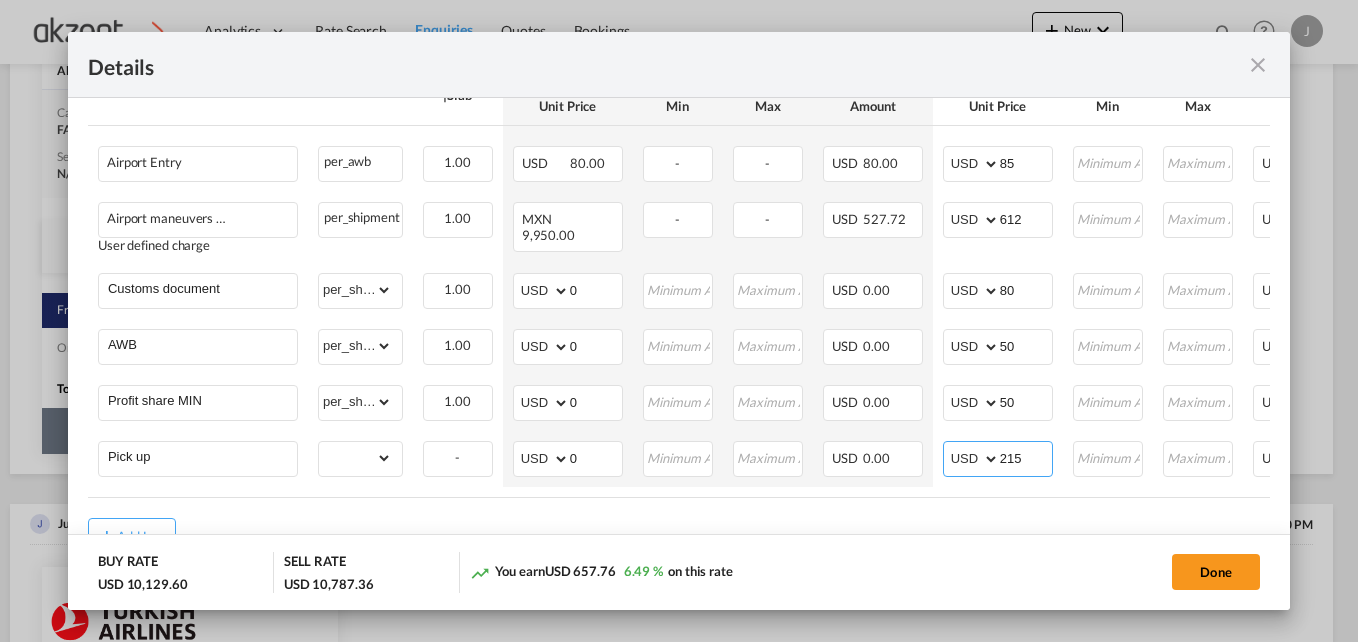 type on "215" 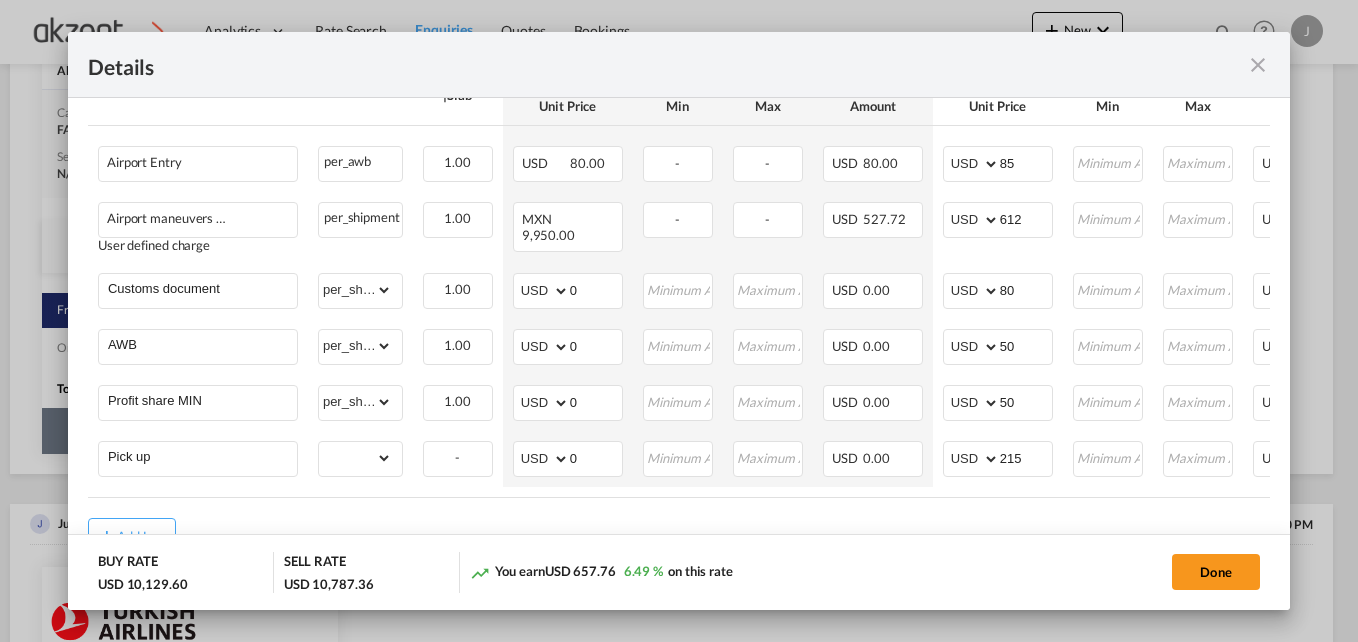 click on "Charges Basis Quantity
|  Slab
Buy Rates Sell Rates Comments
Action Unit Price Min Max Amount Unit Price Min Max Amount
Airport Entry
Please Enter
Already Exists
per_awb per_awb can not applied for this charge.   Please Select 1.00 Please Enter
Invalid Input
USD     80.00 - - USD   80.00   AED AFN ALL AMD ANG AOA ARS AUD AWG AZN BAM BBD BDT BGN BHD BIF BMD BND BOB BRL BSD BTN BWP BYN BZD CAD CDF CHF CLP CNY COP CRC CUC CUP CVE CZK DJF DKK DOP DZD EGP ERN ETB EUR FJD FKP FOK GBP GEL GGP GHS GIP GMD GNF GTQ GYD HKD HNL HRK HTG HUF IDR ILS IMP INR IQD IRR ISK JMD JOD JPY KES KGS KHR KID KMF KRW KWD KYD KZT LAK LBP LKR LRD LSL LYD MAD MDL MGA MKD MMK MNT MOP MRU MUR MVR MWK MXN MYR MZN NAD NGN NIO NOK NPR NZD OMR PAB PEN PGK PHP PKR PLN PYG QAR RON RSD RUB RWF SAR SBD SCR SDG SEK SGD SHP SLL SOS SRD SSP STN SYP SZL THB TJS TMT TND TOP TRY TTD TVD TWD TZS UAH UGX USD UYU UZS VES VND VUV WST XAF XCD XDR XOF XPF YER ZAR ZMW 85
Please Enter
Invalid Input
Please Enter
USD" at bounding box center (679, -177) 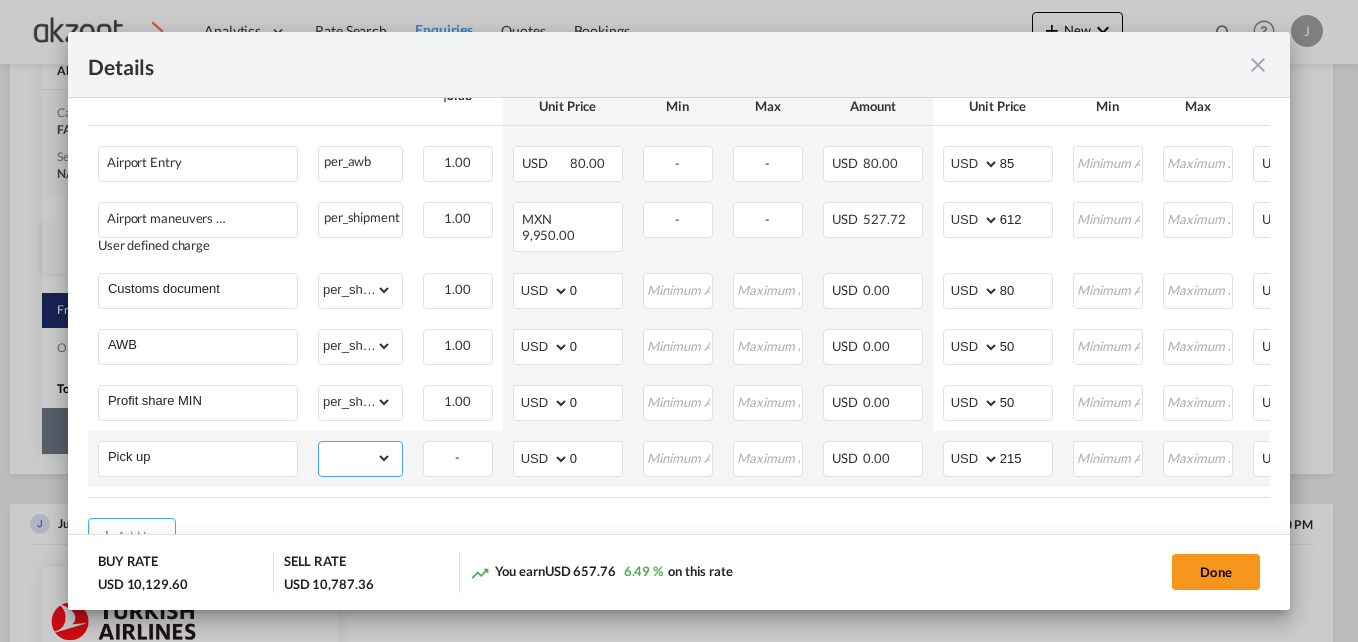 click on "gross_weight
volumetric_weight
per_shipment
per_bl
per_km
per_hawb
per_kg
per_pallet
per_carton
flat
chargeable_weight
per_ton
per_cbm
per_hbl
per_w/m
per_awb
per_sbl
per shipping bill
per_quintal
per_lbs
per_vehicle
per_shift
per_invoice
per_package
per_day
per_revalidation
% on freight total
per_declaration
per_document
per clearance" at bounding box center (355, 458) 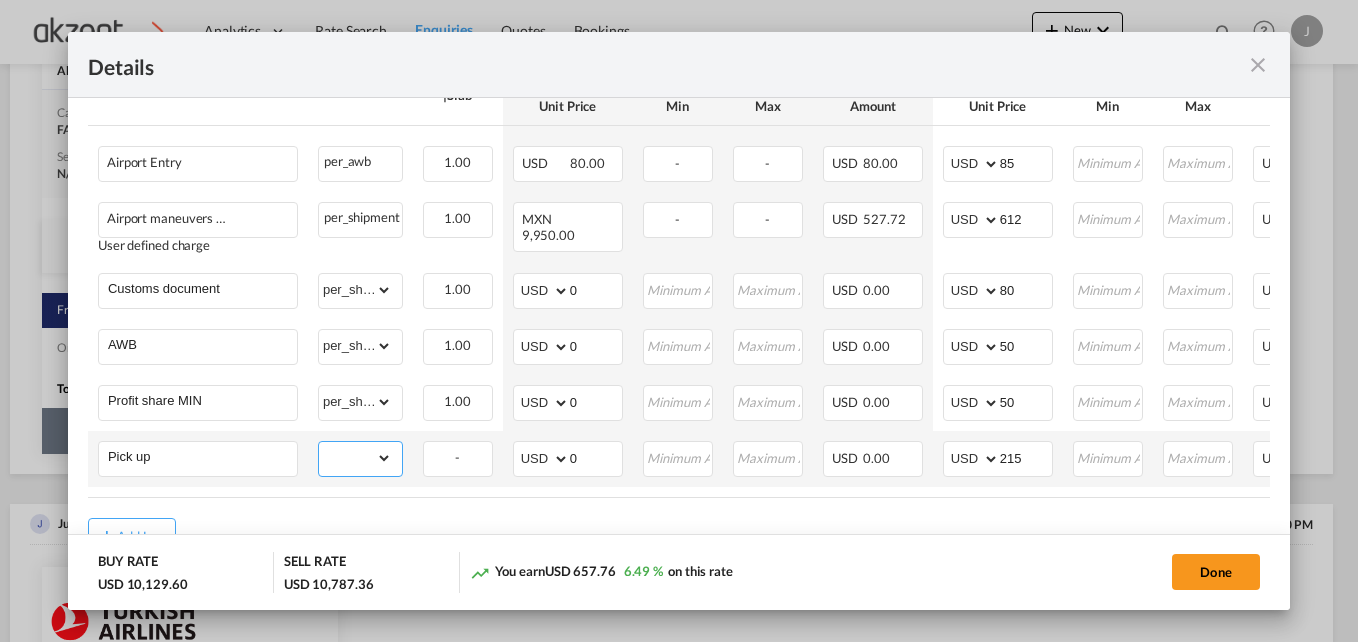 select on "per_shipment" 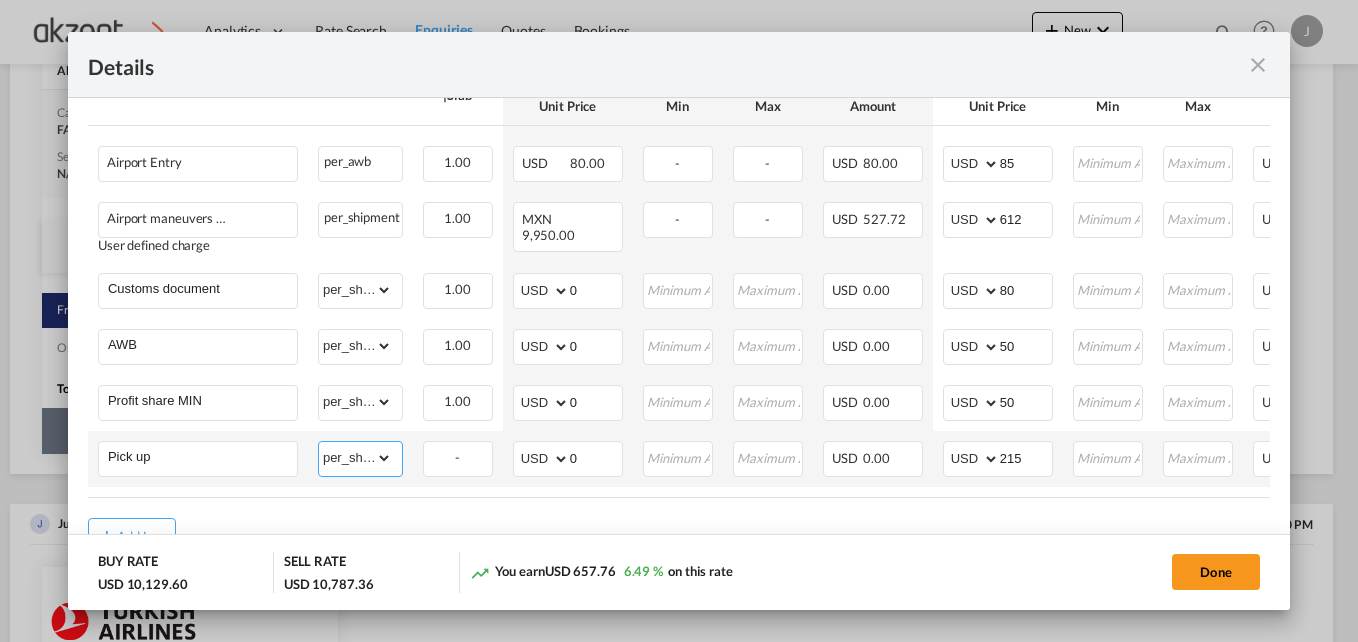 click on "gross_weight
volumetric_weight
per_shipment
per_bl
per_km
per_hawb
per_kg
per_pallet
per_carton
flat
chargeable_weight
per_ton
per_cbm
per_hbl
per_w/m
per_awb
per_sbl
per shipping bill
per_quintal
per_lbs
per_vehicle
per_shift
per_invoice
per_package
per_day
per_revalidation
% on freight total
per_declaration
per_document
per clearance" at bounding box center [355, 458] 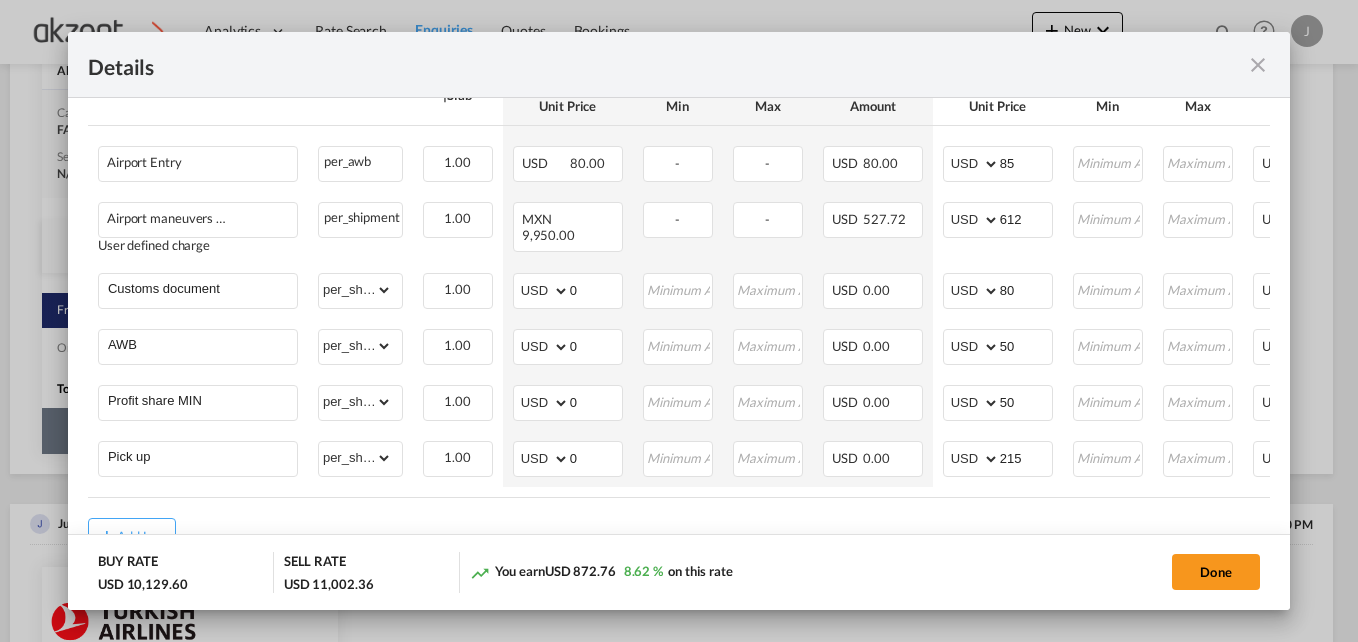 click on "Done" 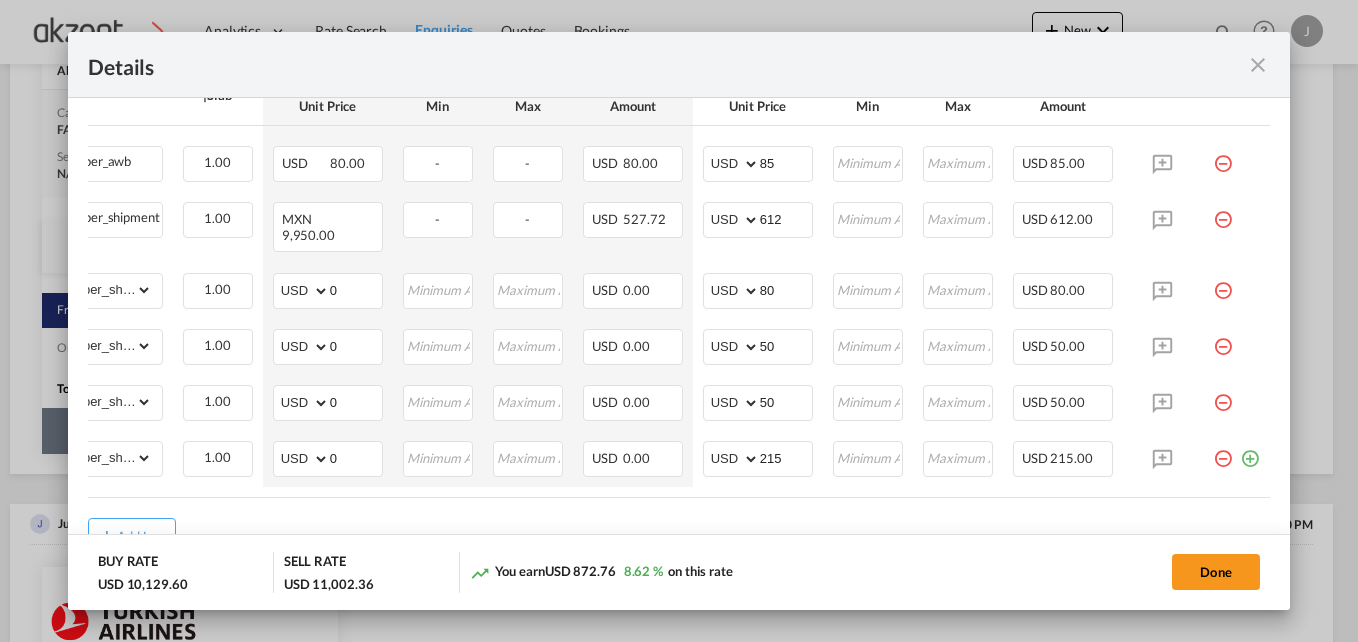 scroll, scrollTop: 0, scrollLeft: 245, axis: horizontal 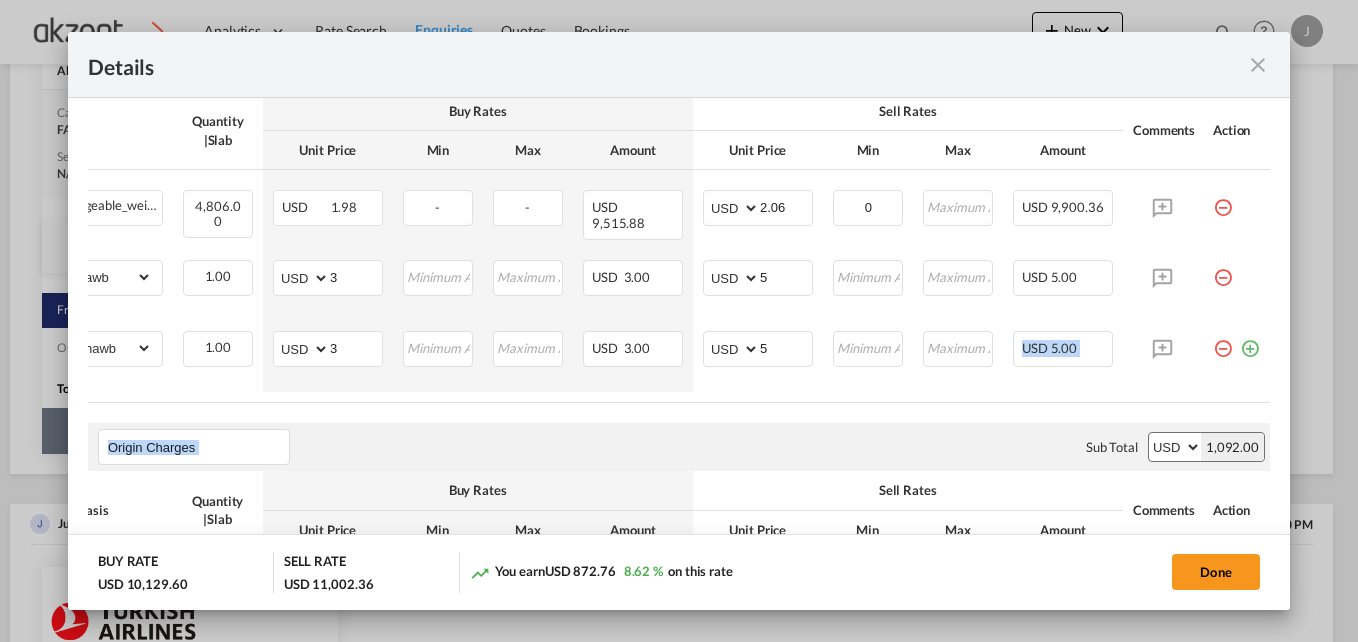 drag, startPoint x: 980, startPoint y: 356, endPoint x: 857, endPoint y: 419, distance: 138.19551 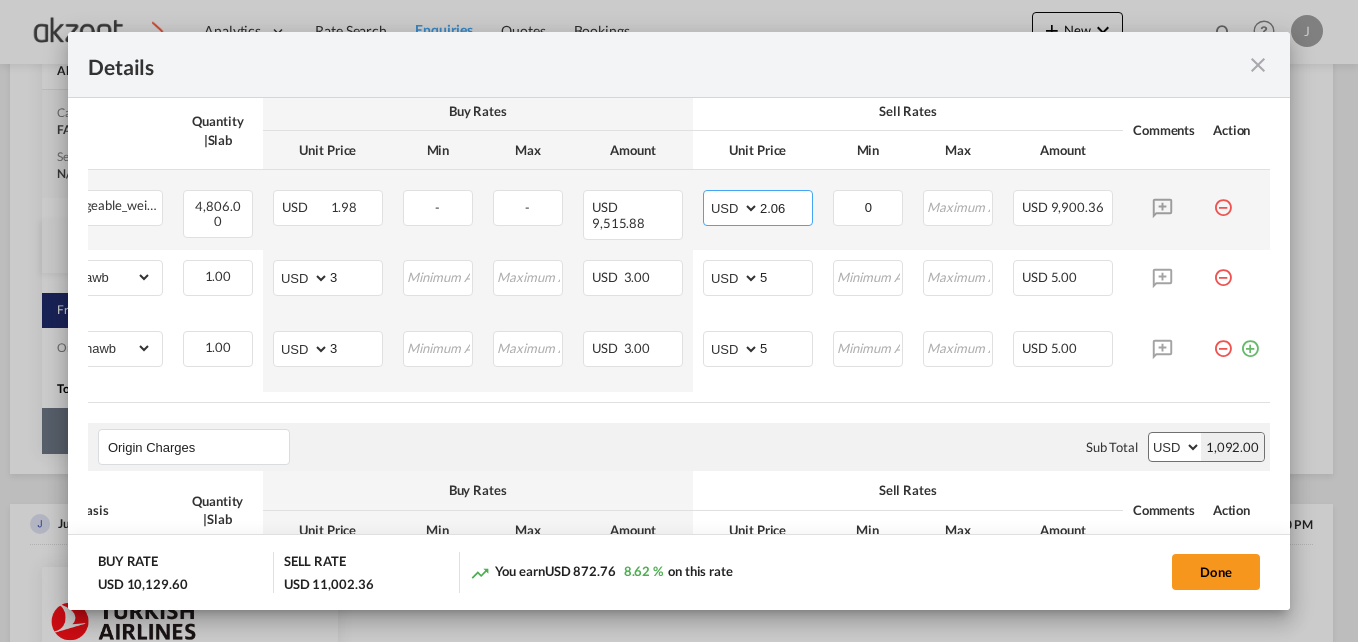 click on "2.06" at bounding box center [786, 206] 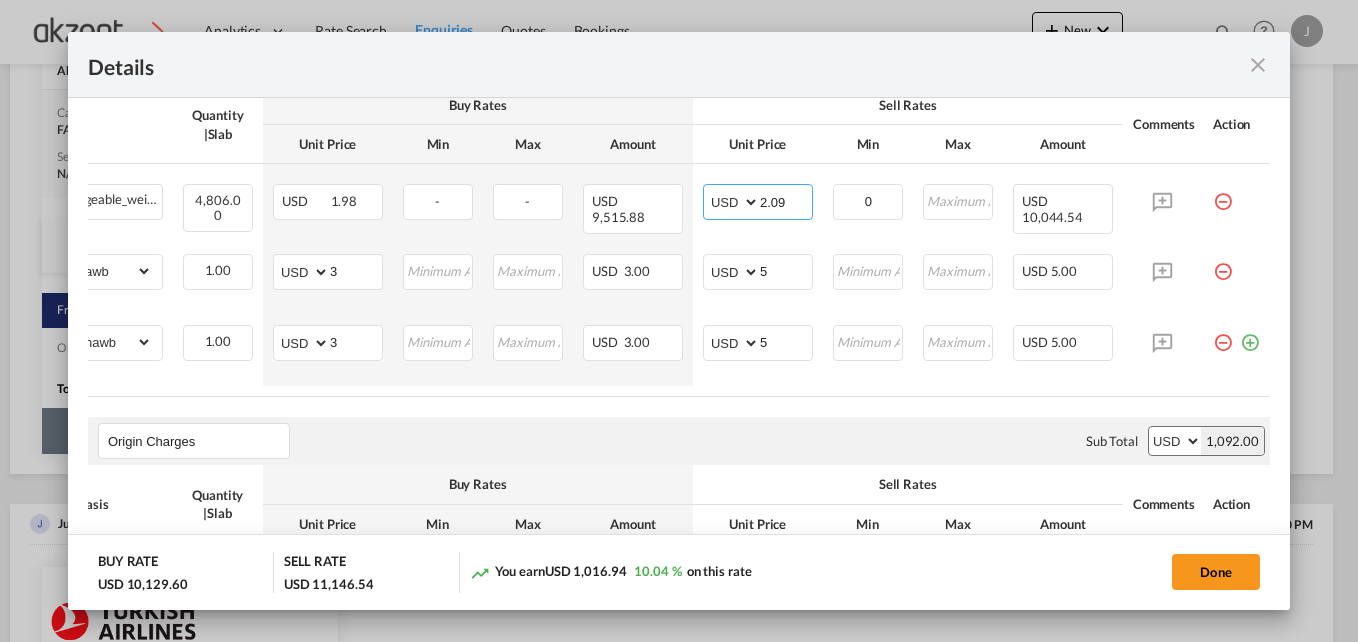 scroll, scrollTop: 469, scrollLeft: 0, axis: vertical 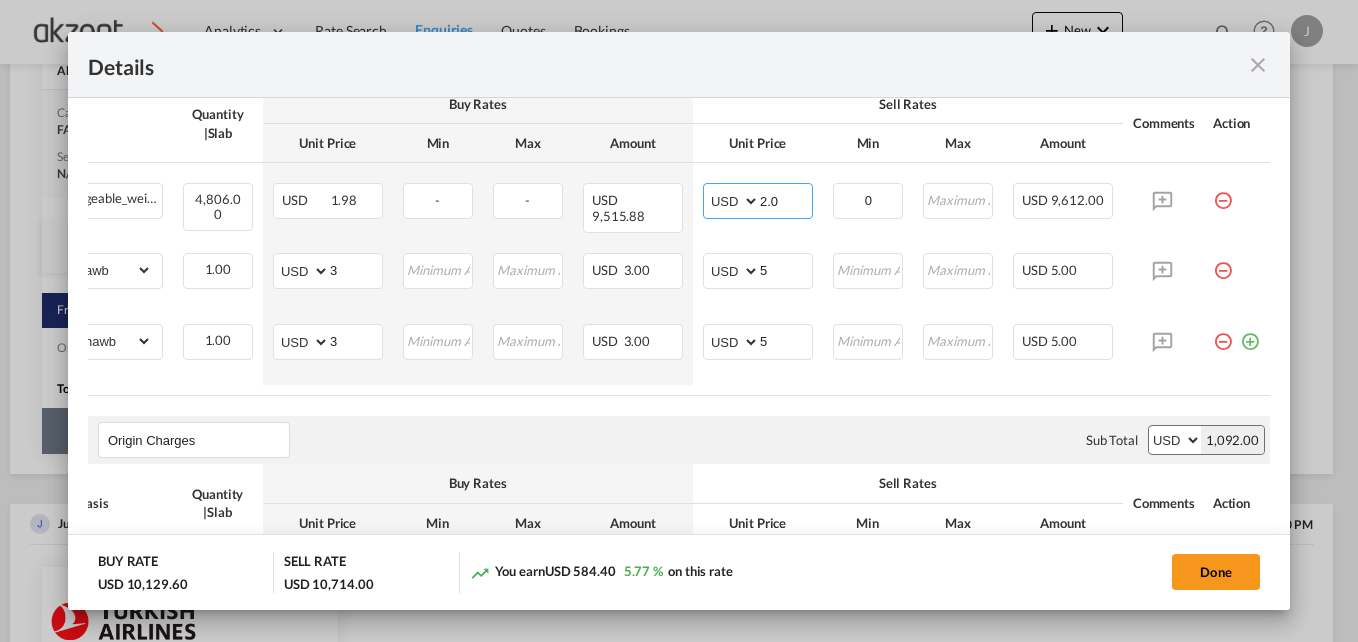 type on "2.08" 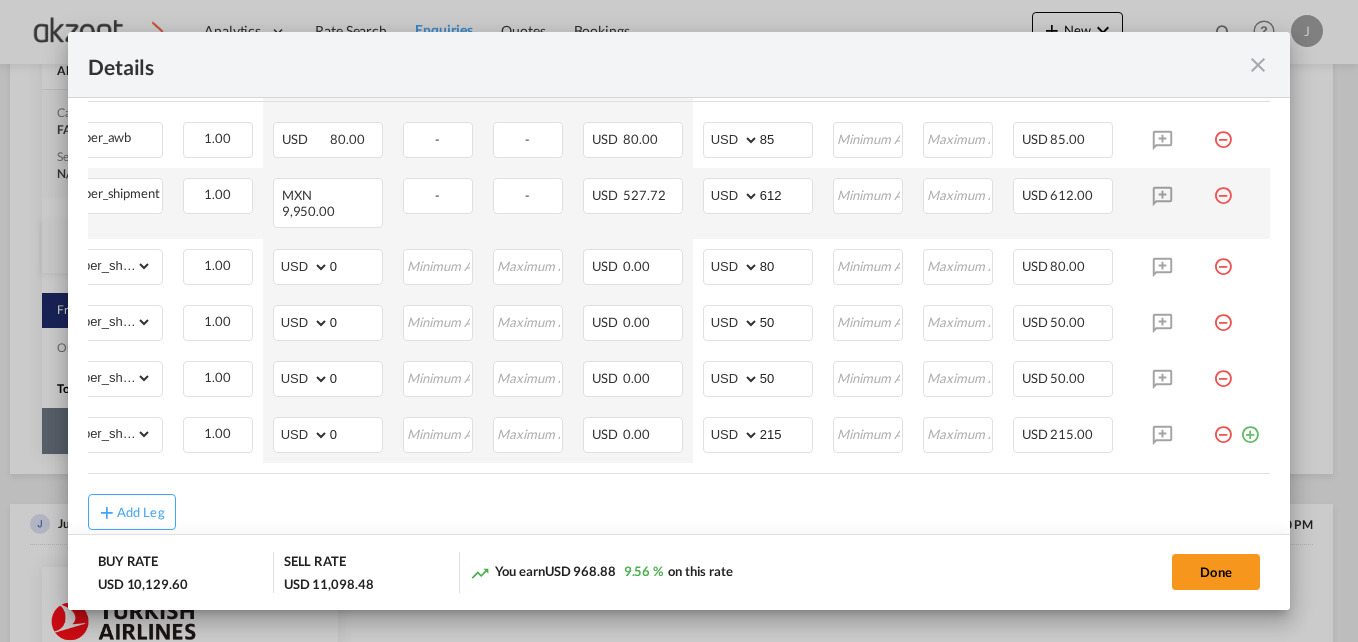 scroll, scrollTop: 911, scrollLeft: 0, axis: vertical 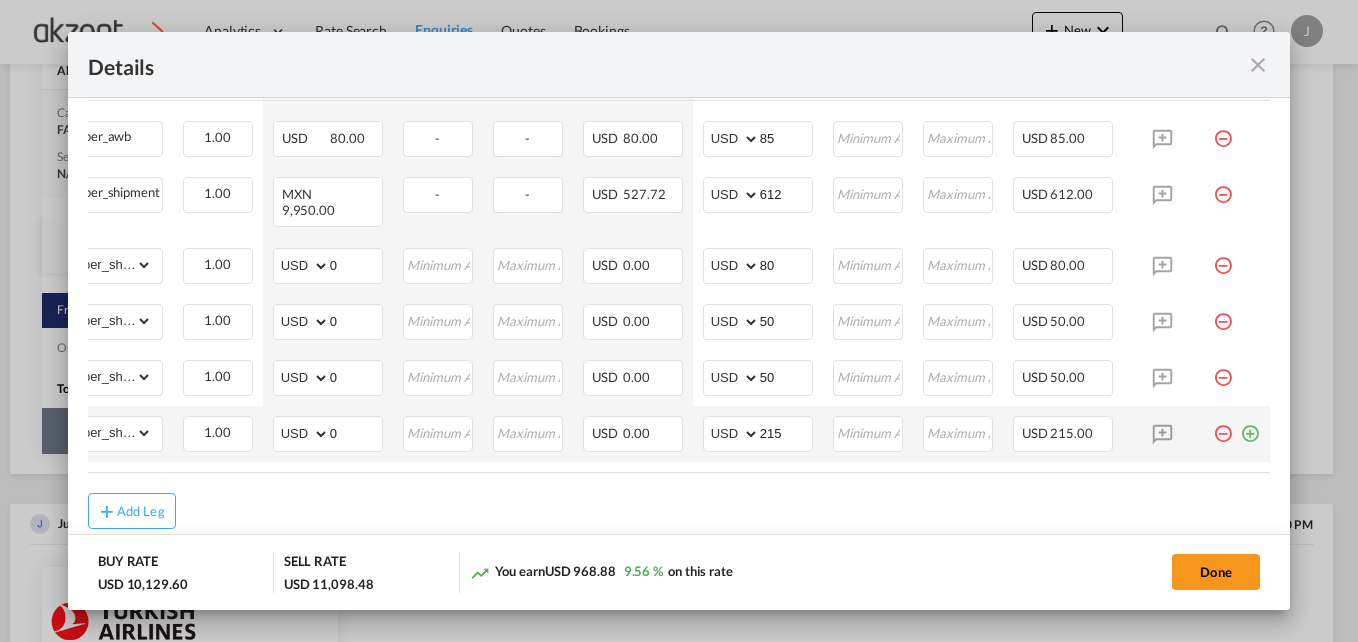 click at bounding box center (1223, 426) 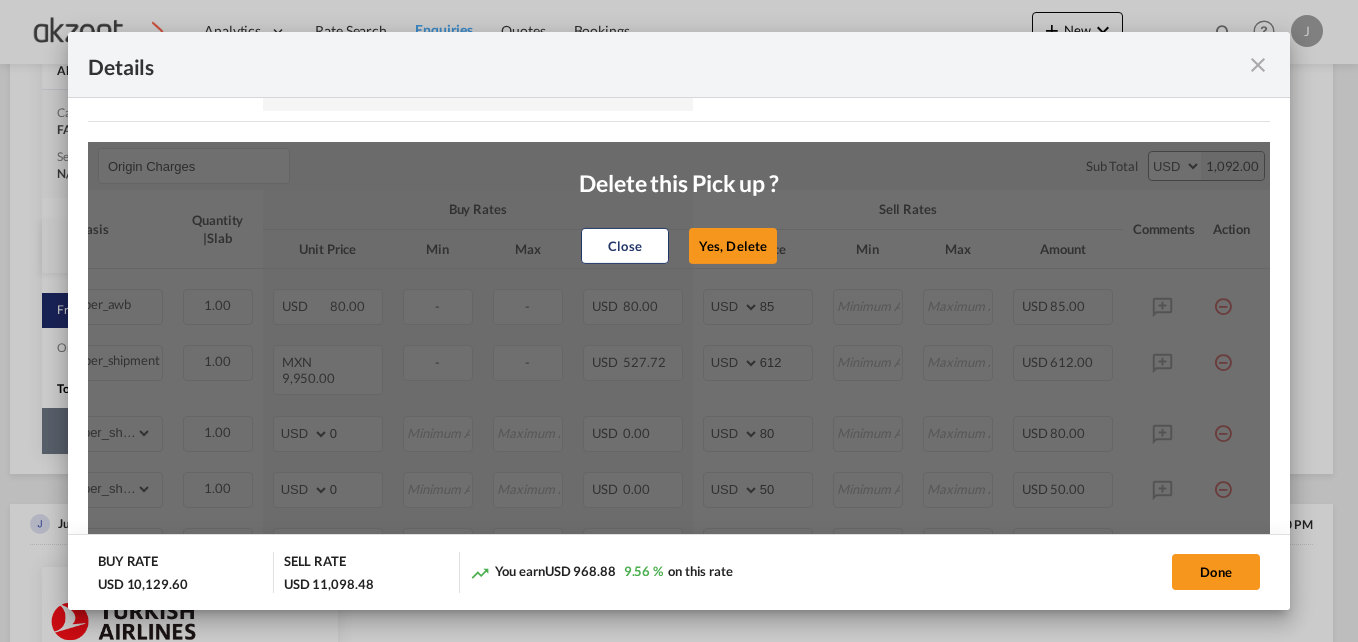 scroll, scrollTop: 742, scrollLeft: 0, axis: vertical 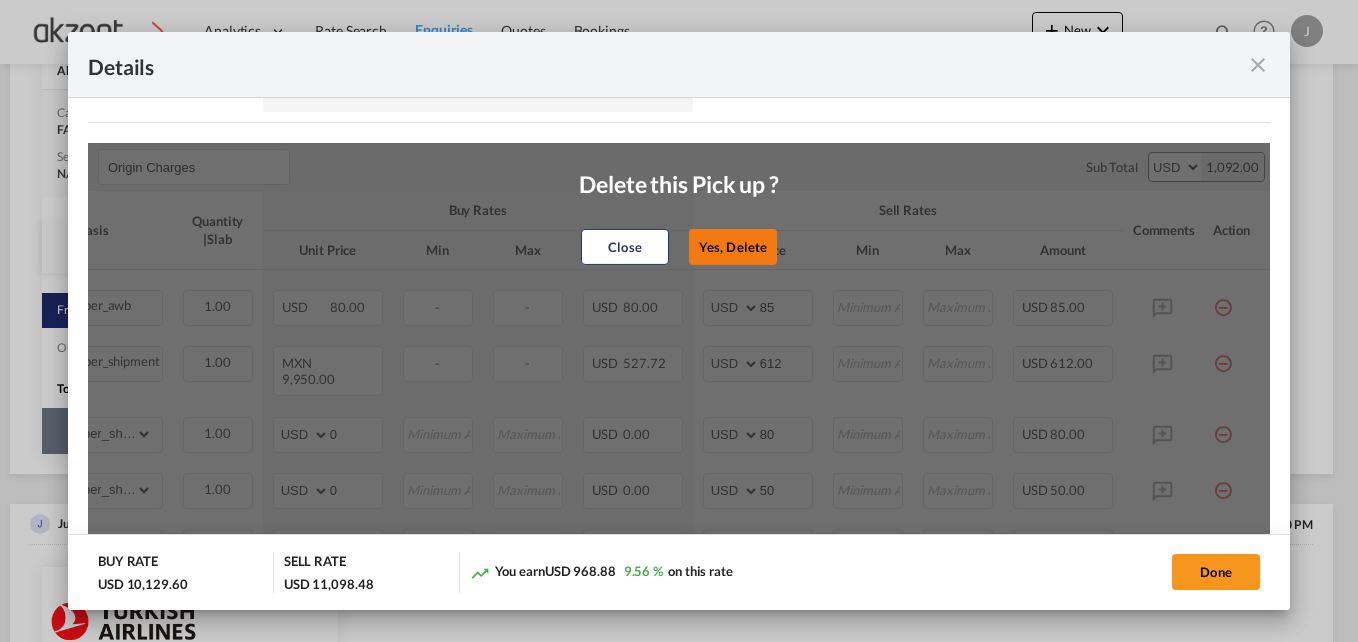 click on "Yes, Delete" at bounding box center [733, 247] 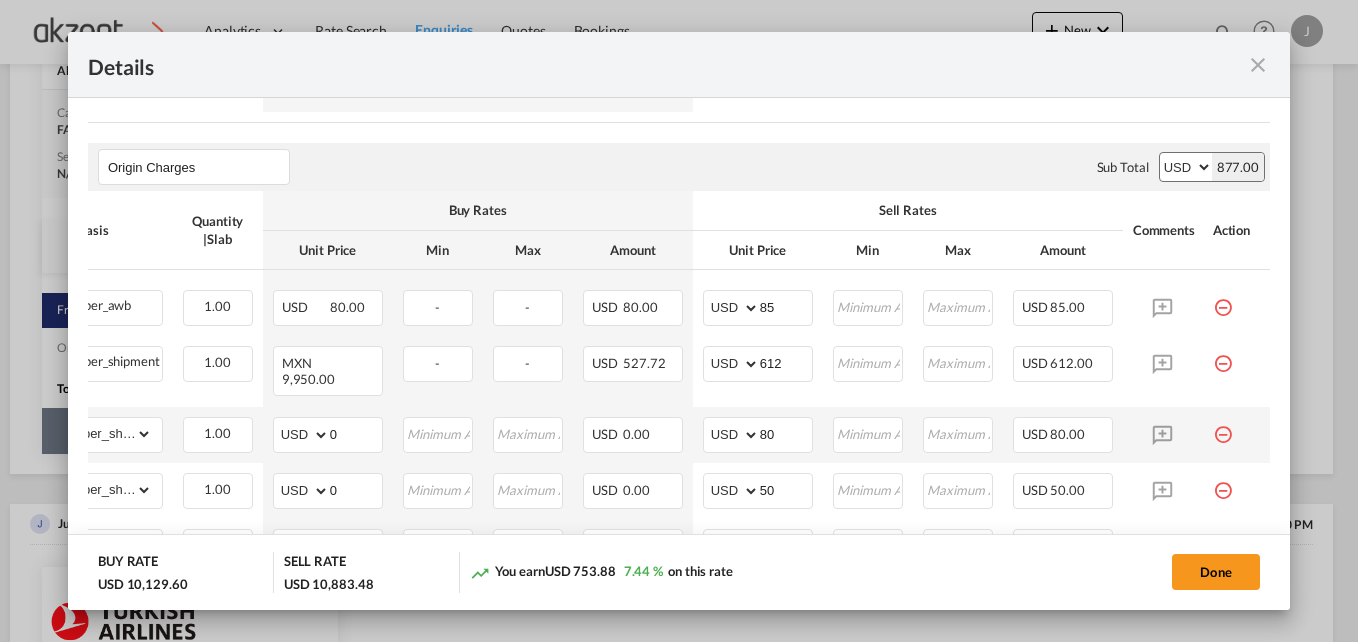scroll, scrollTop: 886, scrollLeft: 0, axis: vertical 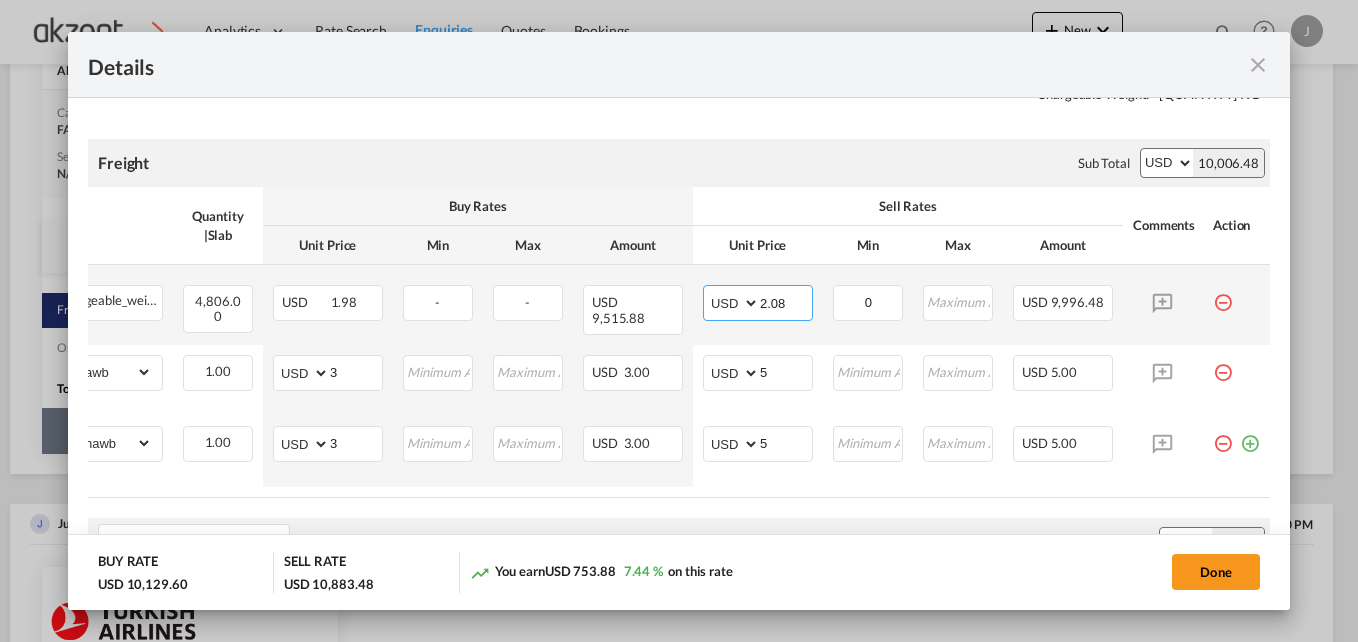 click on "2.08" at bounding box center (786, 301) 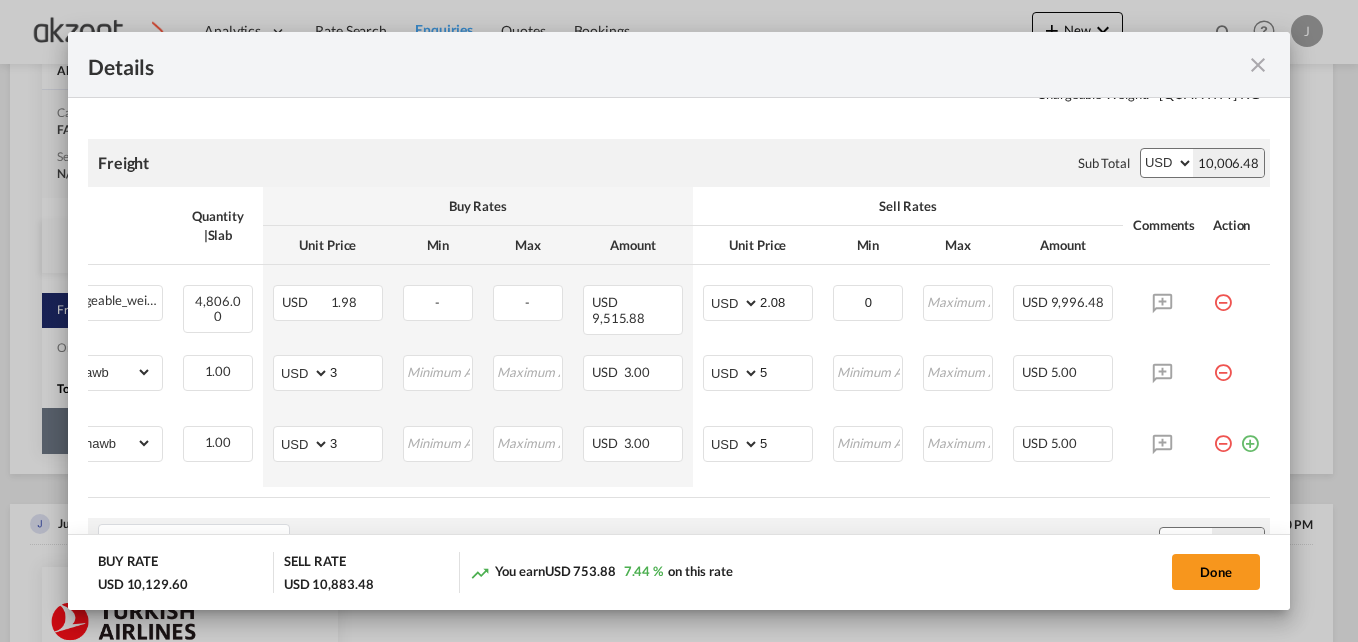 click on "Freight Please enter leg name
Leg Name Already Exists
Sub Total AED AFN ALL AMD ANG AOA ARS AUD AWG AZN BAM BBD BDT BGN BHD BIF BMD BND BOB BRL BSD BTN BWP BYN BZD CAD CDF CHF CLP CNY COP CRC CUC CUP CVE CZK DJF DKK DOP DZD EGP ERN ETB EUR FJD FKP FOK GBP GEL GGP GHS GIP GMD GNF GTQ GYD HKD HNL HRK HTG HUF IDR ILS IMP INR IQD IRR ISK JMD JOD JPY KES KGS KHR KID KMF KRW KWD KYD KZT LAK LBP LKR LRD LSL LYD MAD MDL MGA MKD MMK MNT MOP MRU MUR MVR MWK MXN MYR MZN NAD NGN NIO NOK NPR NZD OMR PAB PEN PGK PHP PKR PLN PYG QAR RON RSD RUB RWF SAR SBD SCR SDG SEK SGD SHP SLL SOS SRD SSP STN SYP SZL THB TJS TMT TND TOP TRY TTD TVD TWD TZS UAH UGX USD UYU UZS VES VND VUV WST XAF XCD XDR XOF XPF YER ZAR ZMW 10,006.48" at bounding box center (679, 163) 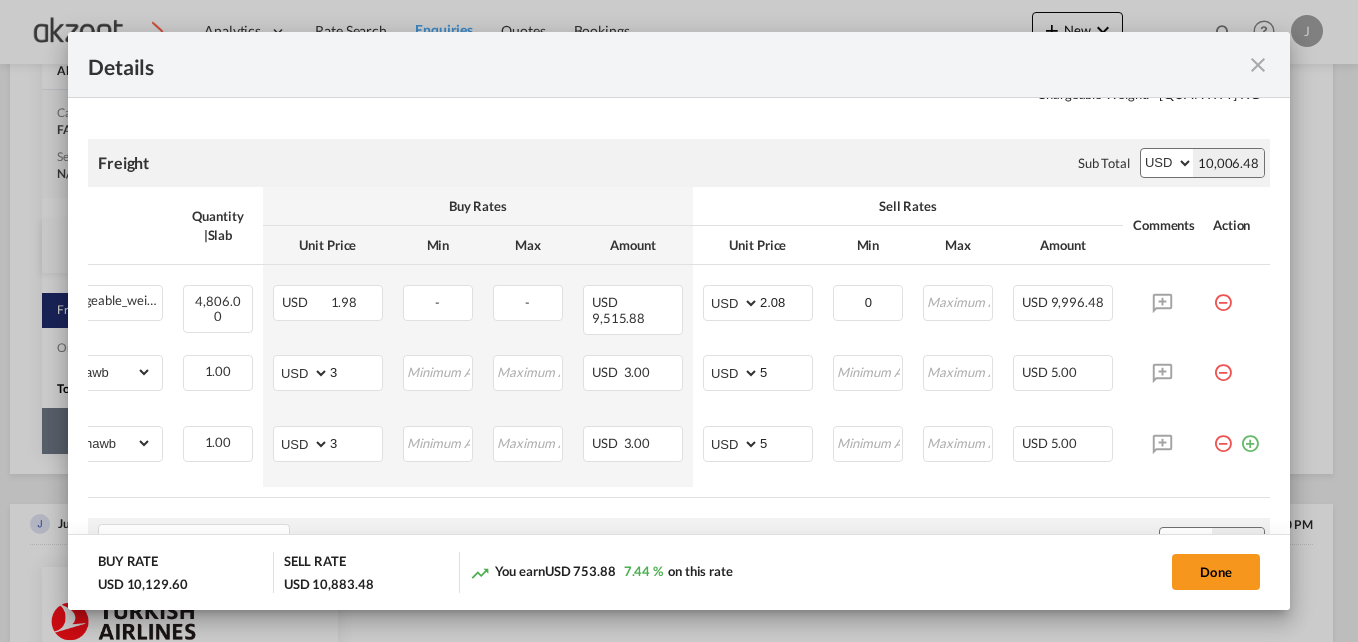 scroll, scrollTop: 0, scrollLeft: 0, axis: both 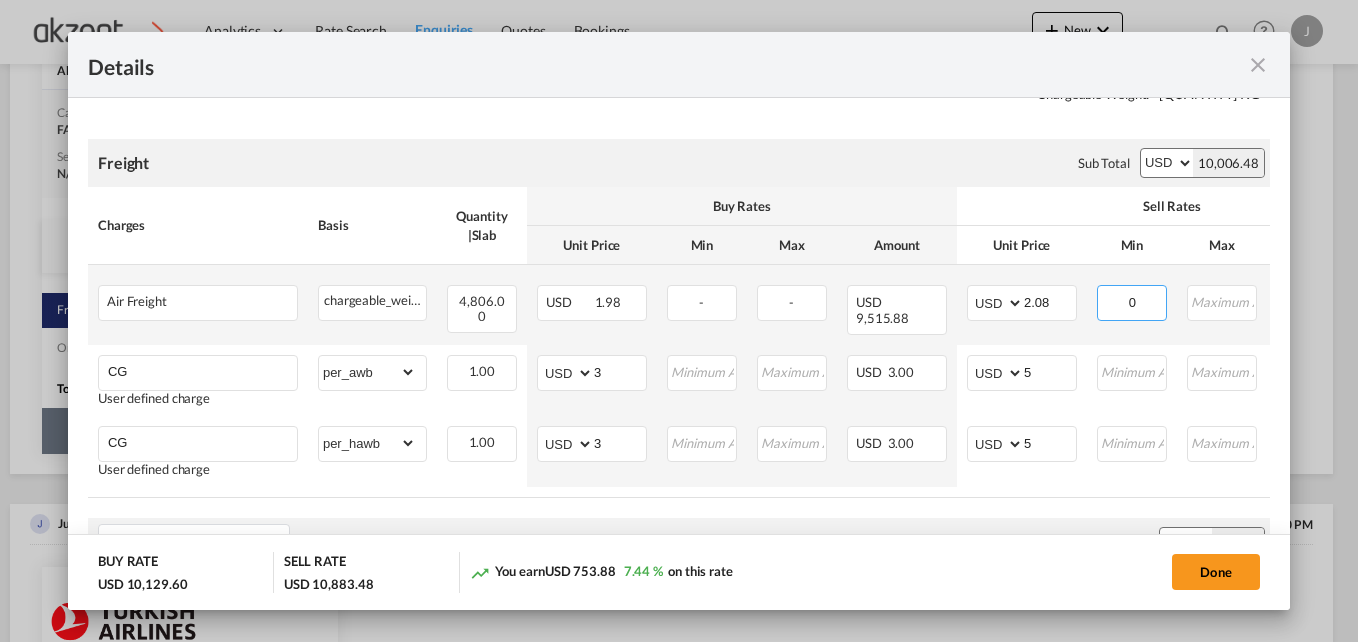 click on "0" at bounding box center (1132, 301) 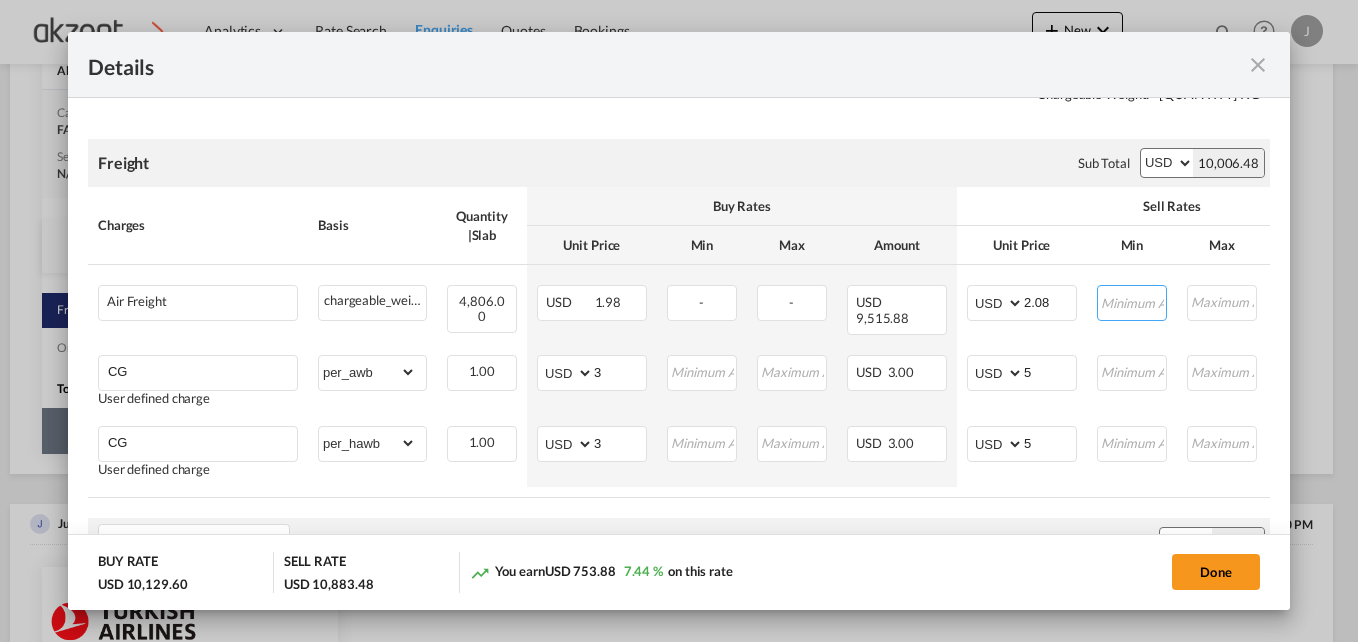 type 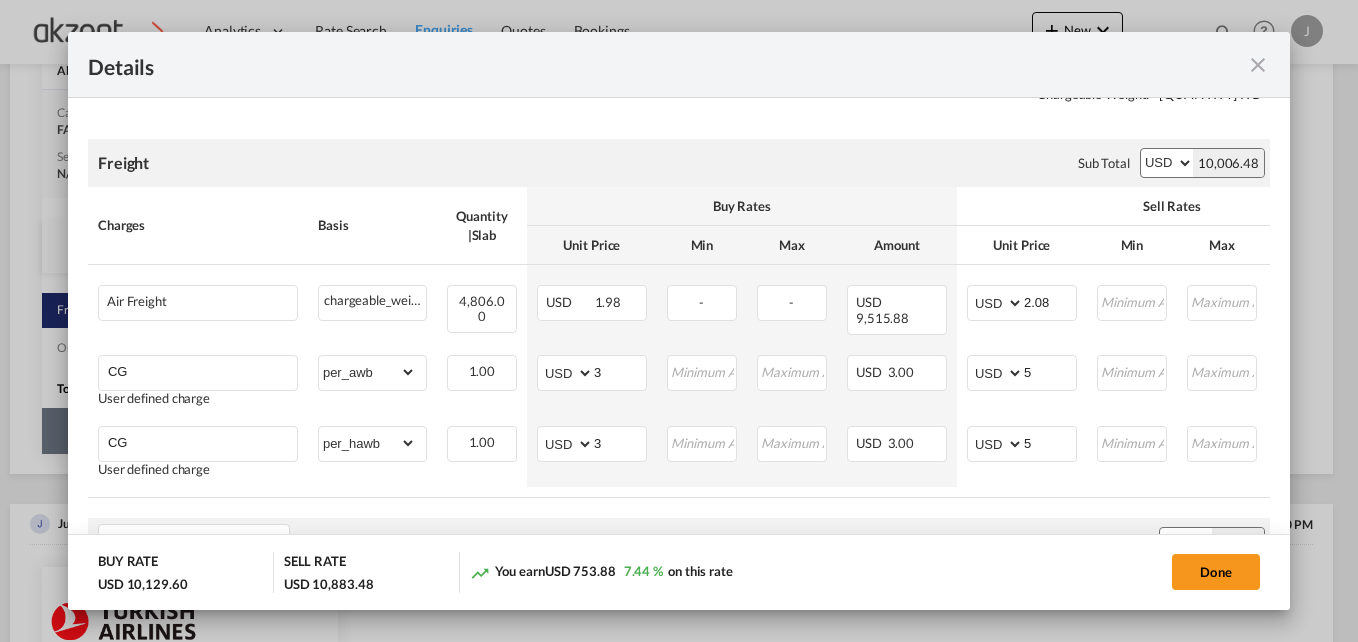 click on "Freight Please enter leg name
Leg Name Already Exists
Sub Total AED AFN ALL AMD ANG AOA ARS AUD AWG AZN BAM BBD BDT BGN BHD BIF BMD BND BOB BRL BSD BTN BWP BYN BZD CAD CDF CHF CLP CNY COP CRC CUC CUP CVE CZK DJF DKK DOP DZD EGP ERN ETB EUR FJD FKP FOK GBP GEL GGP GHS GIP GMD GNF GTQ GYD HKD HNL HRK HTG HUF IDR ILS IMP INR IQD IRR ISK JMD JOD JPY KES KGS KHR KID KMF KRW KWD KYD KZT LAK LBP LKR LRD LSL LYD MAD MDL MGA MKD MMK MNT MOP MRU MUR MVR MWK MXN MYR MZN NAD NGN NIO NOK NPR NZD OMR PAB PEN PGK PHP PKR PLN PYG QAR RON RSD RUB RWF SAR SBD SCR SDG SEK SGD SHP SLL SOS SRD SSP STN SYP SZL THB TJS TMT TND TOP TRY TTD TVD TWD TZS UAH UGX USD UYU UZS VES VND VUV WST XAF XCD XDR XOF XPF YER ZAR ZMW 10,006.48 Charges Basis Quantity
|  Slab
Buy Rates Sell Rates Comments
Action Unit Price Min Max Amount Unit Price Min Max Amount
Air Freight
Please Enter
Already Exists
chargeable_weight chargeable_weight can not applied for this charge.   Please Select 4,806.00 Please Enter
Invalid Input" at bounding box center (679, 568) 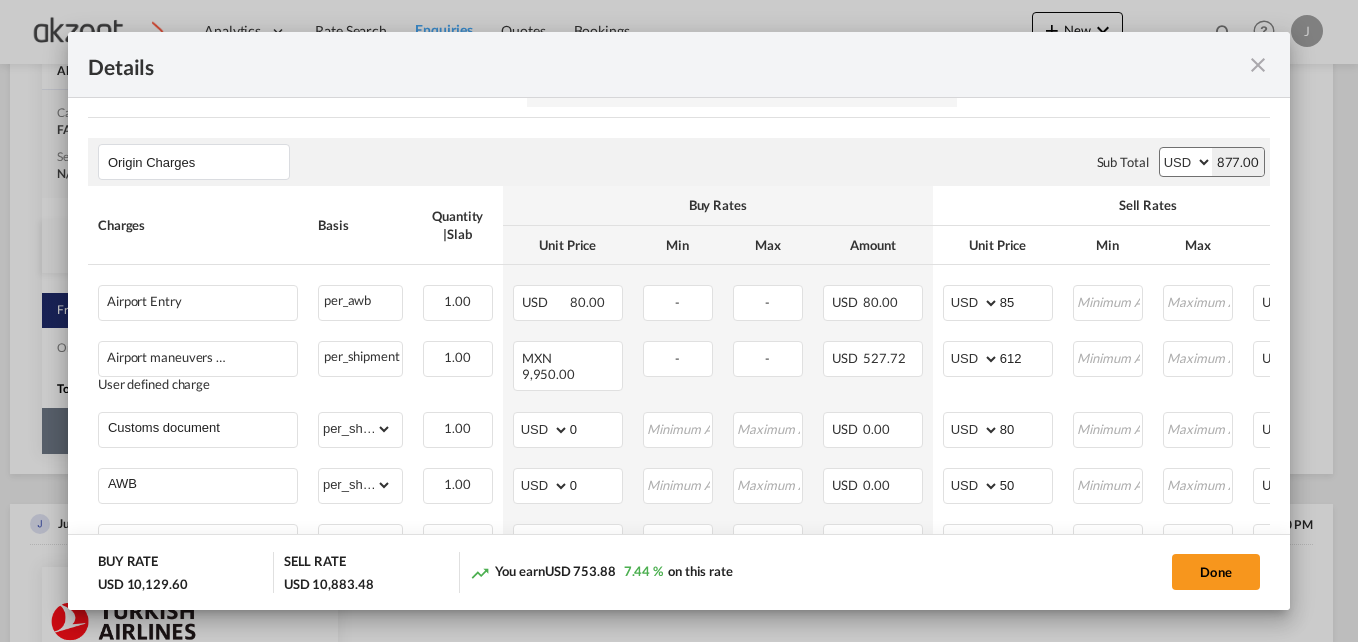 scroll, scrollTop: 886, scrollLeft: 0, axis: vertical 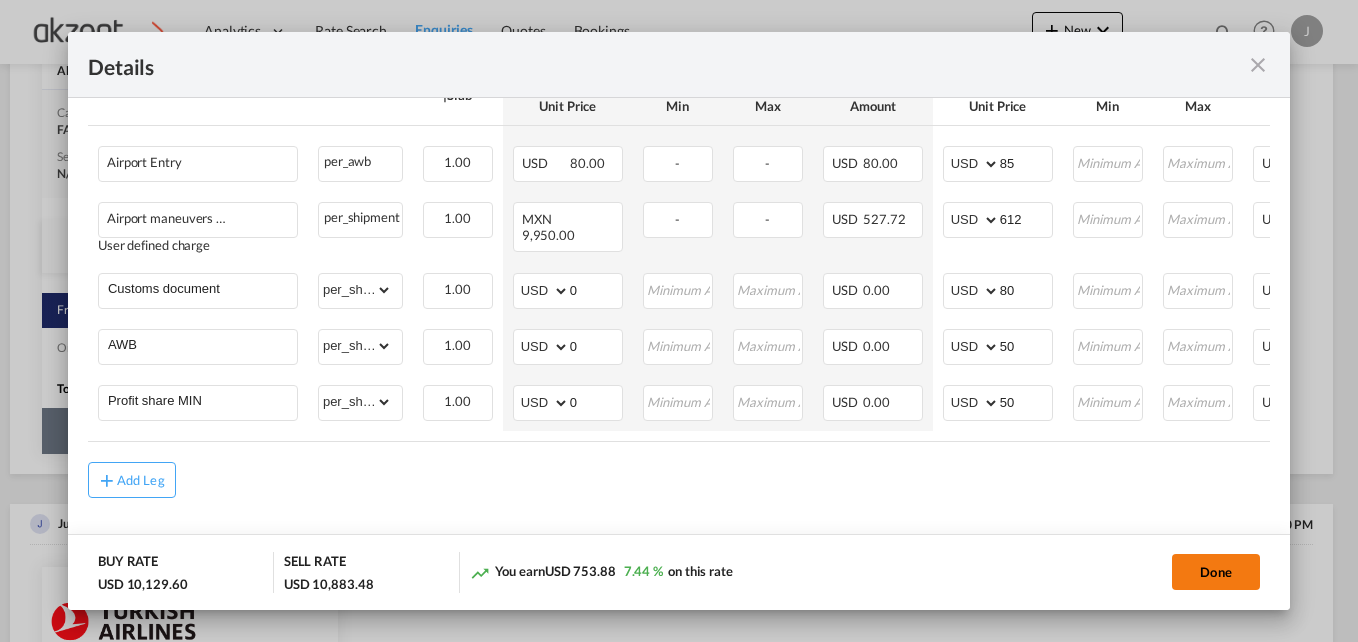 click on "Done" 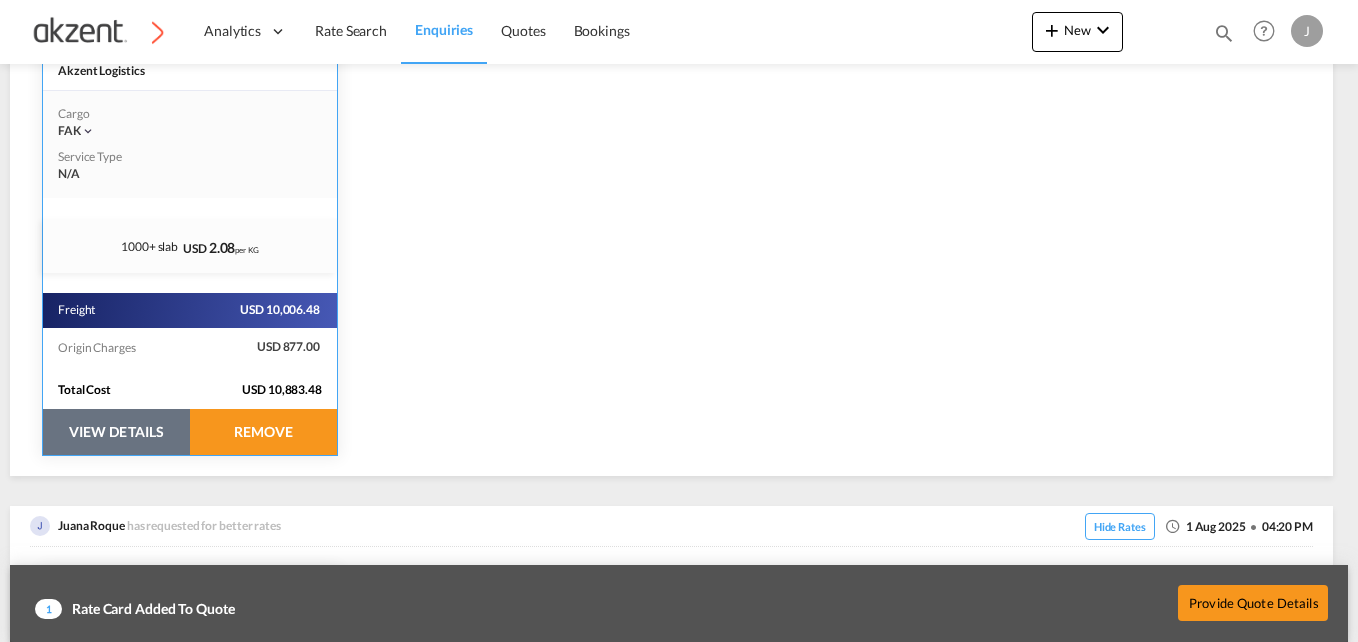 scroll, scrollTop: 605, scrollLeft: 0, axis: vertical 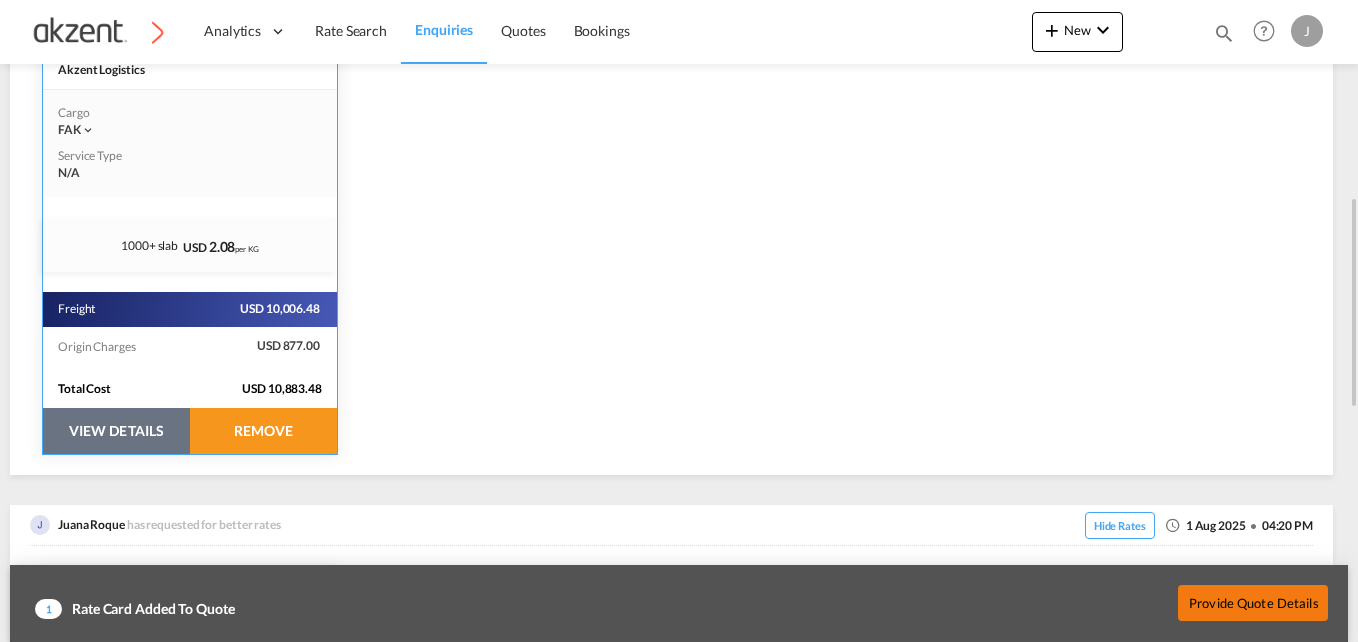 click on "Provide Quote Details" at bounding box center (1253, 602) 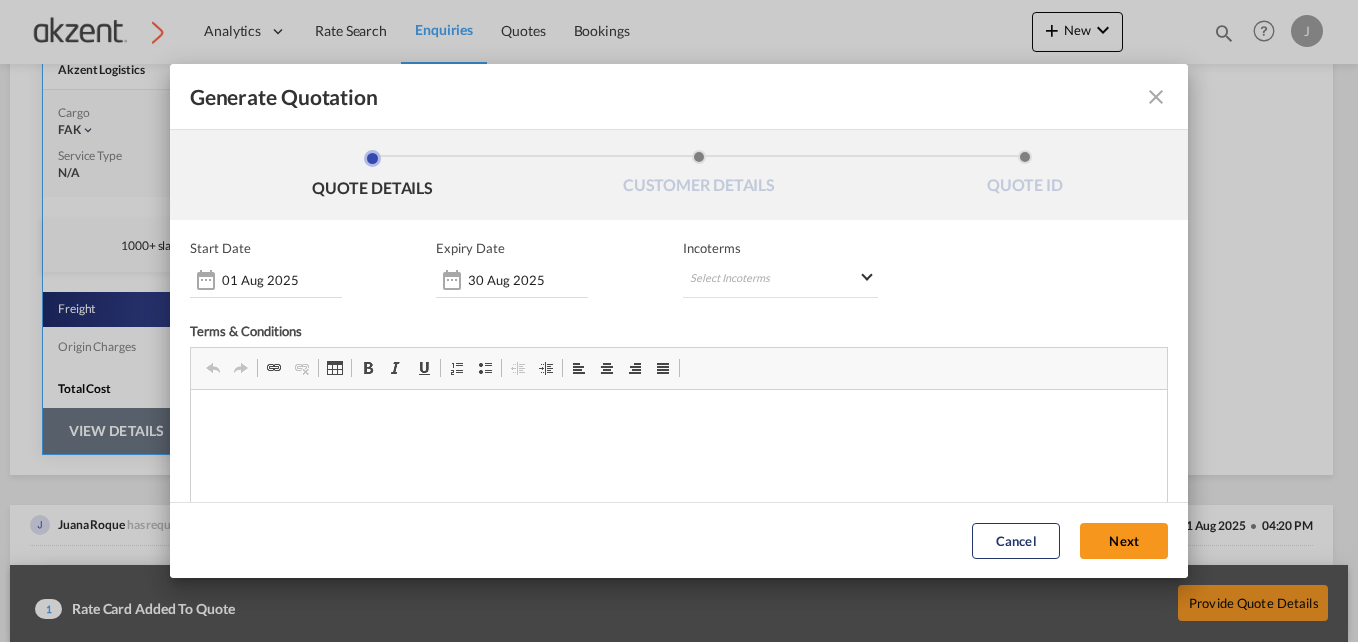 scroll, scrollTop: 0, scrollLeft: 0, axis: both 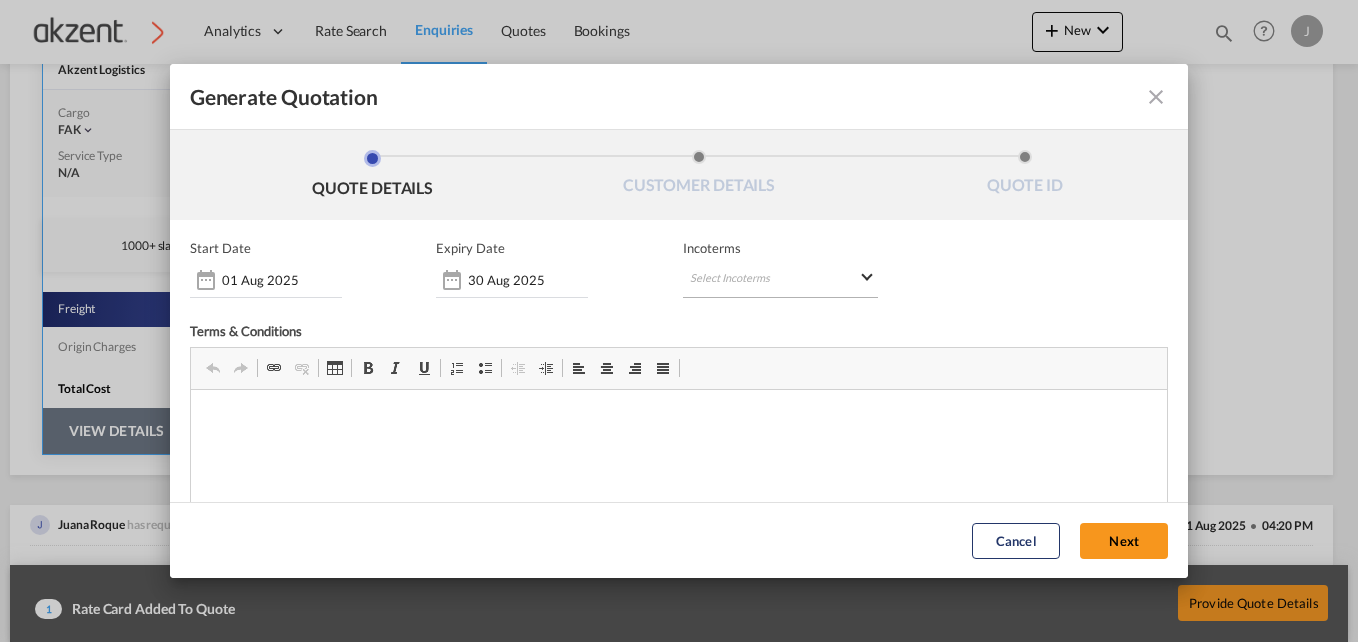 click on "Select Incoterms" at bounding box center [781, 280] 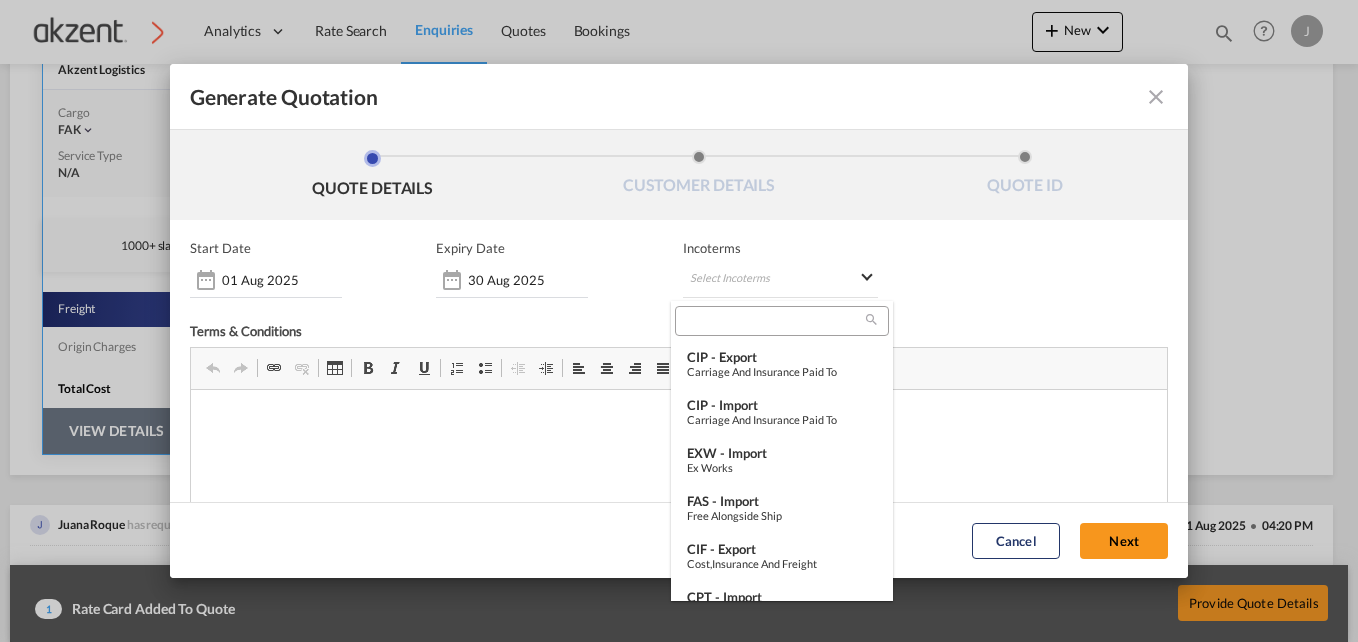 click at bounding box center (773, 321) 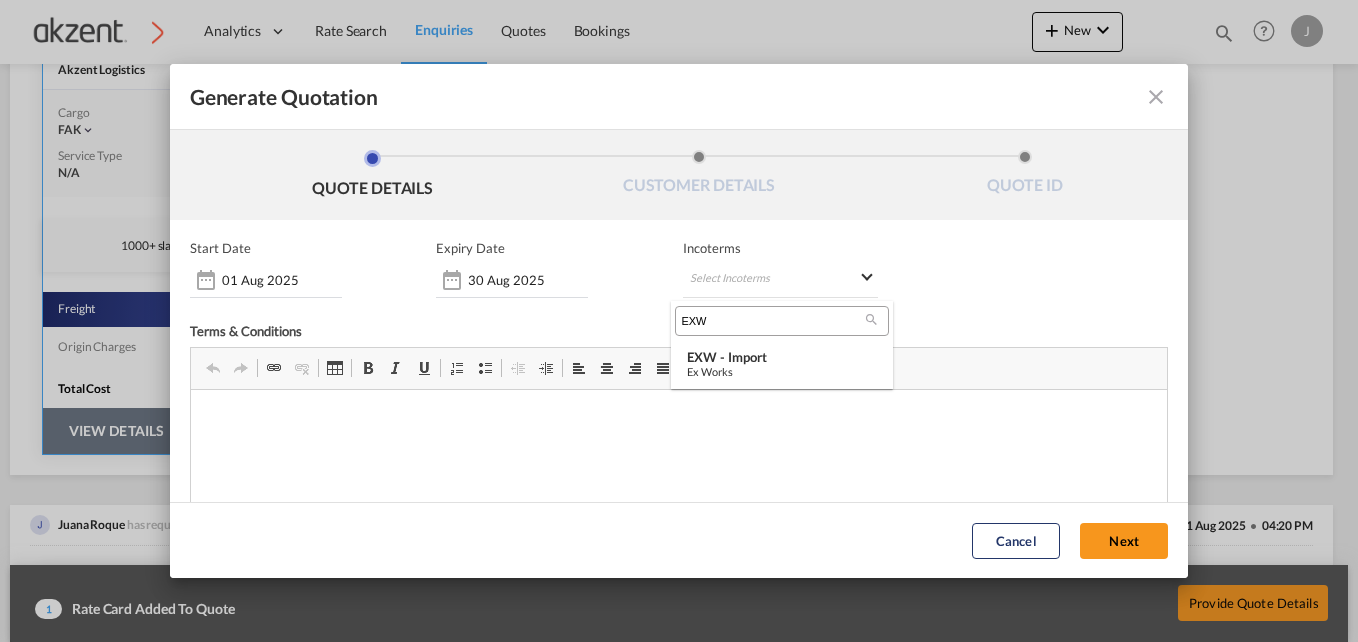 type on "EXW" 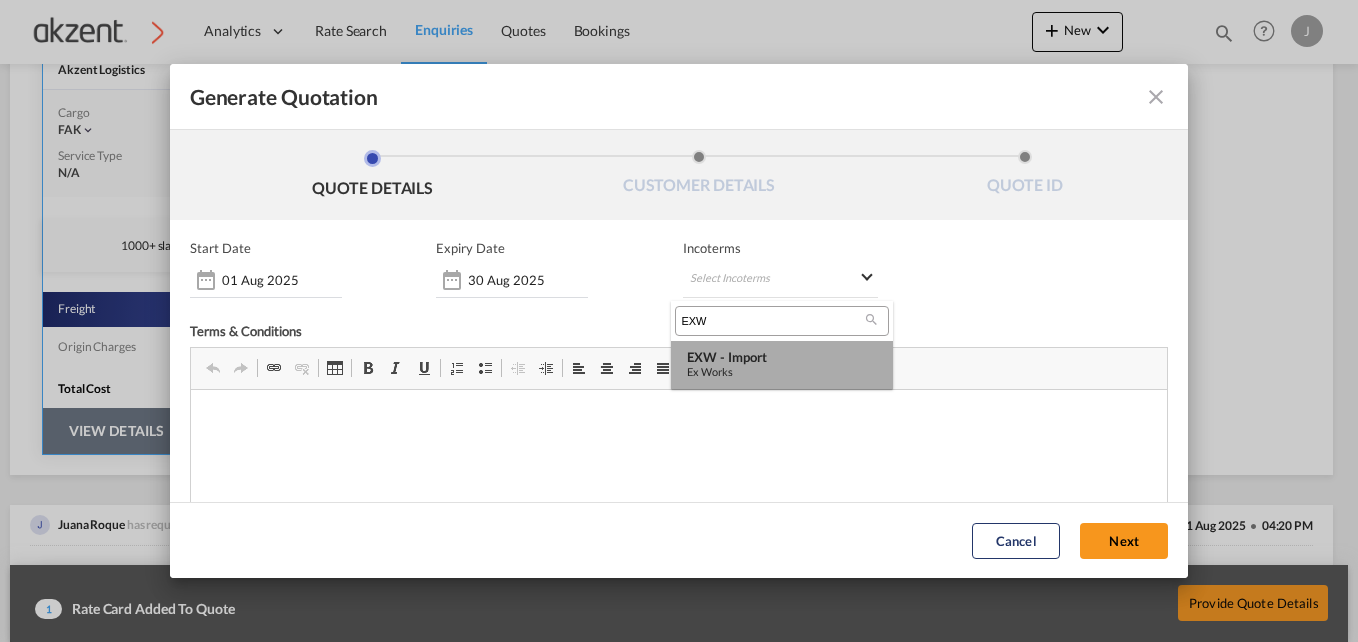 click on "EXW - import" at bounding box center (782, 357) 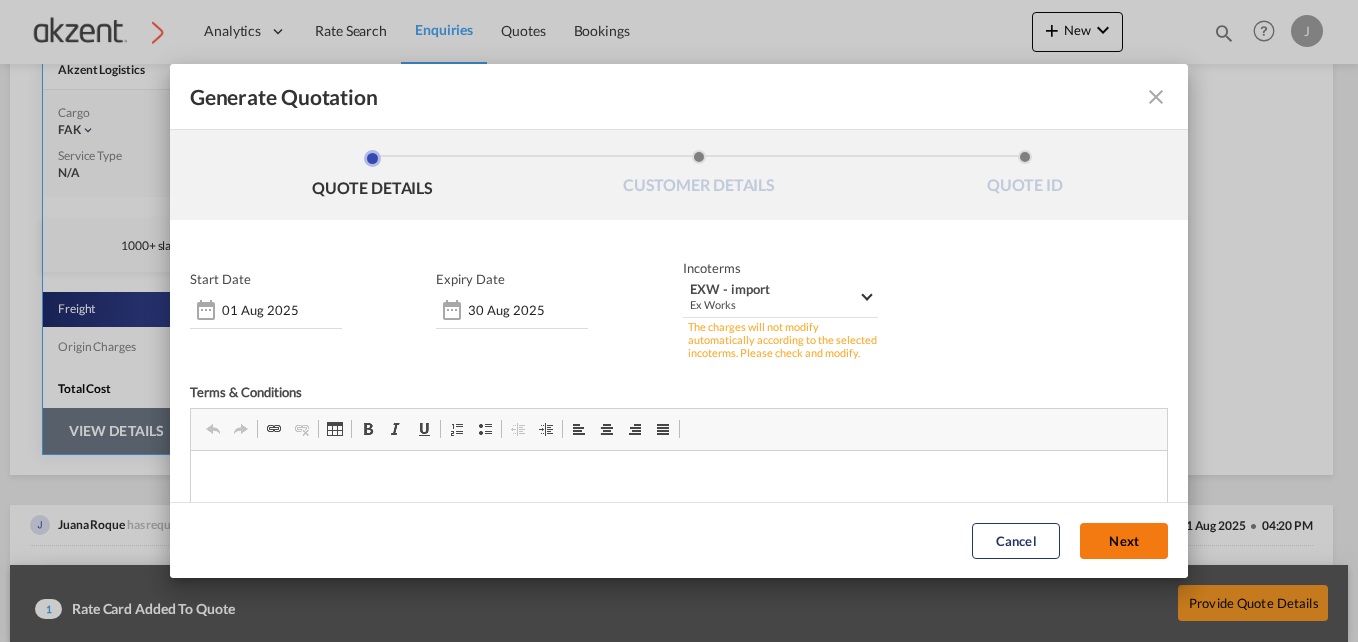 click on "Next" at bounding box center [1124, 541] 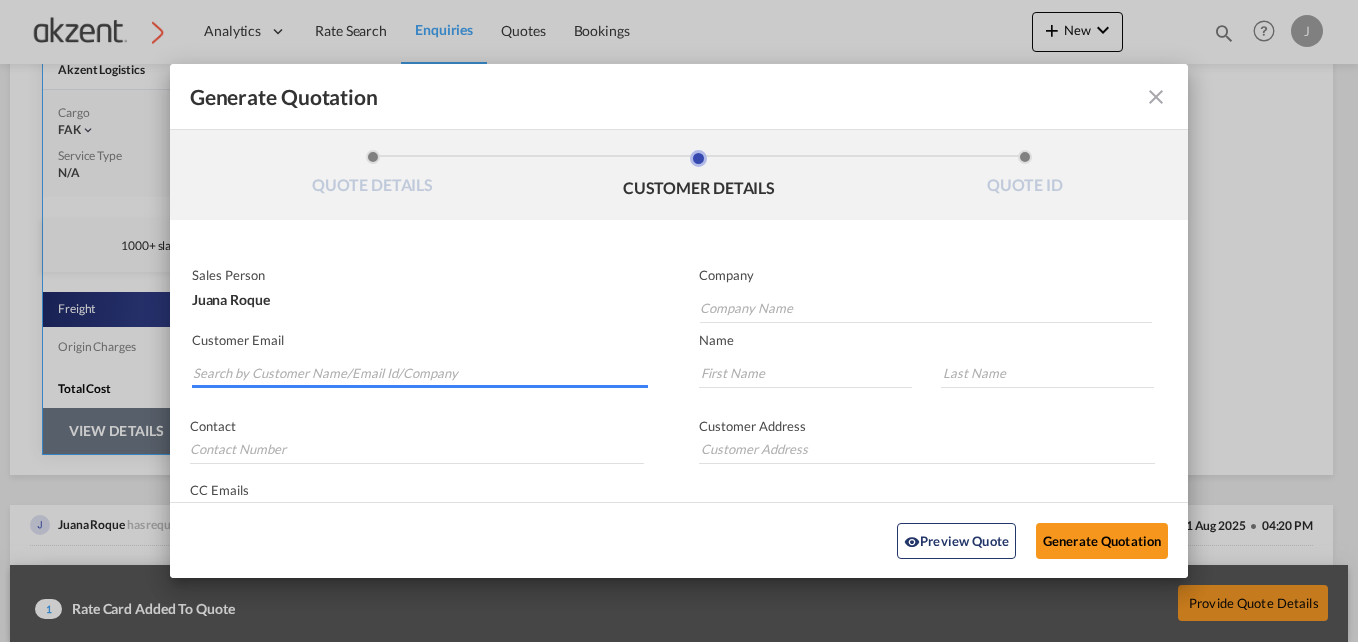 click at bounding box center [420, 373] 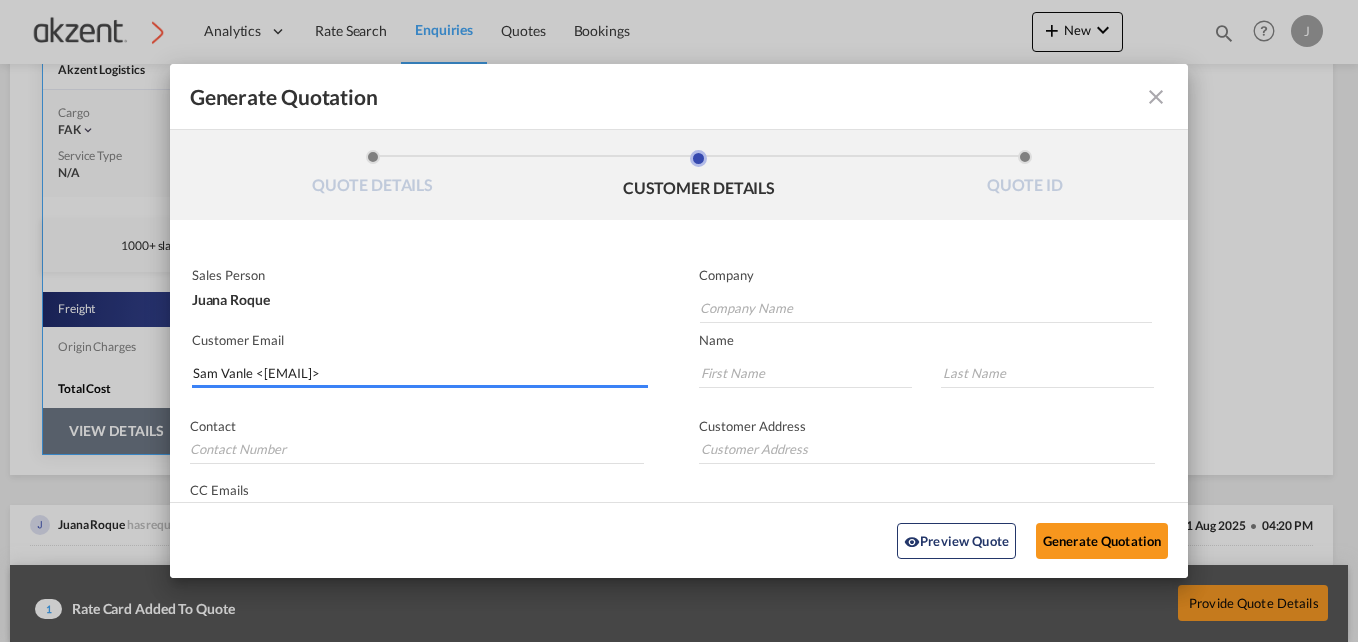 drag, startPoint x: 260, startPoint y: 373, endPoint x: 155, endPoint y: 374, distance: 105.00476 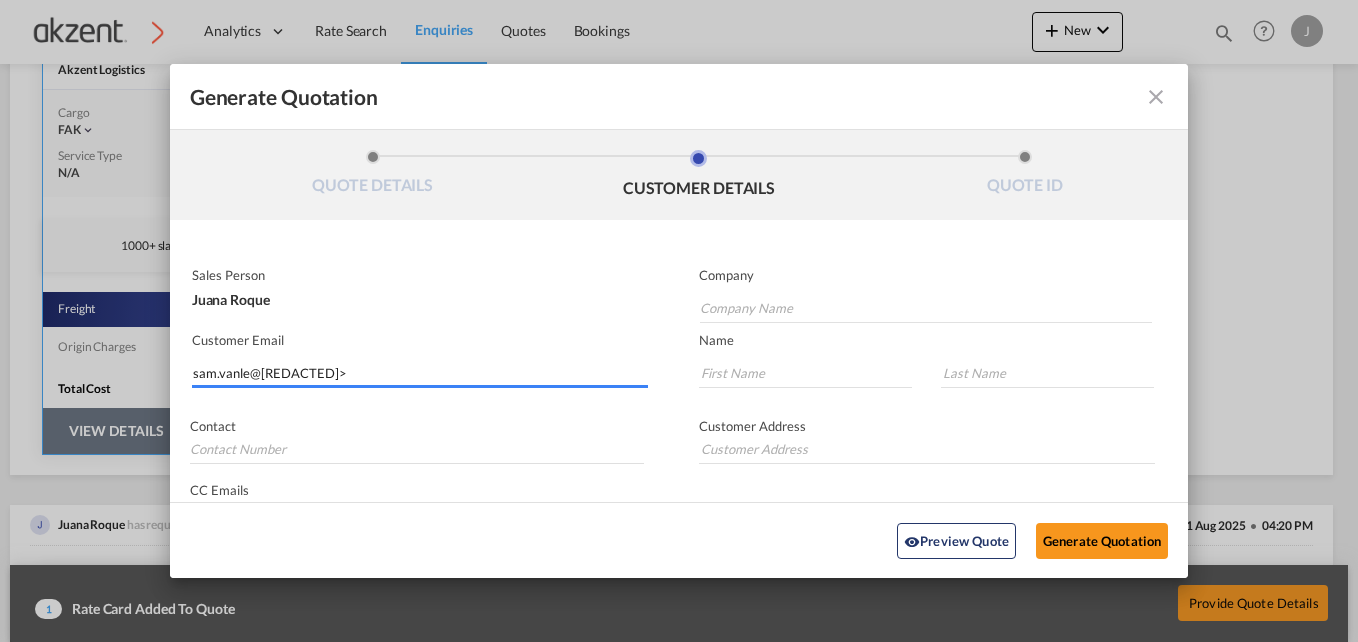 click on "sam.vanle@[REDACTED]>" at bounding box center (420, 373) 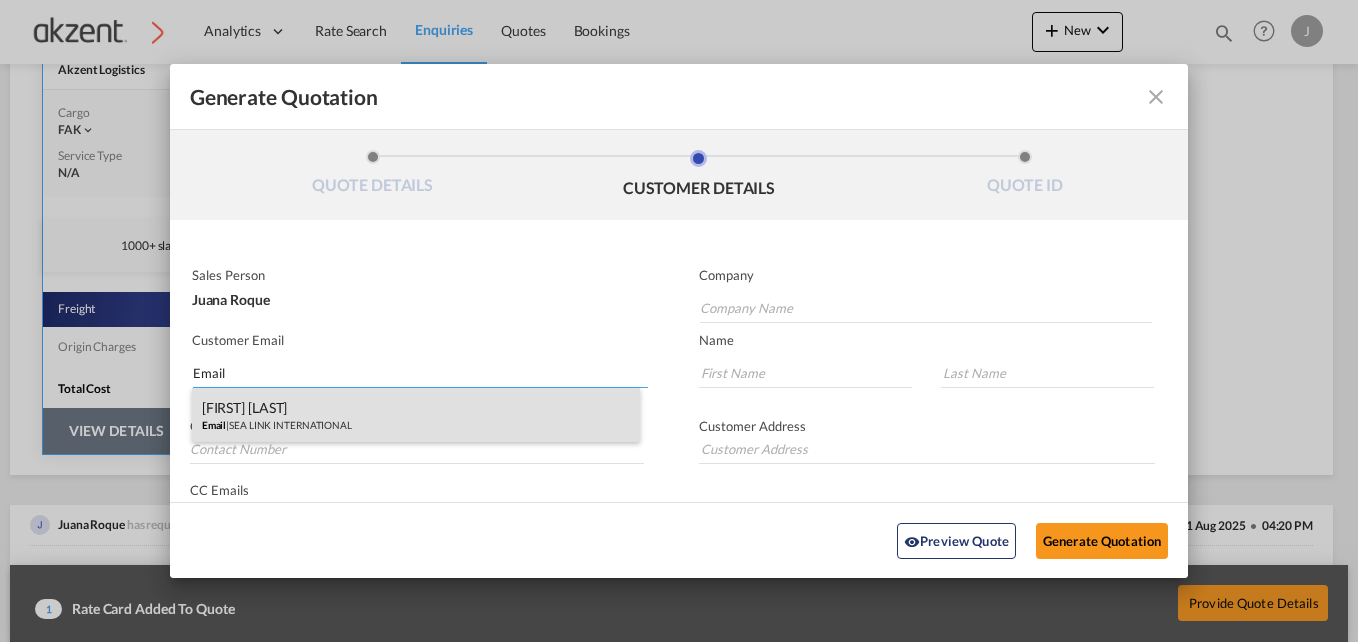 type on "Email" 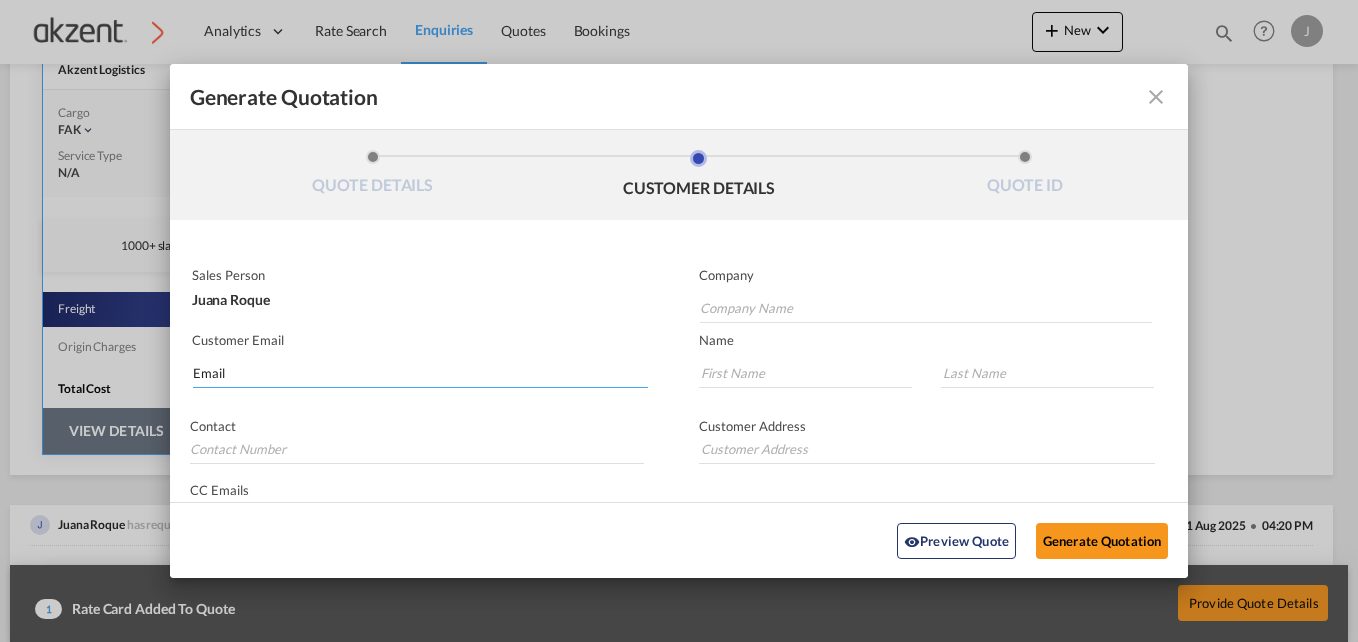 type on "SEA LINK INTERNATIONAL" 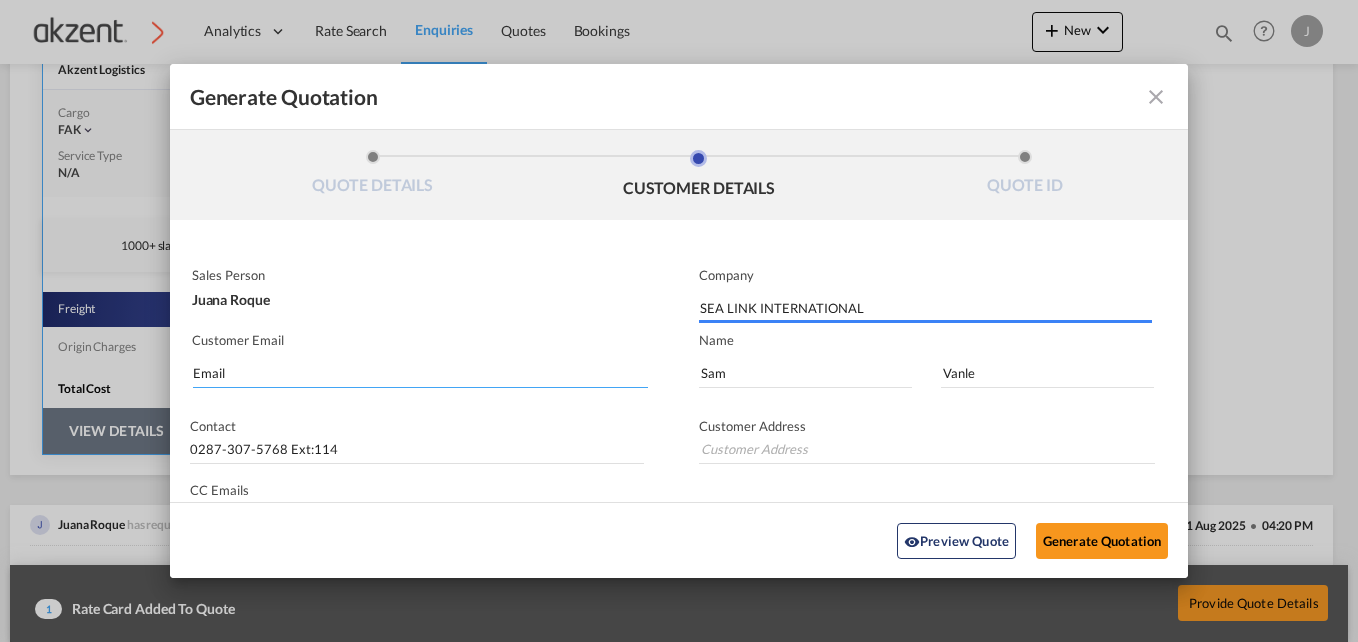 type on "[NUMBER] [STREET], [DISTRICT] [DISTRICT], [CITY]" 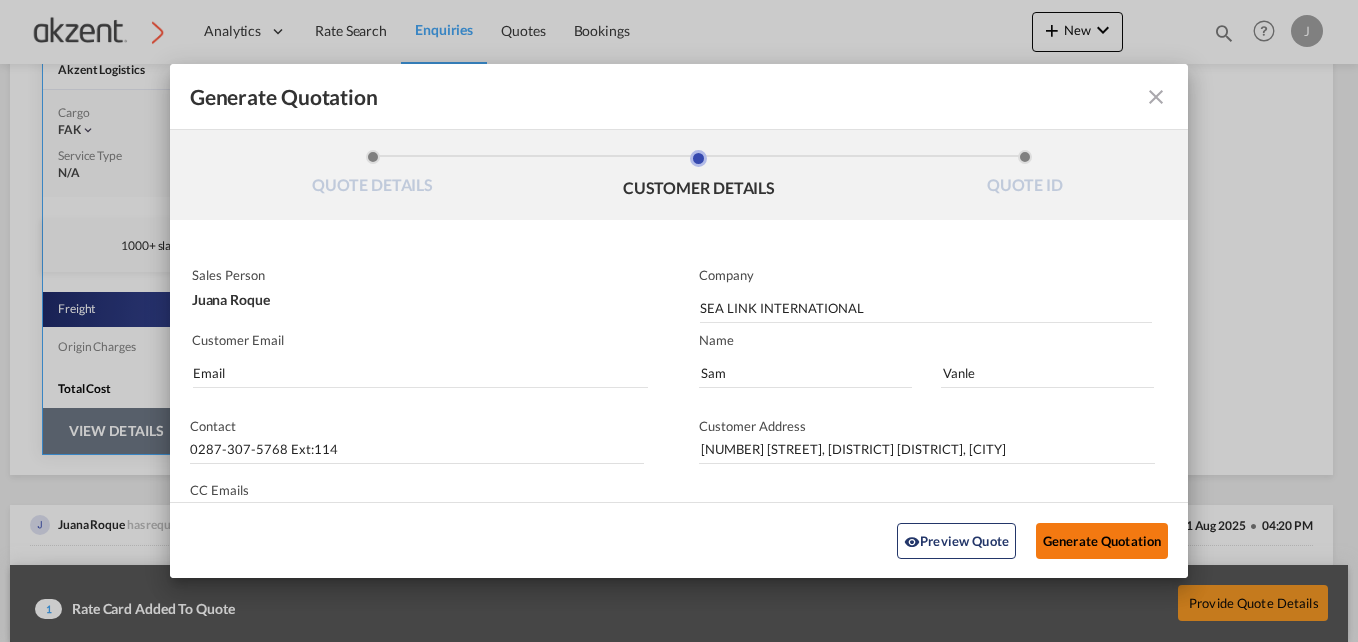 click on "Generate Quotation" at bounding box center (1102, 540) 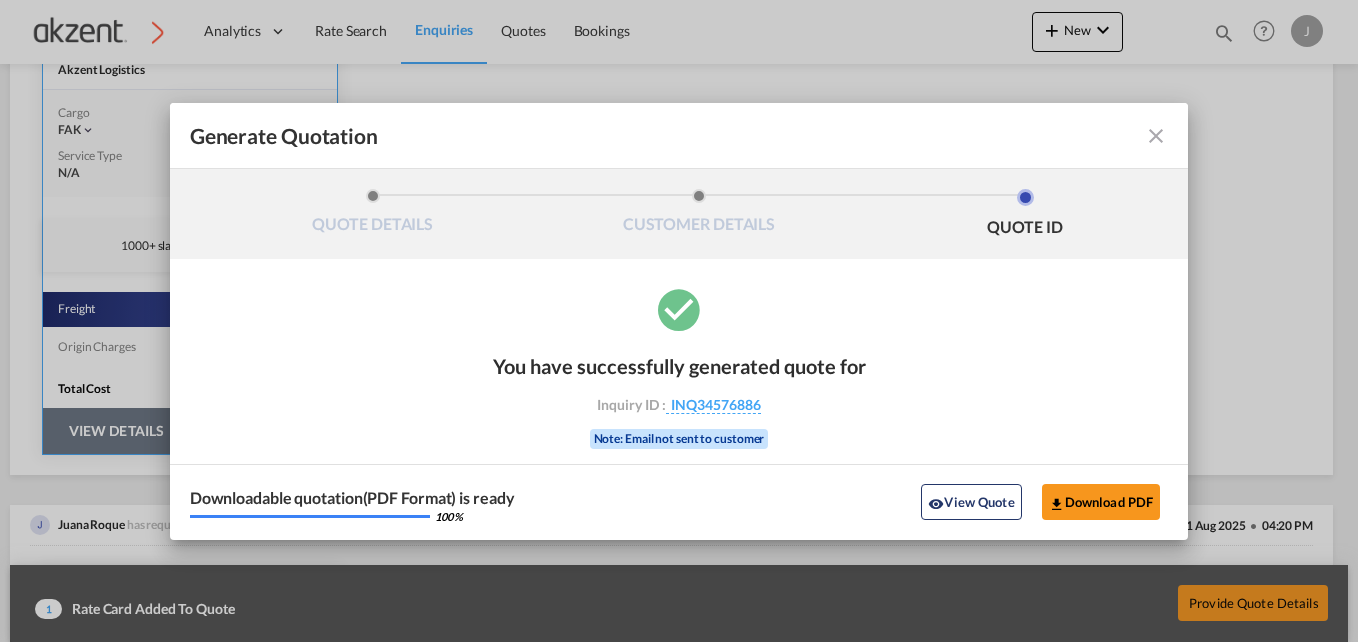 click at bounding box center (1156, 136) 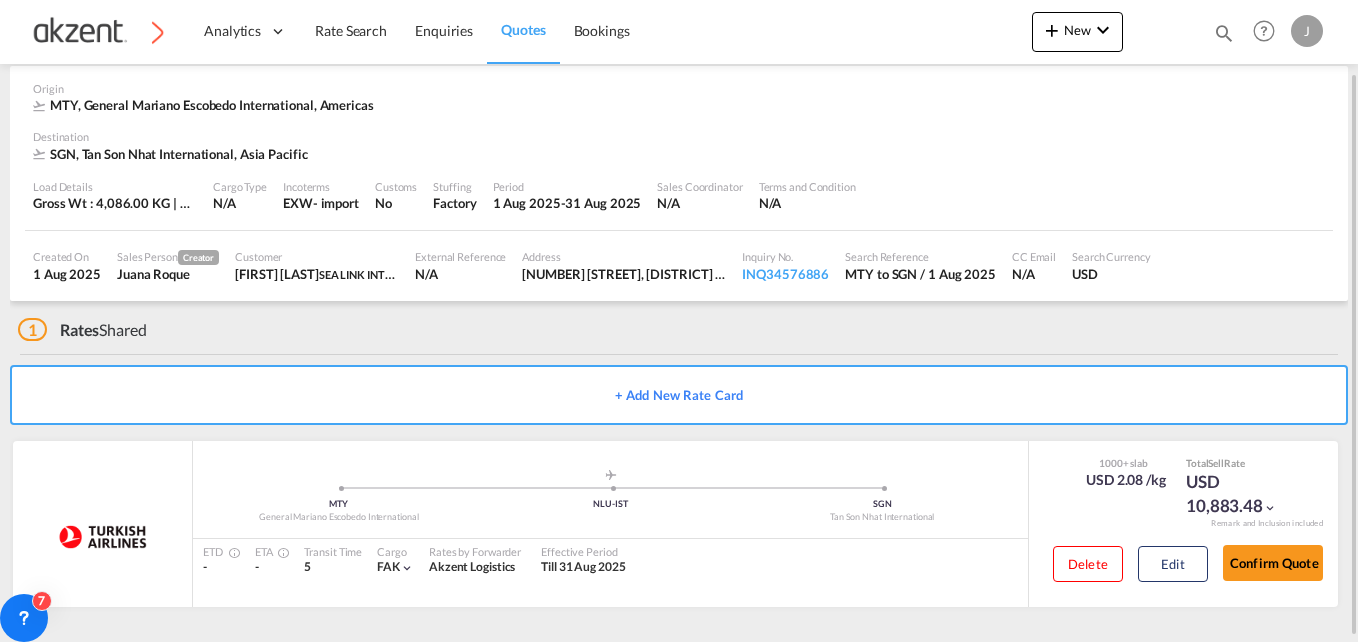 scroll, scrollTop: 79, scrollLeft: 0, axis: vertical 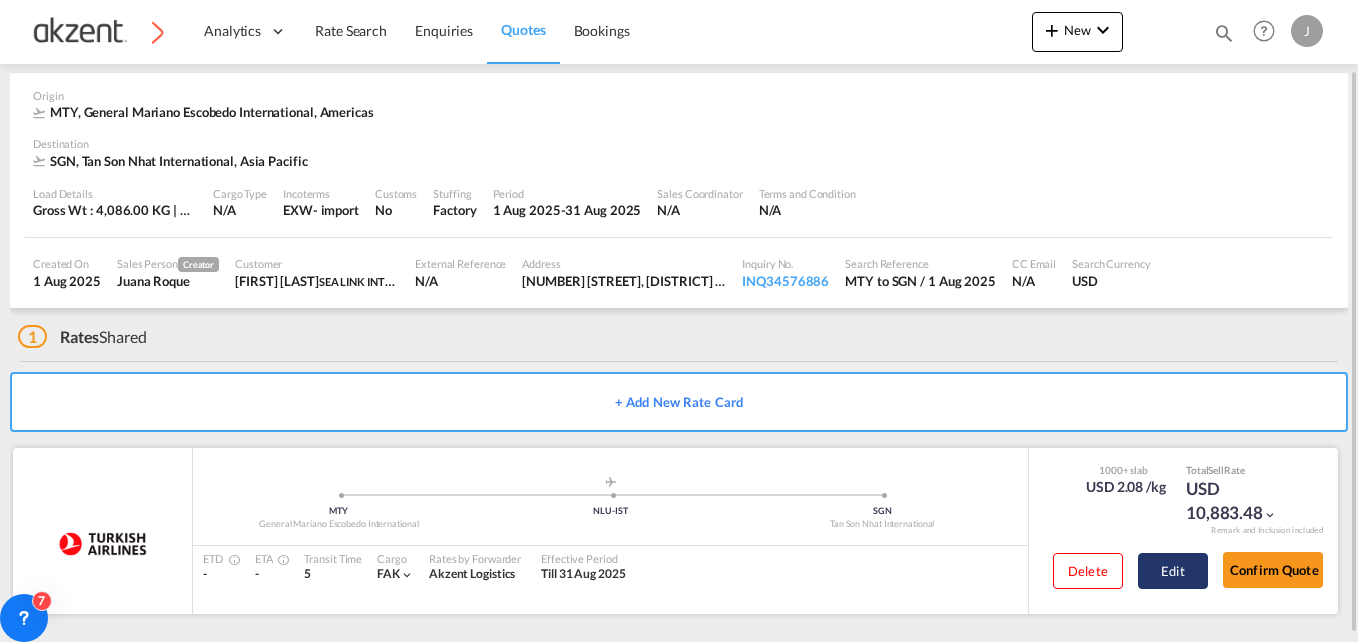 click on "Edit" at bounding box center (1173, 571) 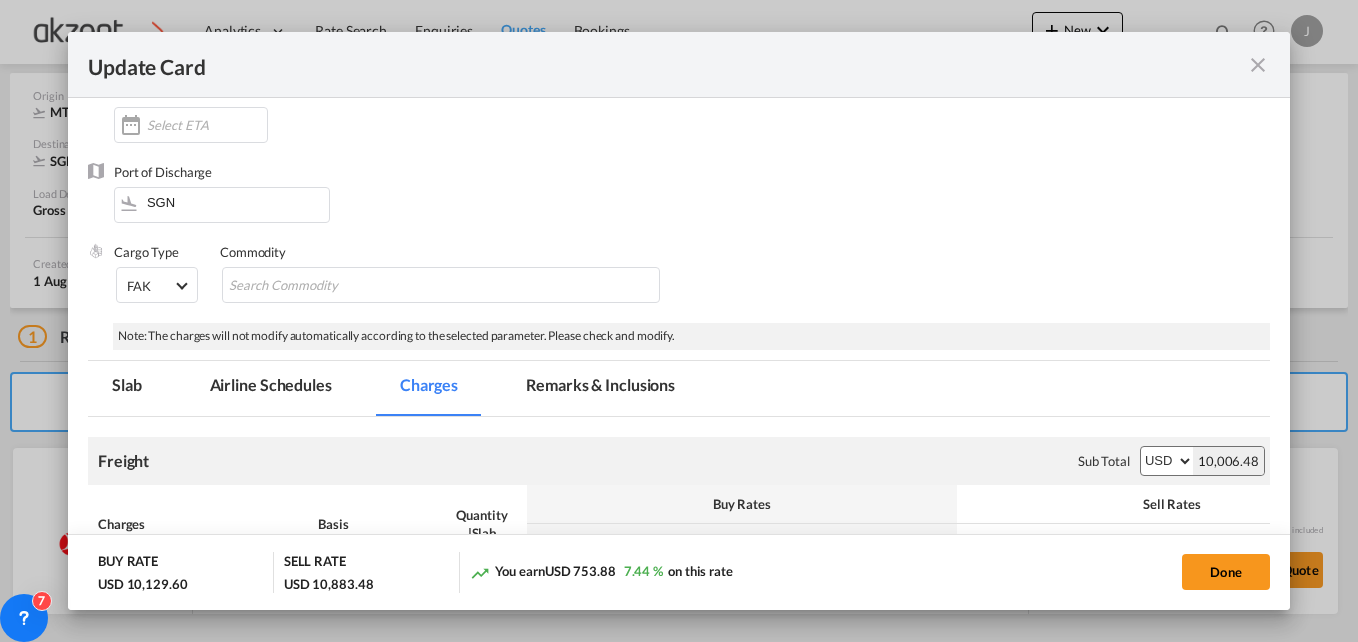 scroll, scrollTop: 198, scrollLeft: 0, axis: vertical 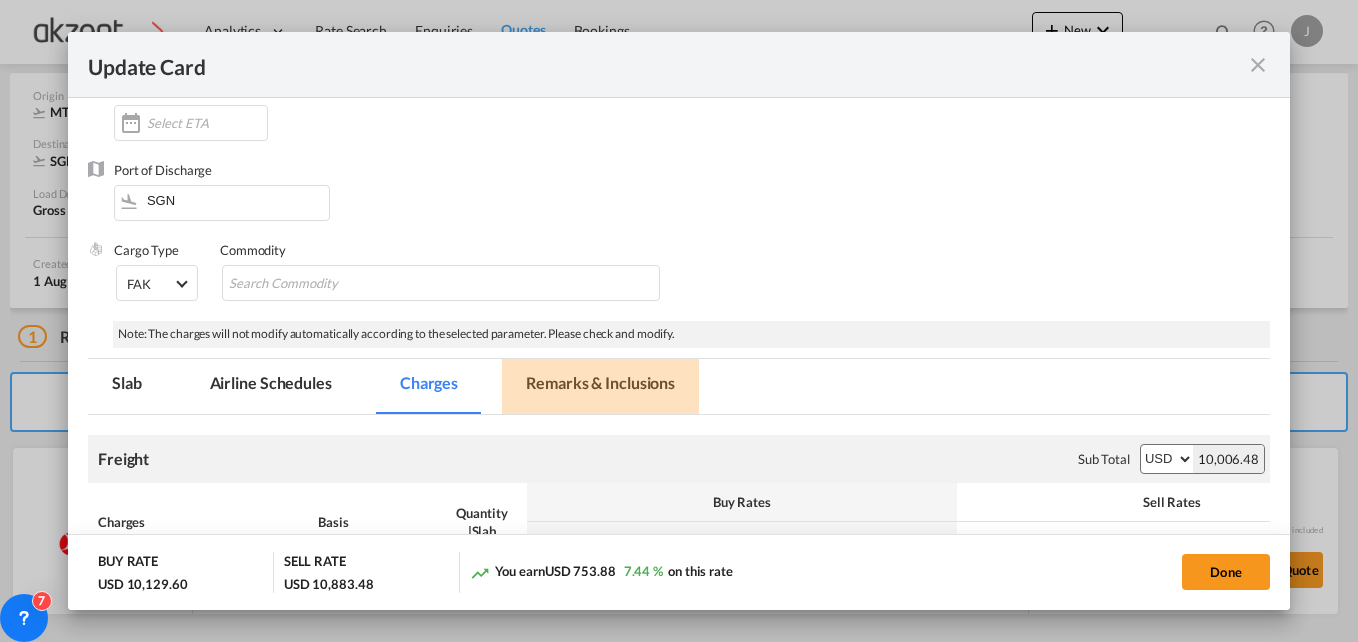 click on "Remarks & Inclusions" at bounding box center [600, 386] 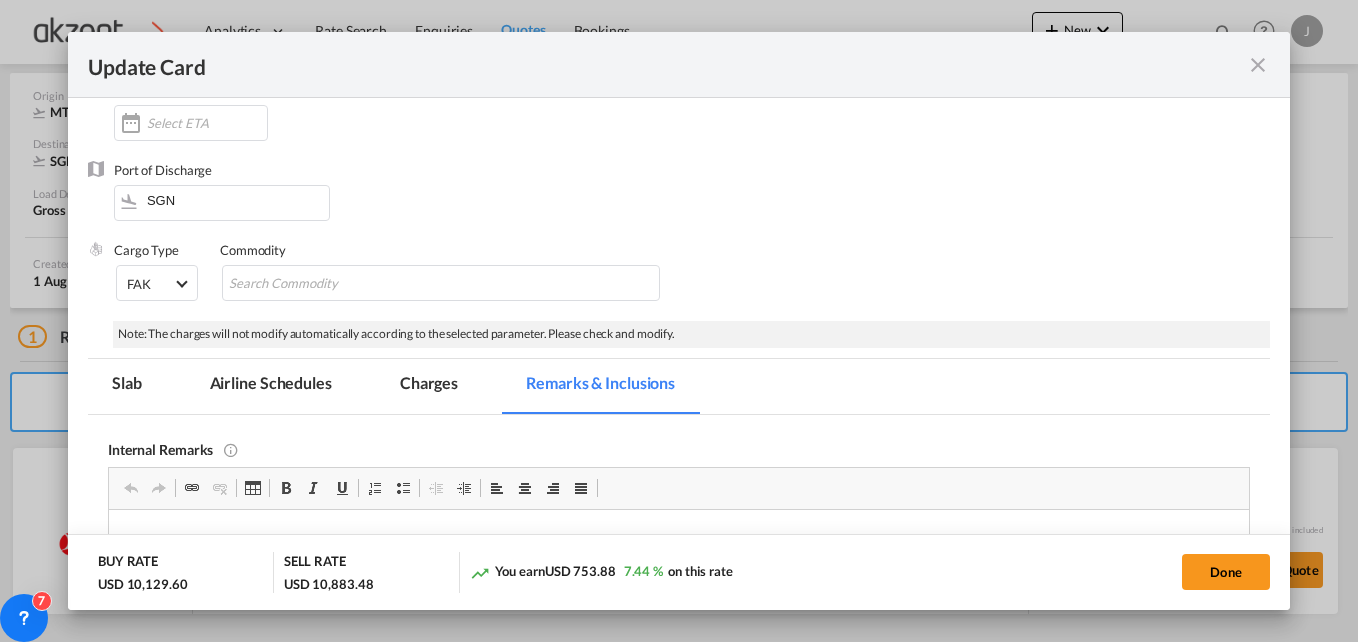 scroll, scrollTop: 0, scrollLeft: 0, axis: both 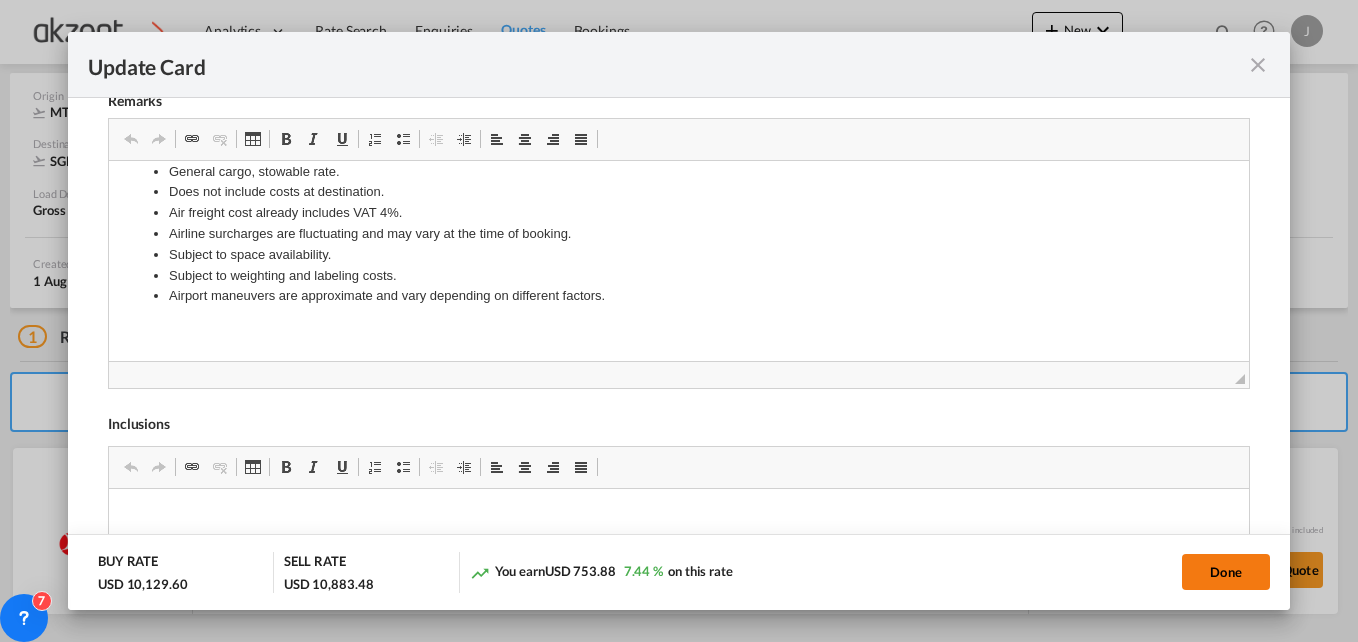 click on "Done" 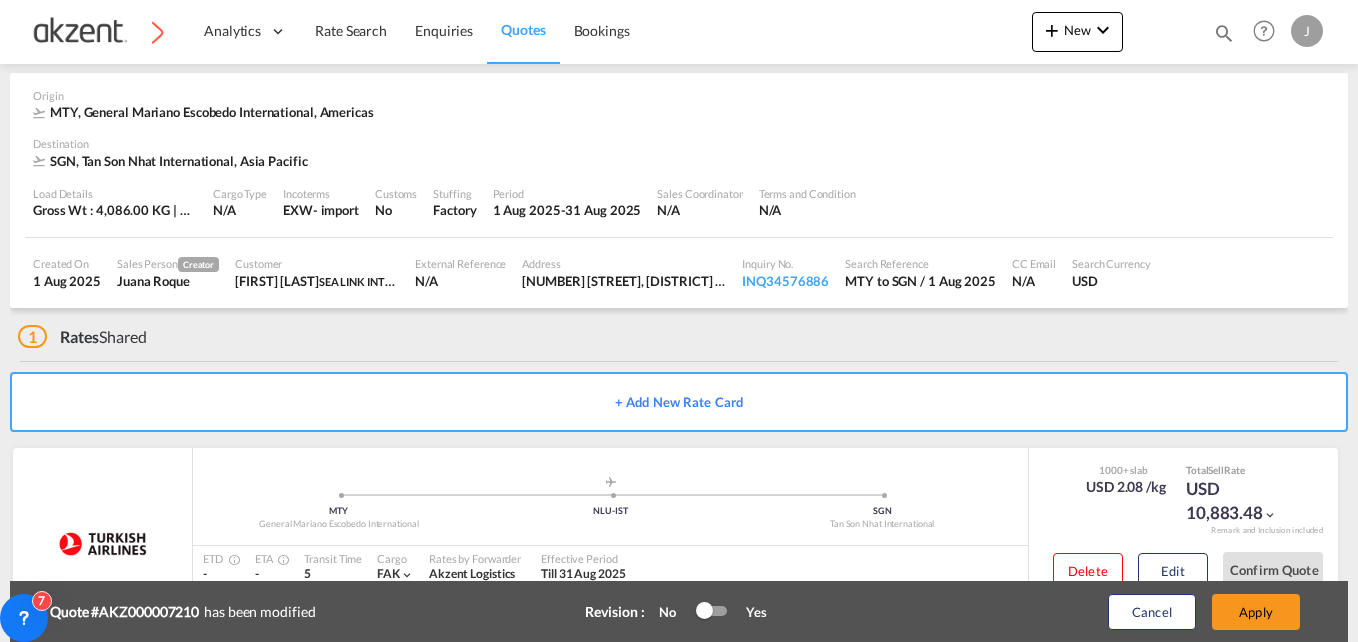 scroll, scrollTop: 468, scrollLeft: 0, axis: vertical 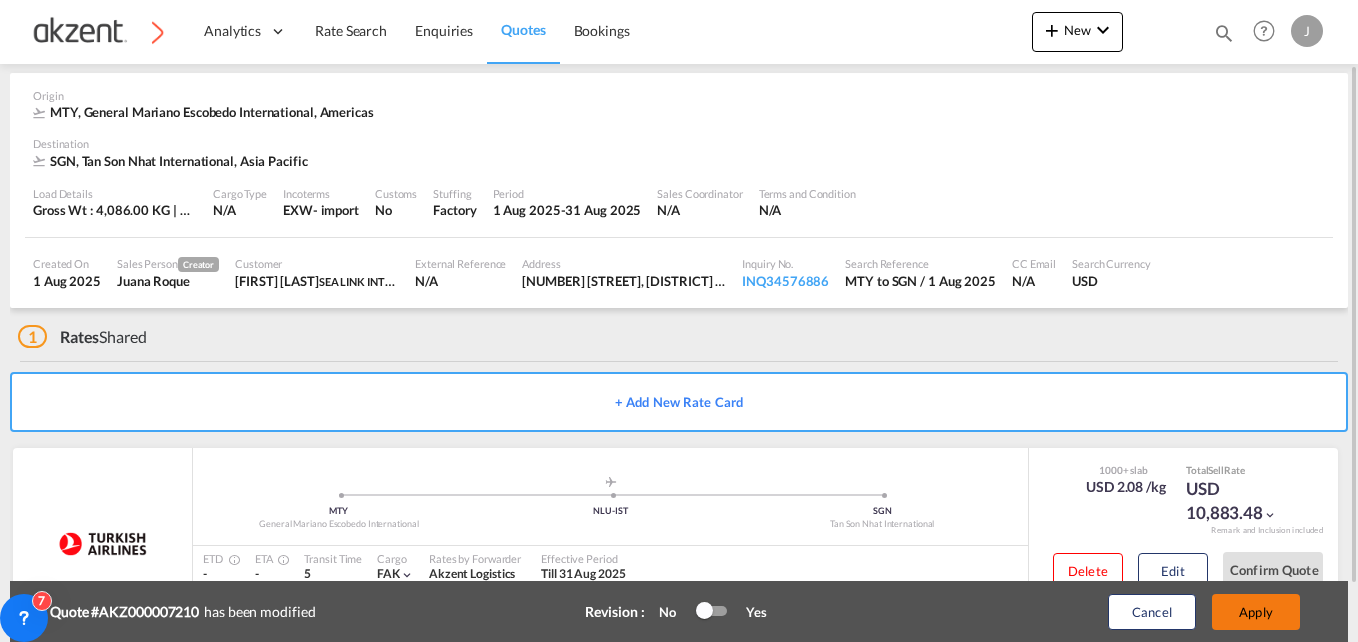 click on "Apply" at bounding box center [1256, 612] 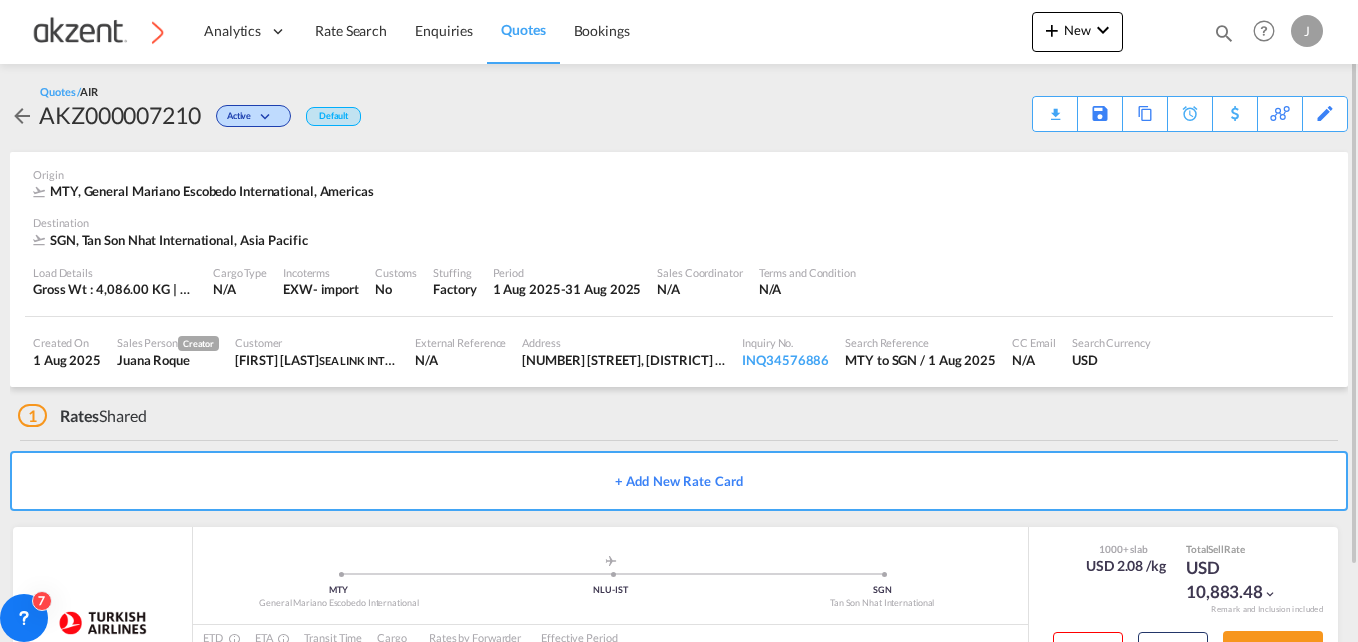 click on "1
Rates  Shared" at bounding box center [683, 411] 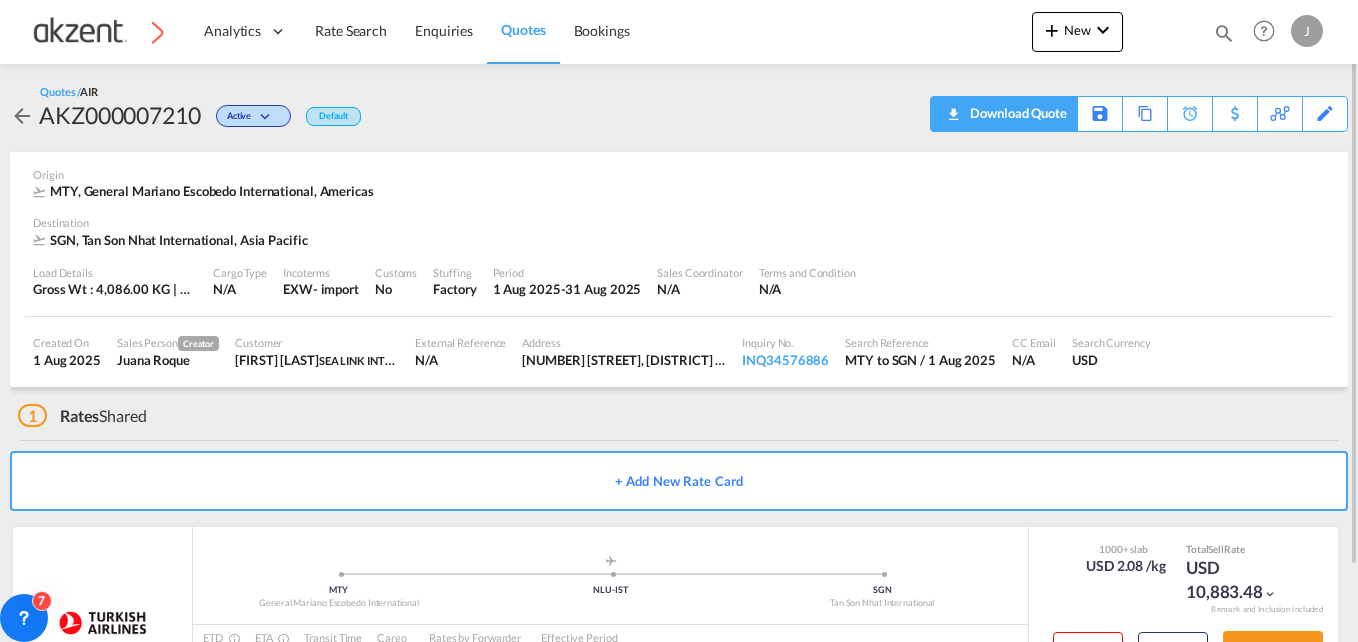 click on "Download Quote" at bounding box center (1016, 113) 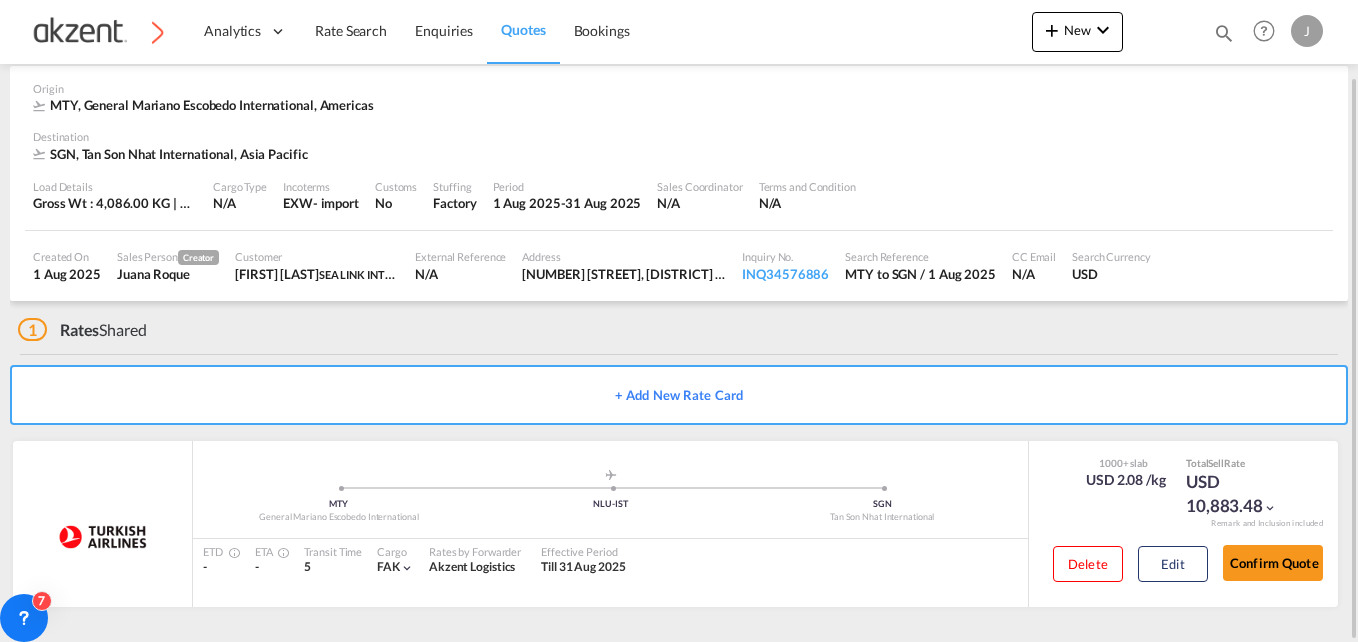 scroll, scrollTop: 0, scrollLeft: 0, axis: both 